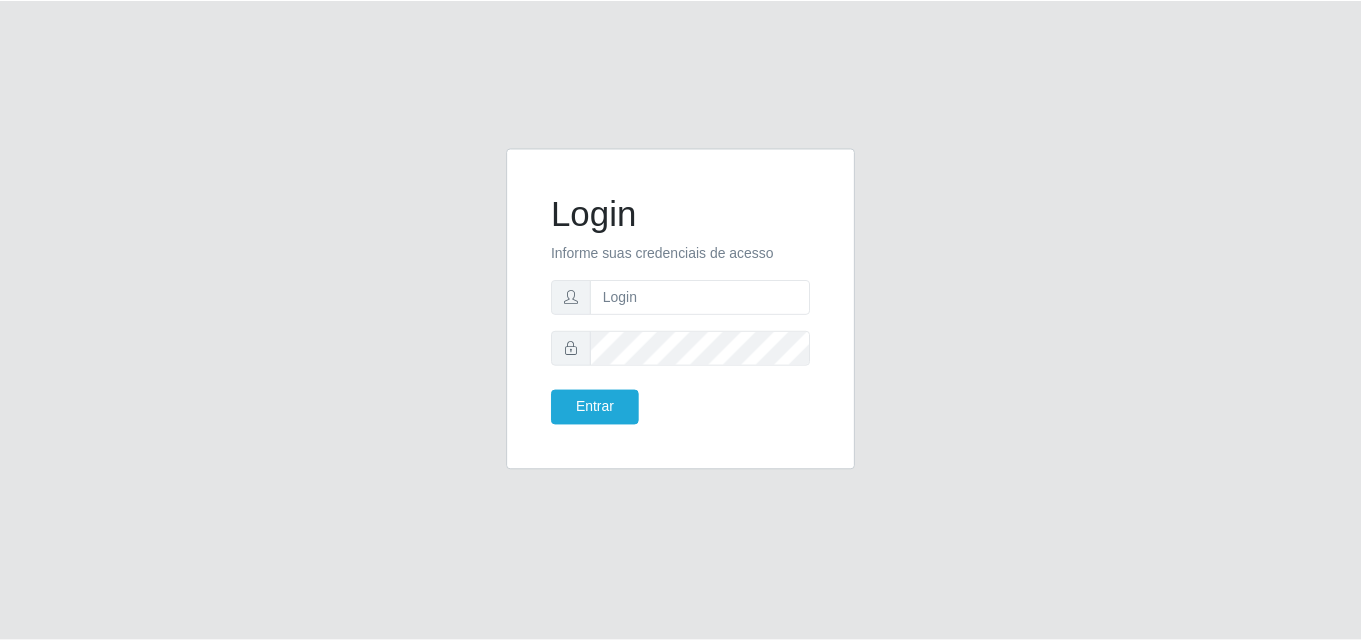 scroll, scrollTop: 0, scrollLeft: 0, axis: both 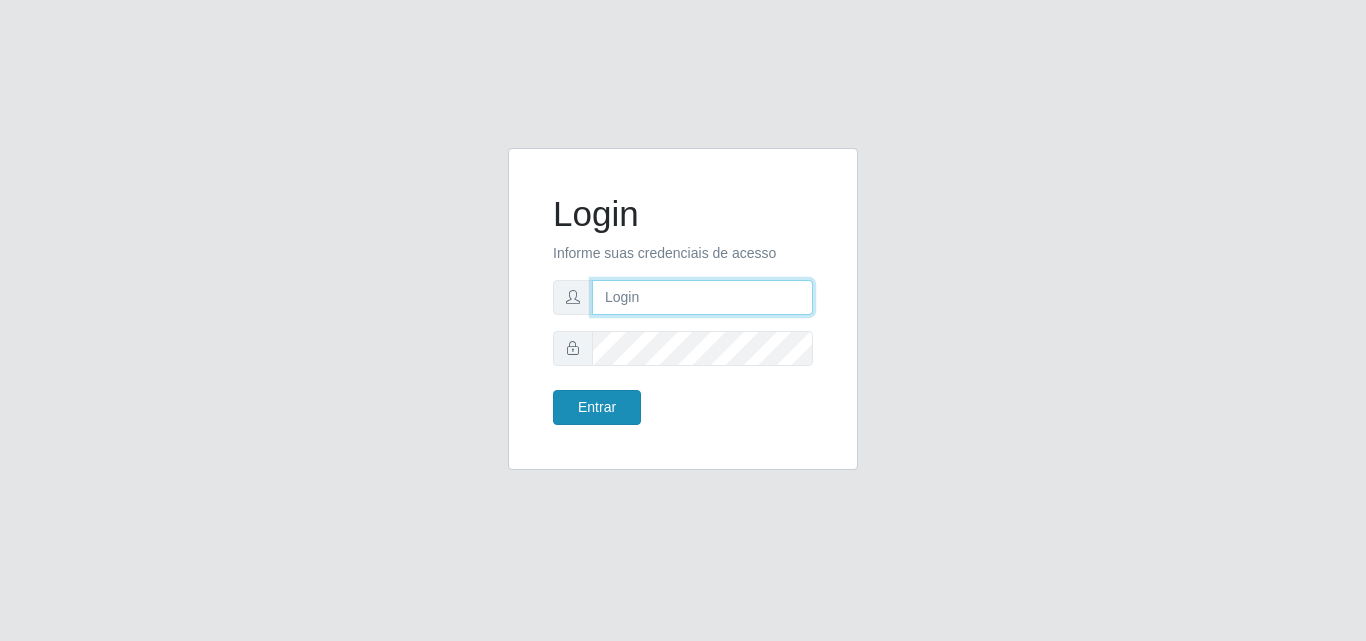 type on "[EMAIL_ADDRESS][DOMAIN_NAME]" 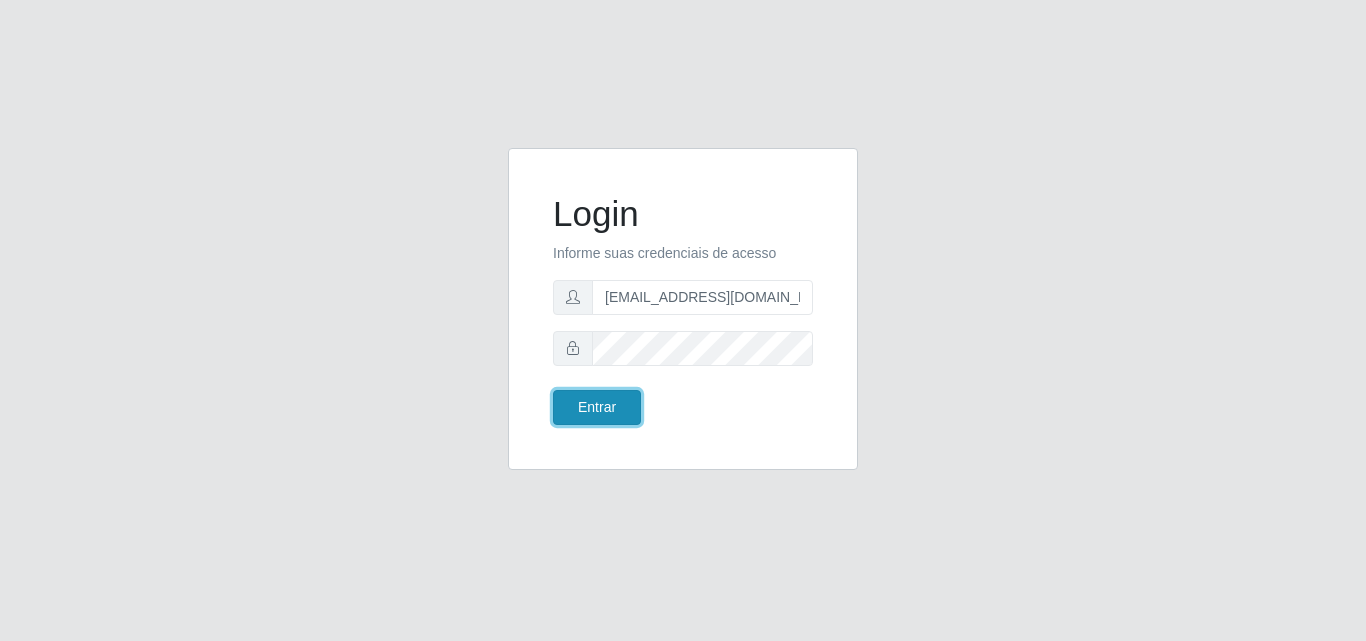 click on "Entrar" at bounding box center (597, 407) 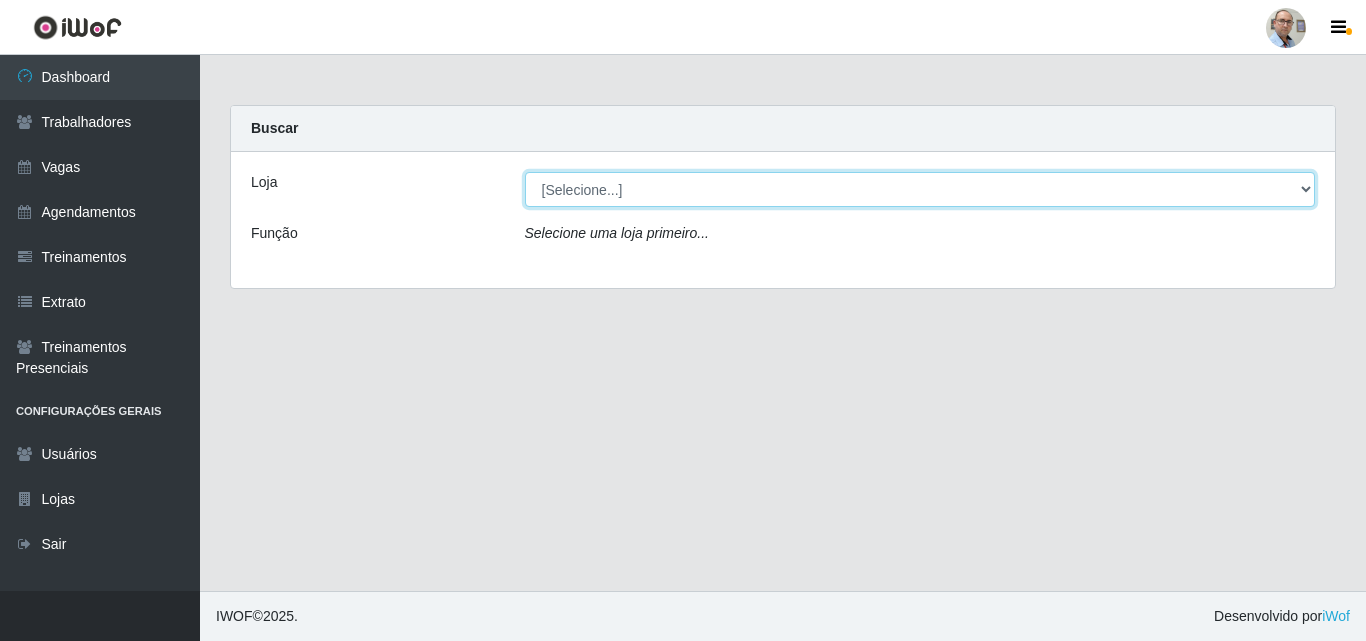 click on "[Selecione...] Mar Vermelho - Loja 04" at bounding box center [920, 189] 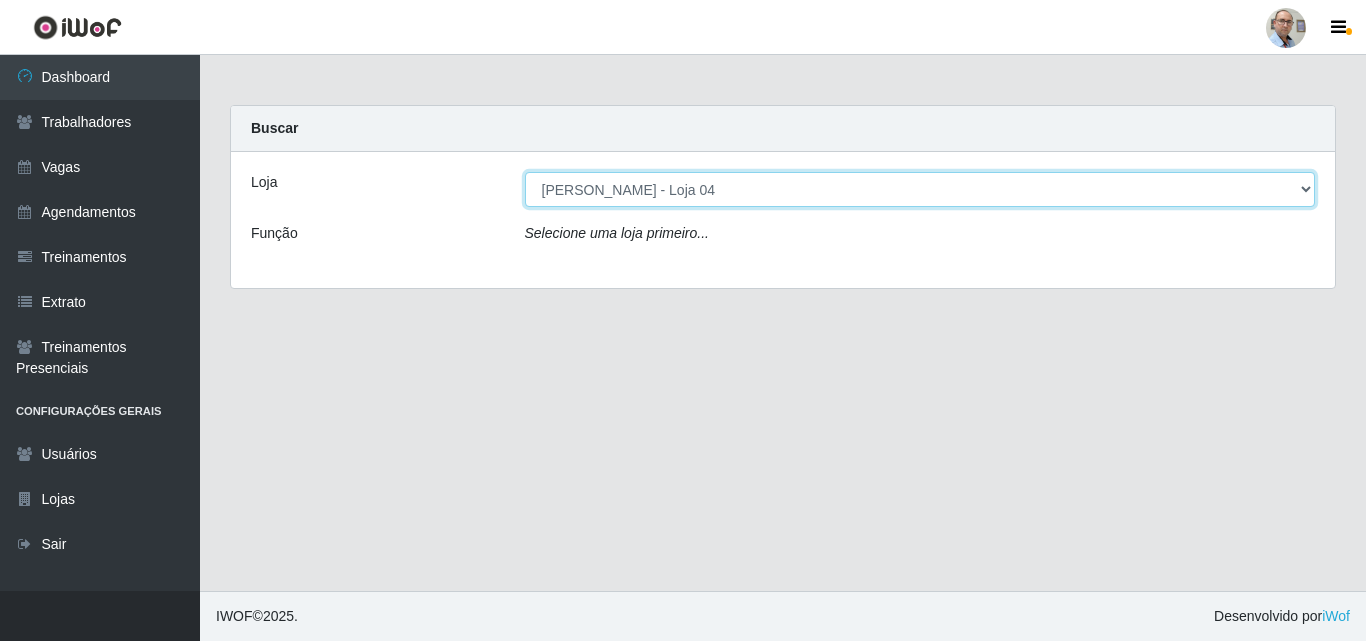 click on "[Selecione...] Mar Vermelho - Loja 04" at bounding box center [920, 189] 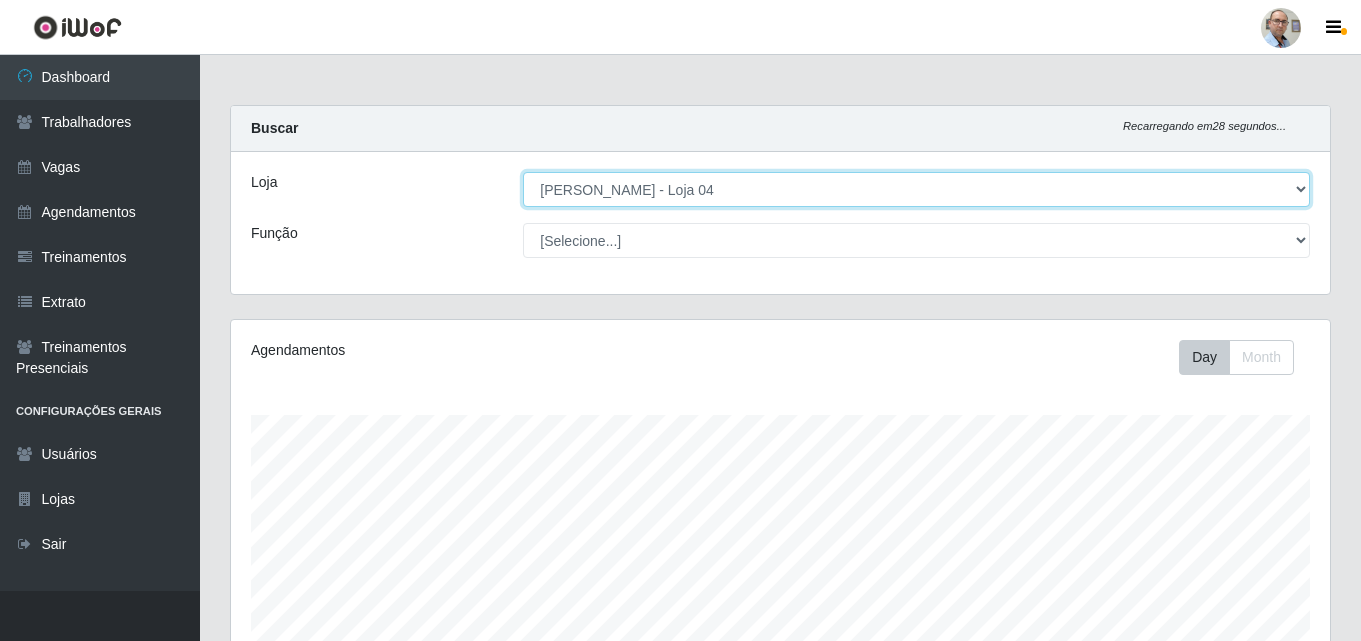 scroll, scrollTop: 999585, scrollLeft: 998901, axis: both 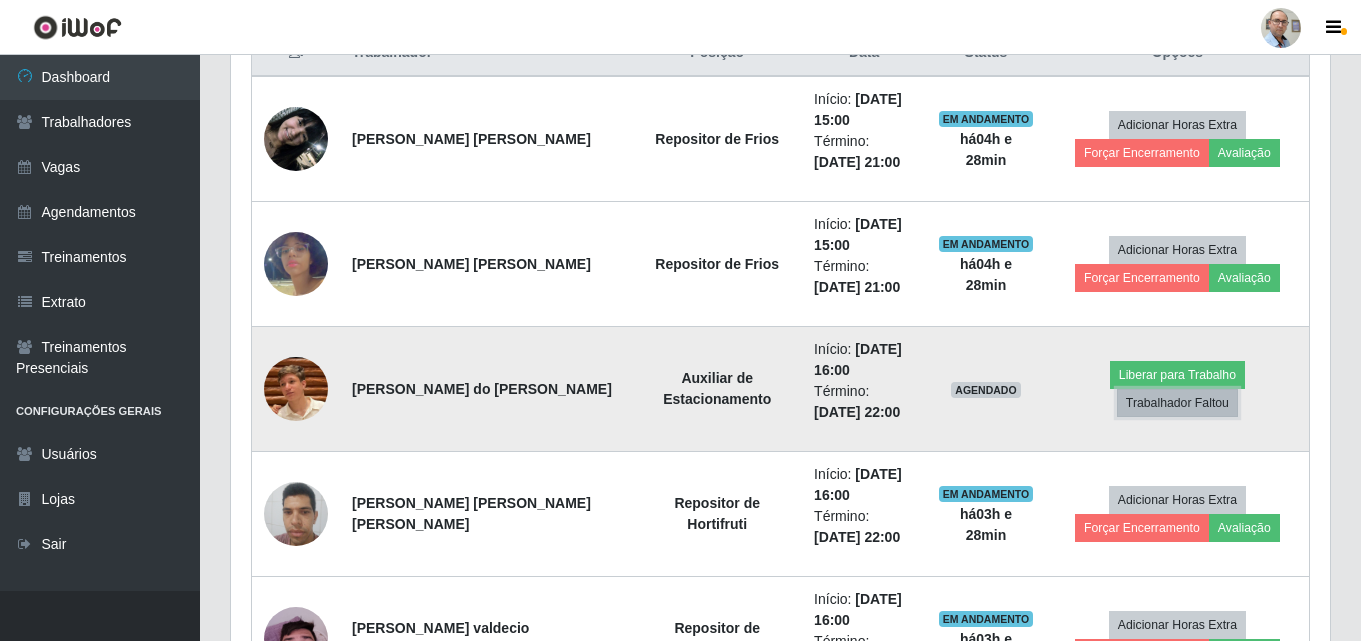 click on "Trabalhador Faltou" at bounding box center (1177, 403) 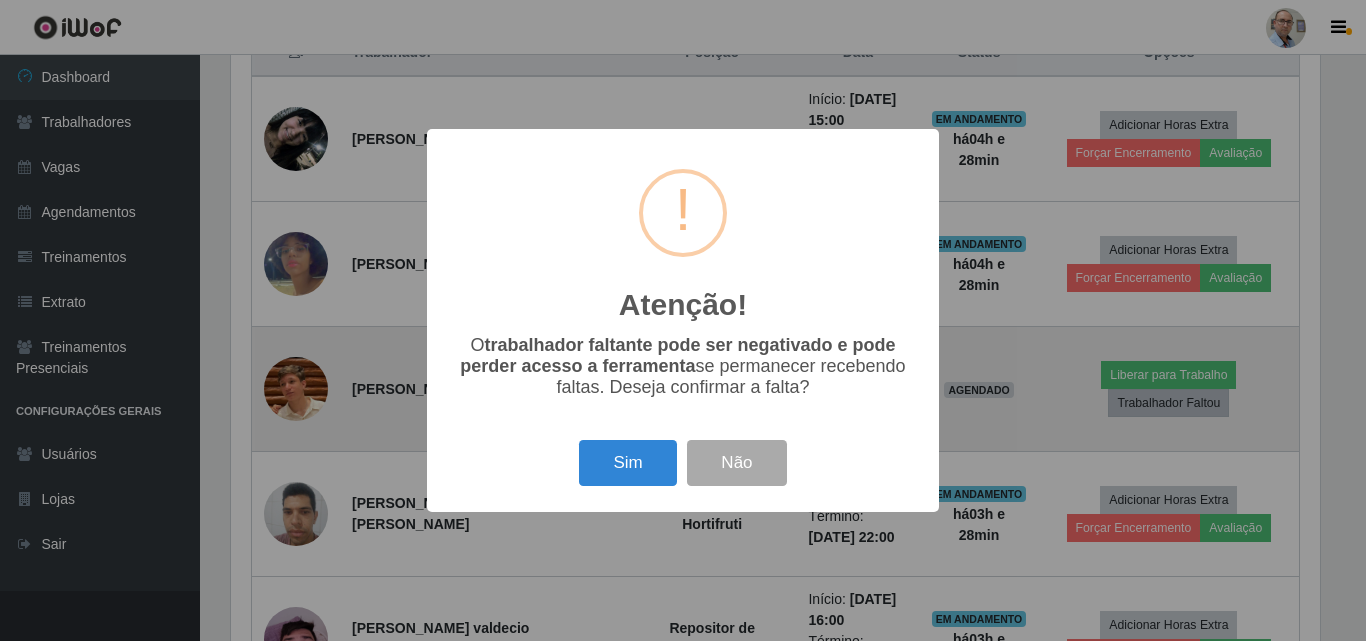 scroll, scrollTop: 999585, scrollLeft: 998911, axis: both 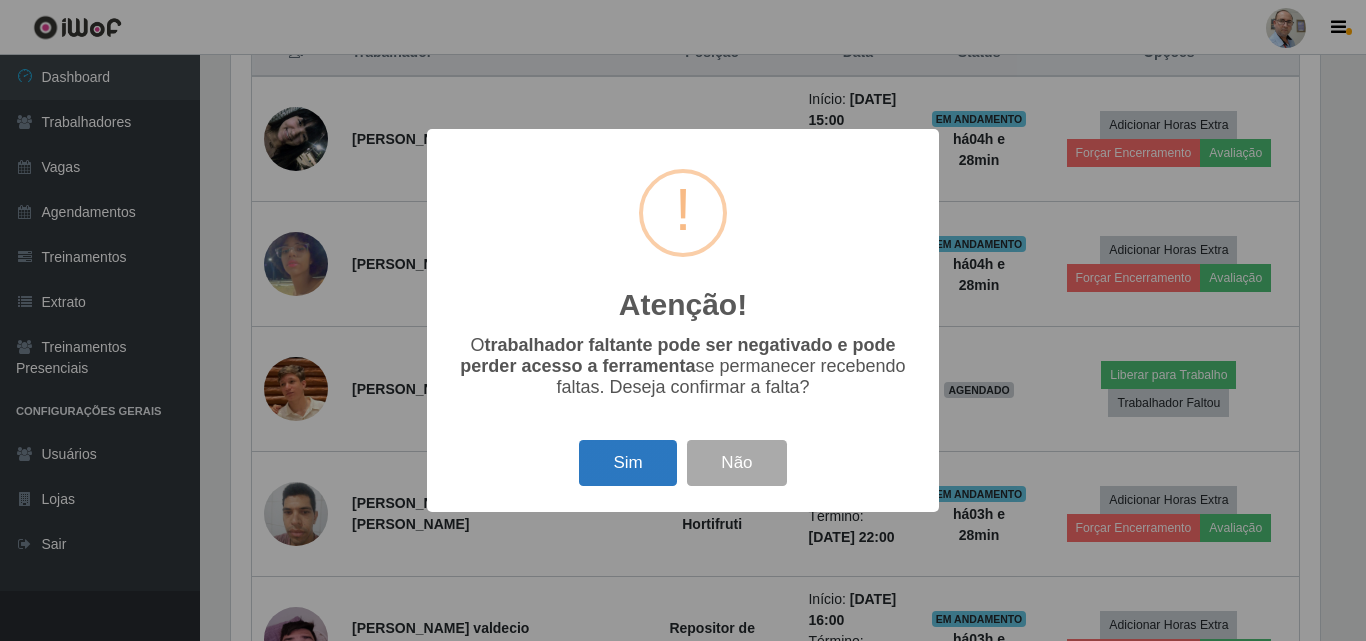 click on "Sim" at bounding box center [627, 463] 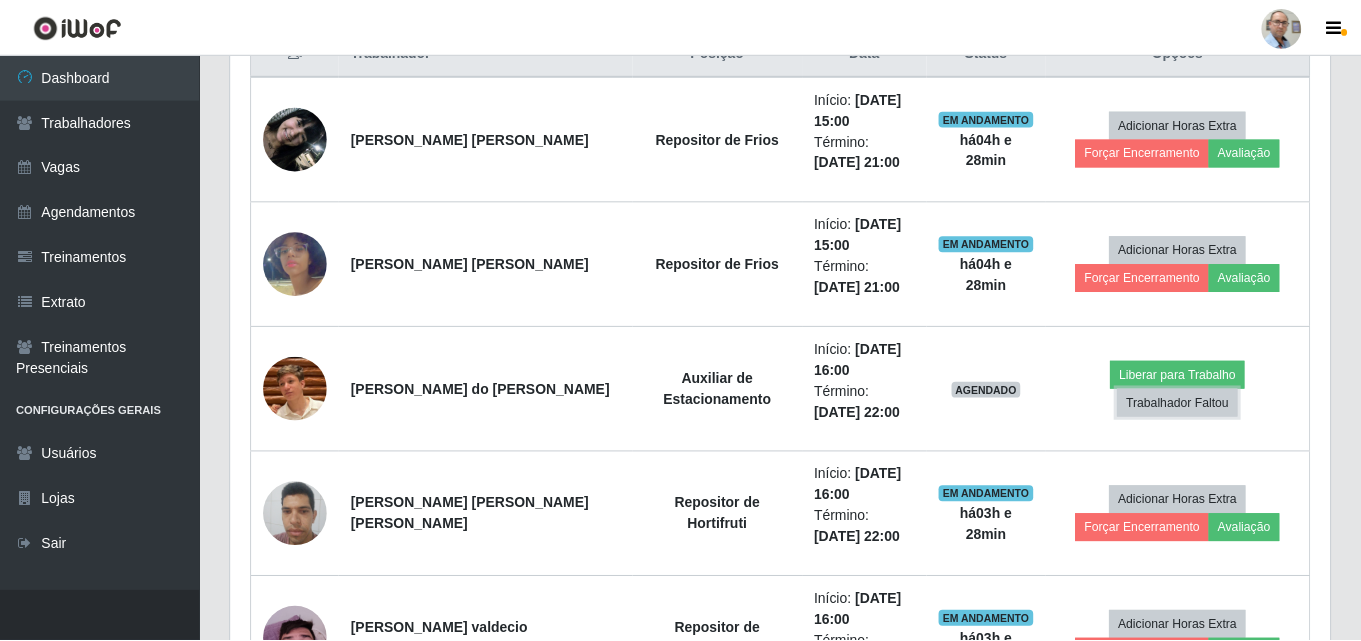scroll, scrollTop: 999585, scrollLeft: 998901, axis: both 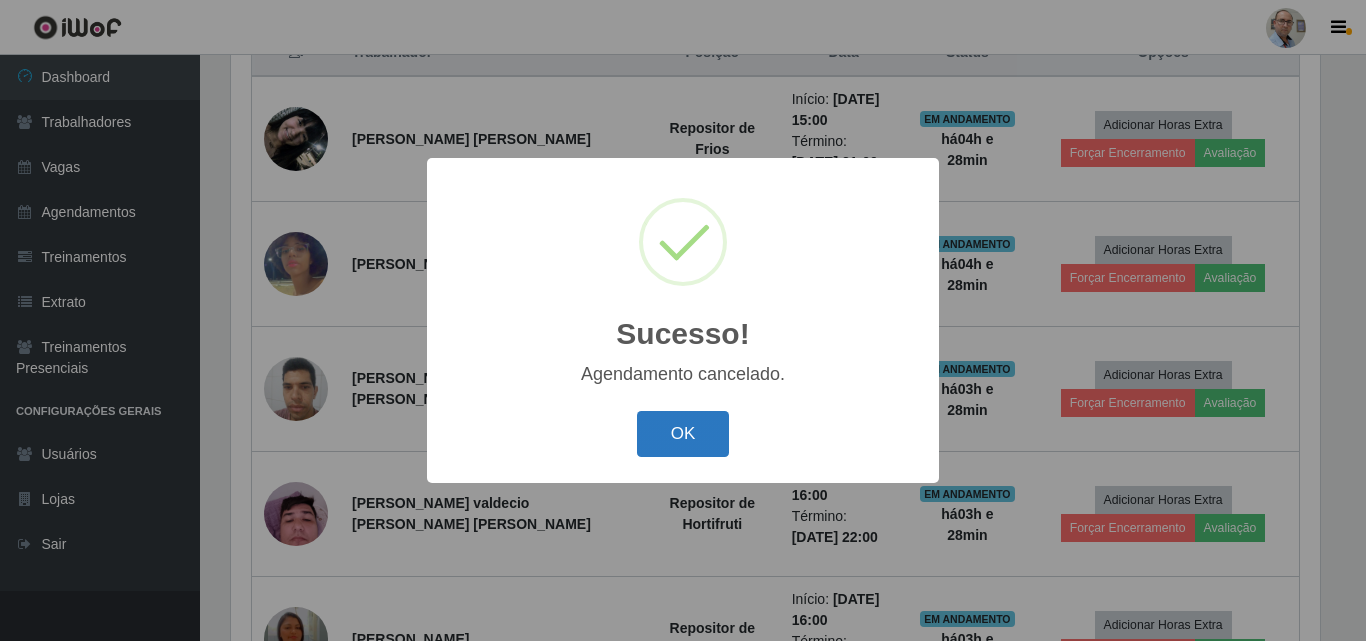click on "OK" at bounding box center (683, 434) 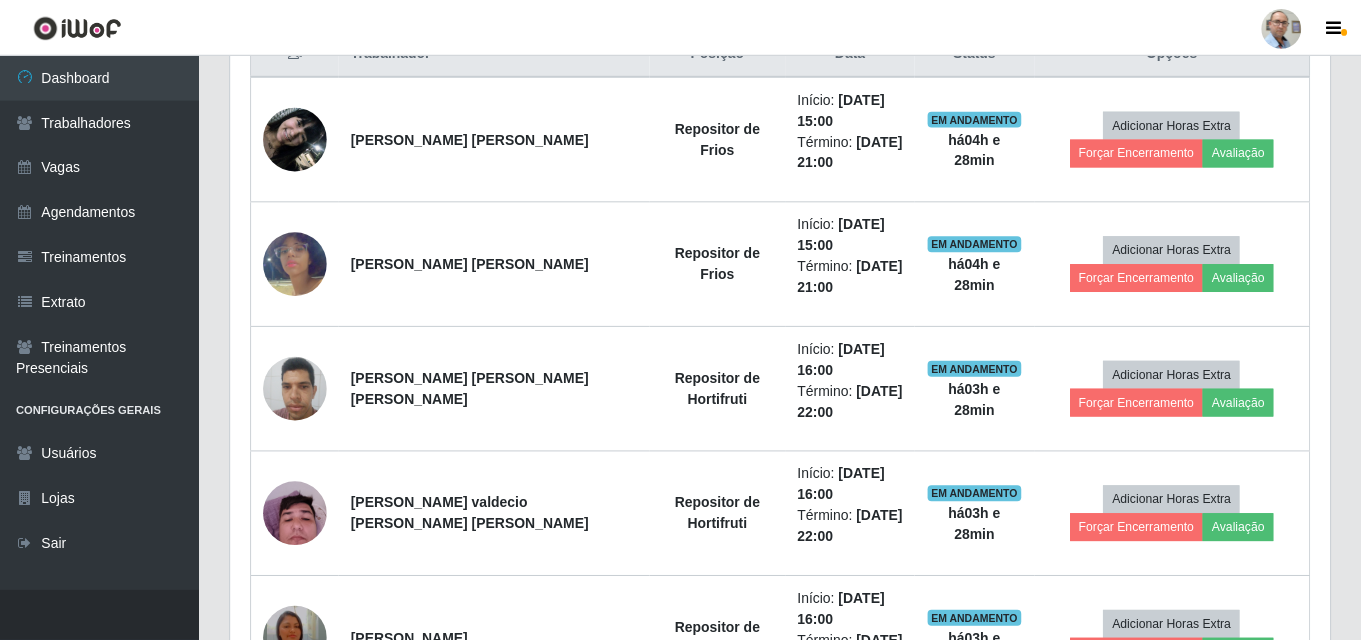 scroll, scrollTop: 999585, scrollLeft: 998901, axis: both 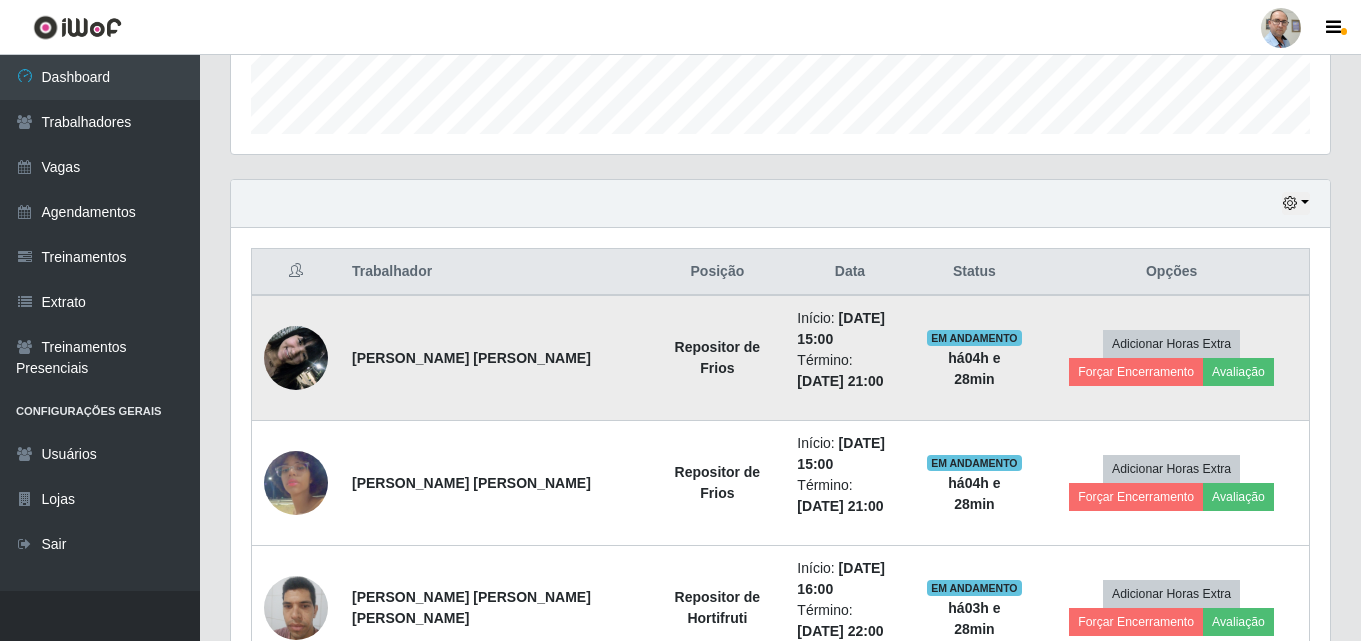 click at bounding box center [296, 358] 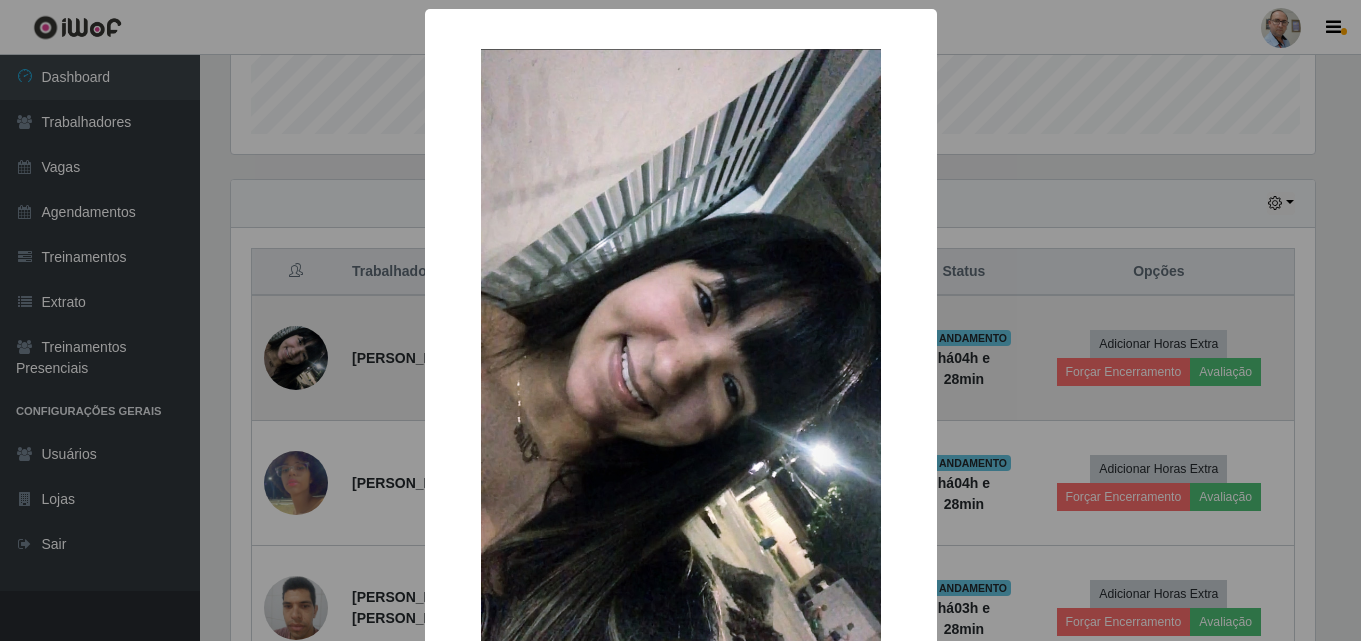 scroll, scrollTop: 999585, scrollLeft: 998911, axis: both 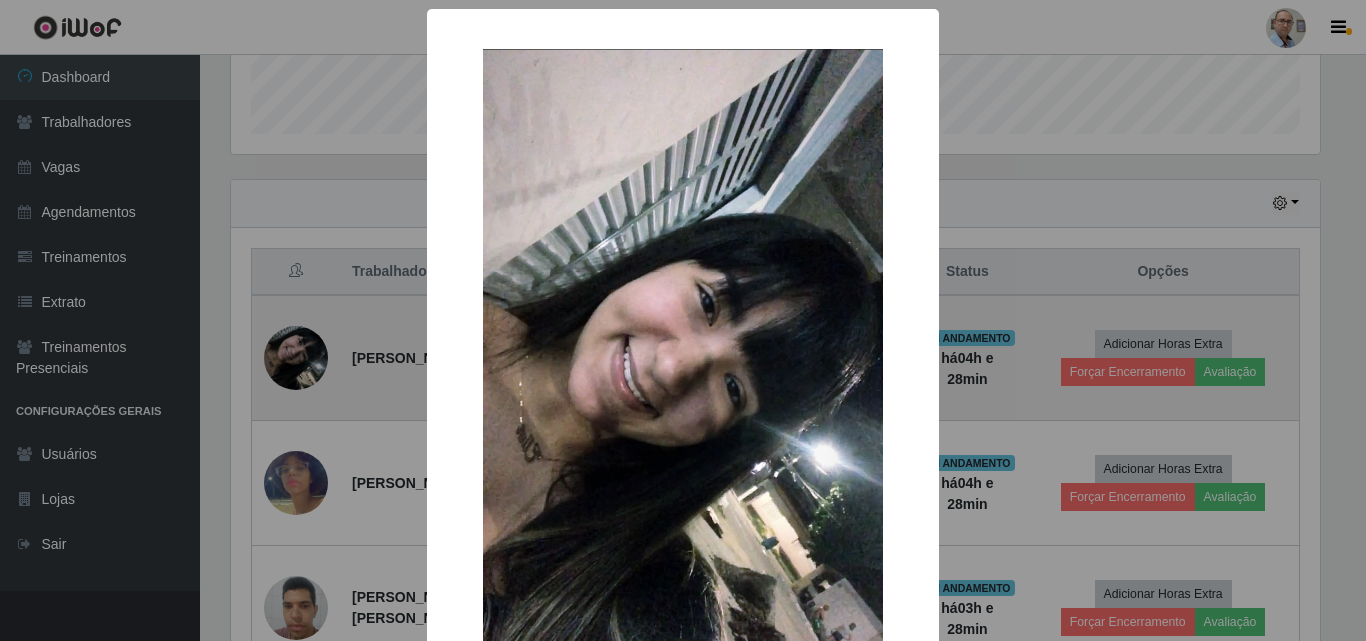 type 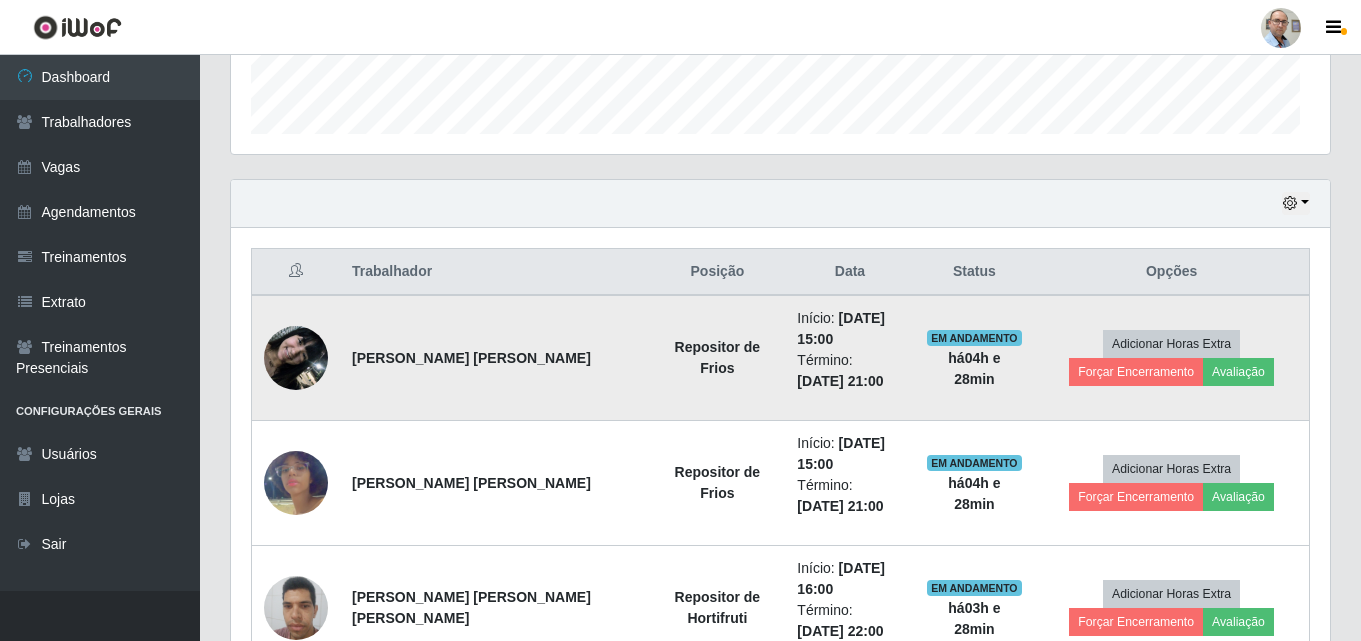 scroll, scrollTop: 999585, scrollLeft: 998901, axis: both 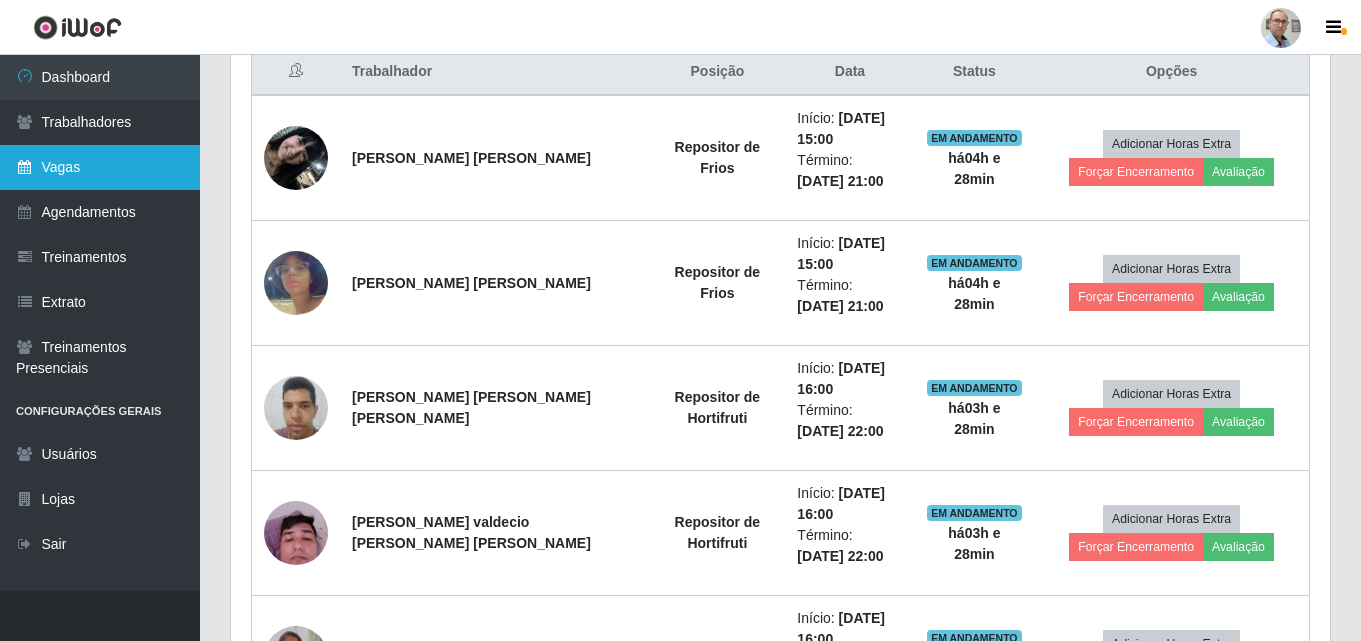 click on "Vagas" at bounding box center (100, 167) 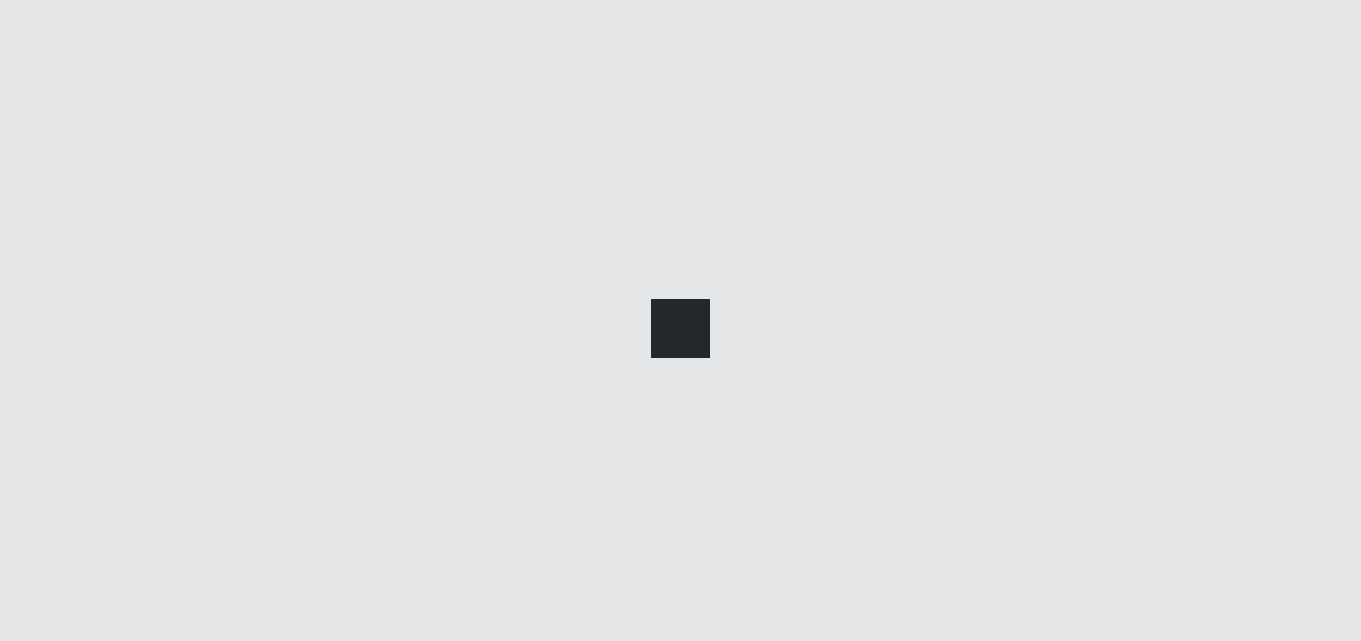 scroll, scrollTop: 0, scrollLeft: 0, axis: both 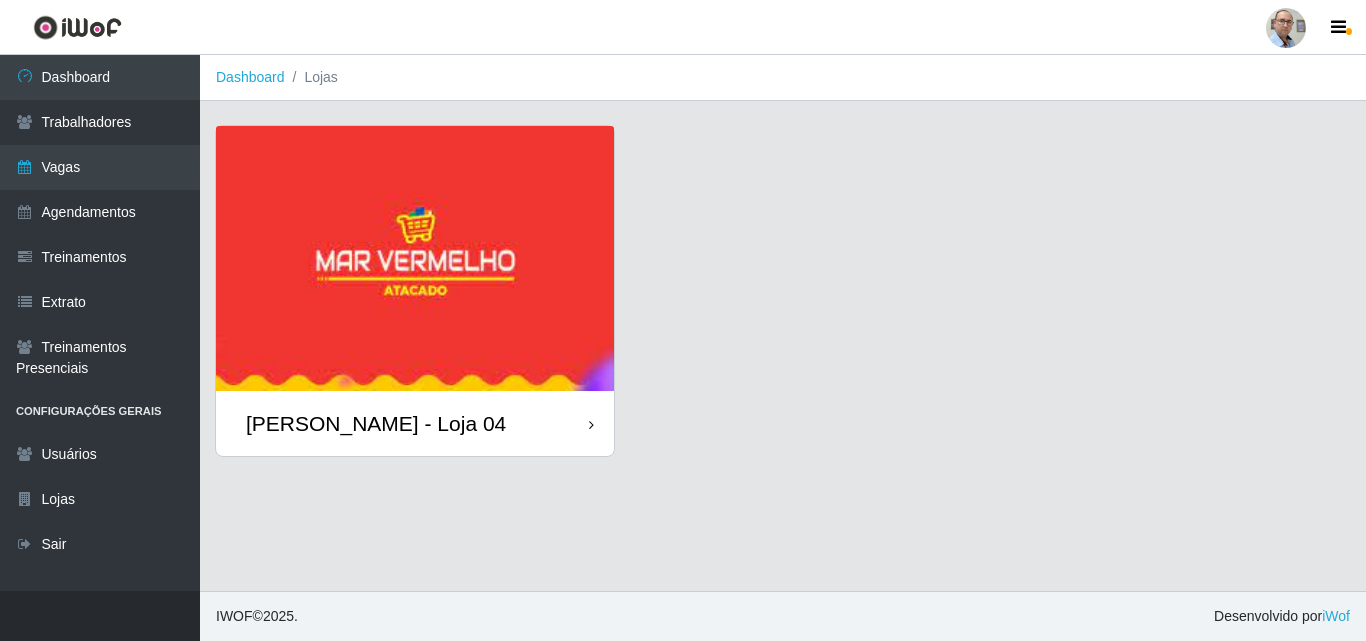 click on "[PERSON_NAME] - Loja 04" at bounding box center [376, 423] 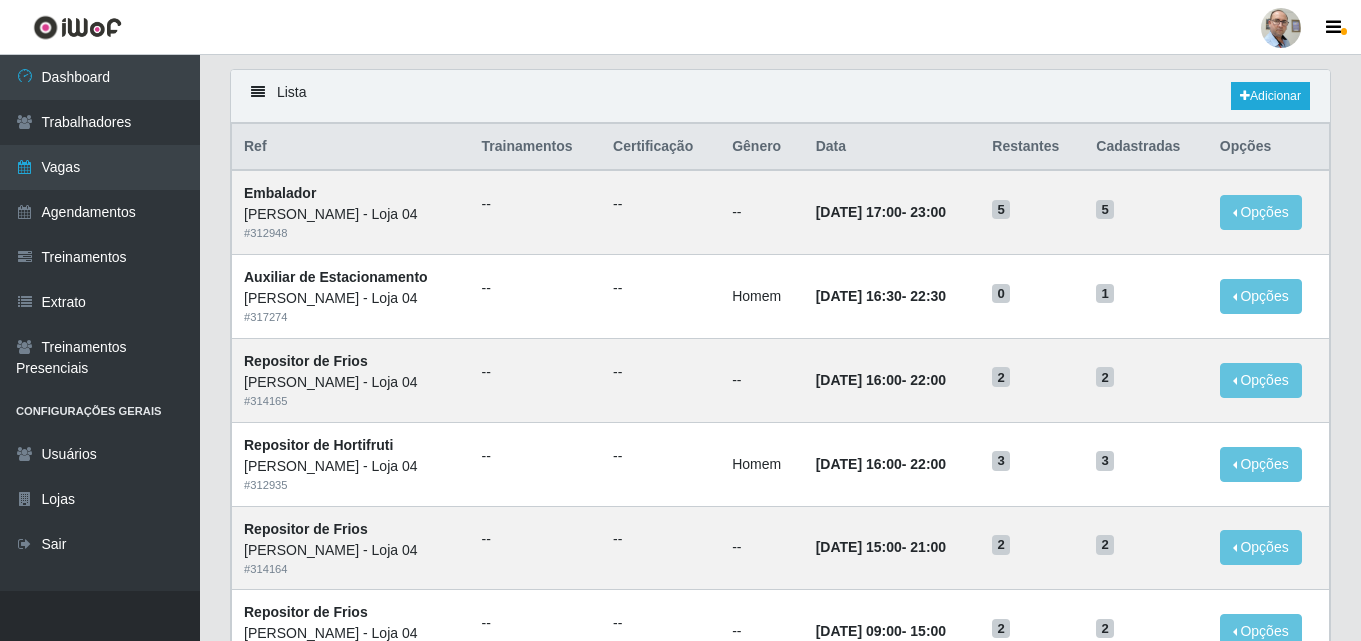 scroll, scrollTop: 0, scrollLeft: 0, axis: both 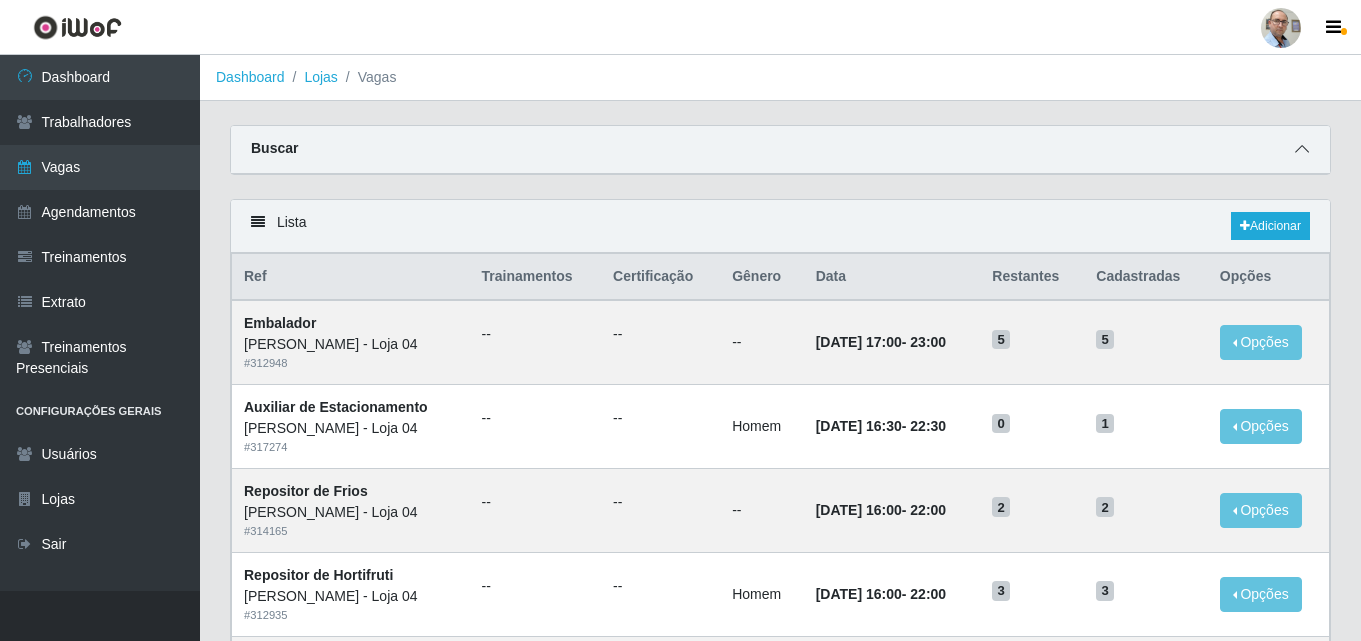 click at bounding box center (1302, 149) 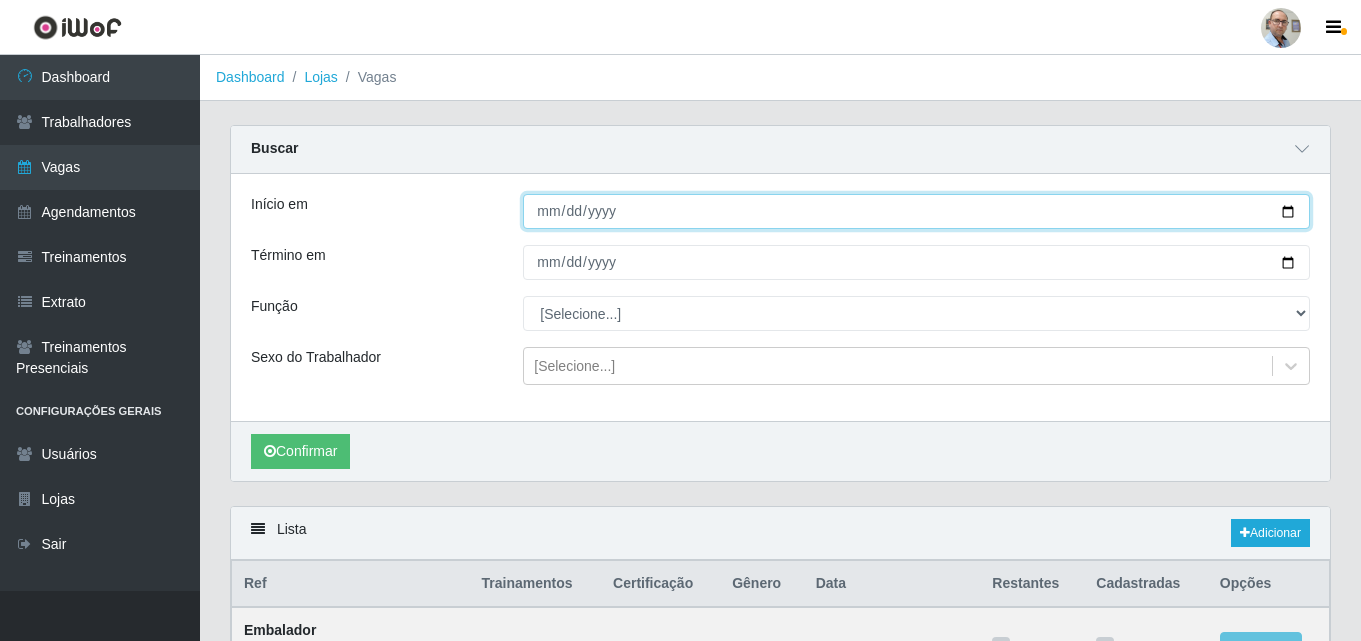 click on "Início em" at bounding box center [916, 211] 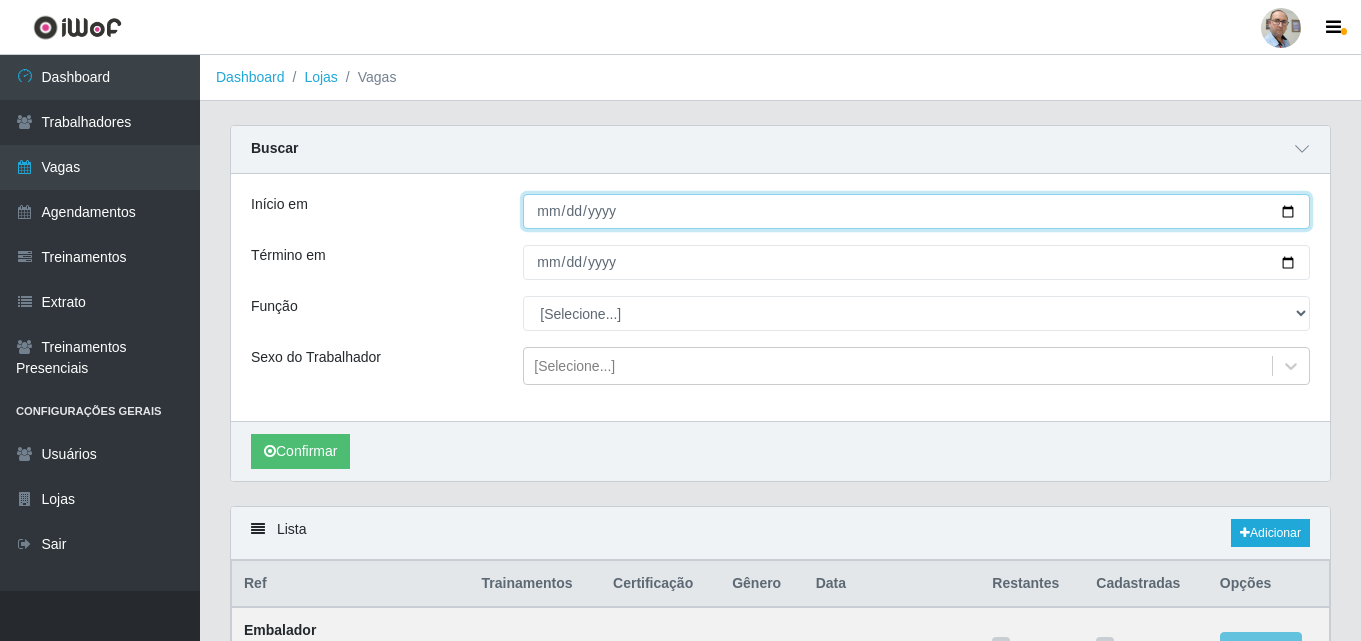 type on "[DATE]" 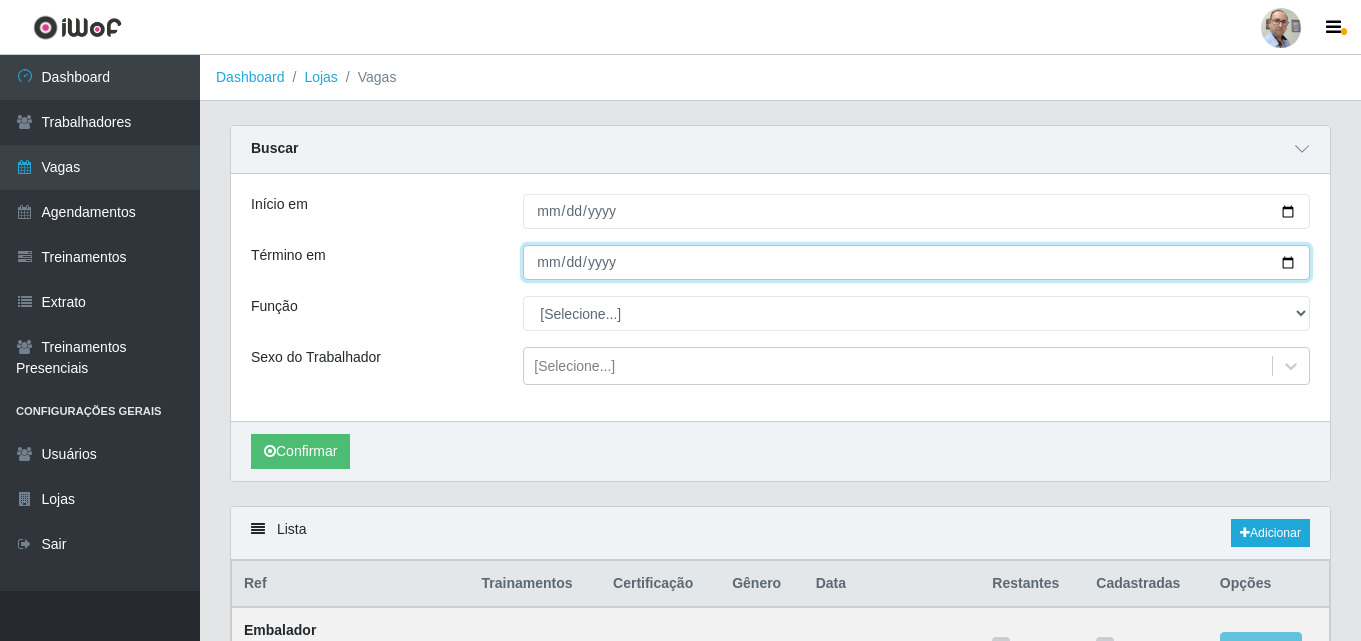 click on "Término em" at bounding box center (916, 262) 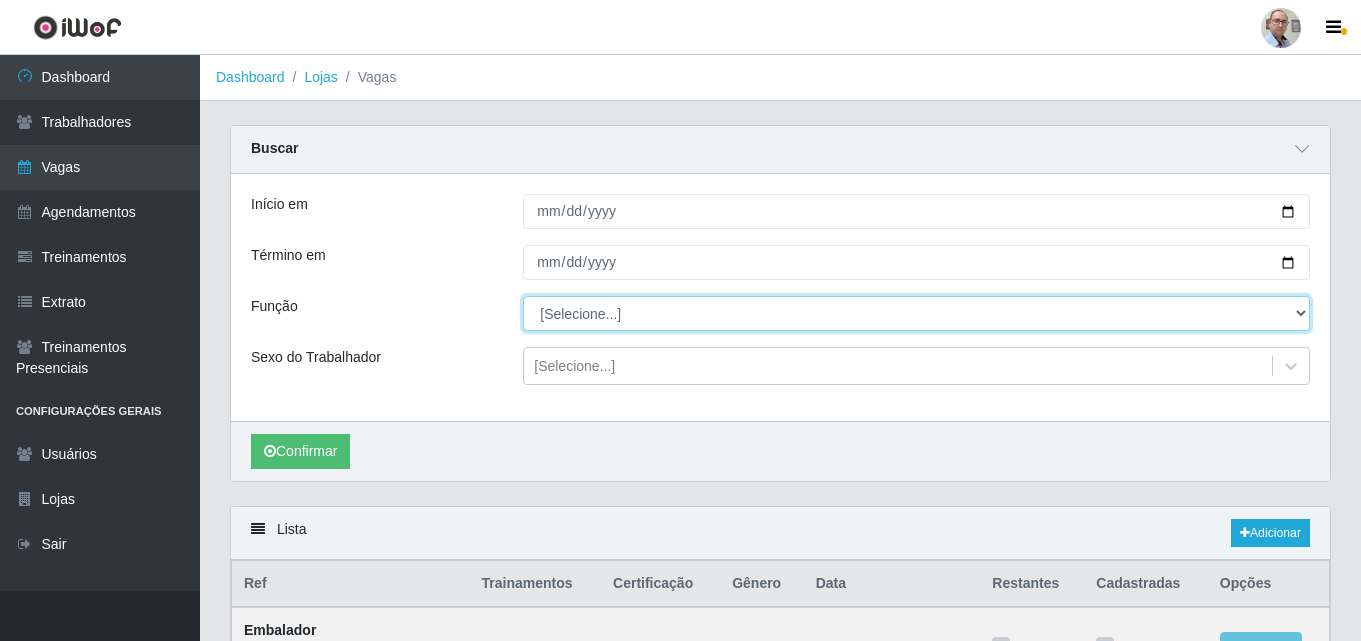 click on "[Selecione...] ASG ASG + ASG ++ Auxiliar de Depósito  Auxiliar de Depósito + Auxiliar de Depósito ++ Auxiliar de Estacionamento Auxiliar de Estacionamento + Auxiliar de Estacionamento ++ Balconista de Frios Balconista de Frios + Balconista de Padaria  Balconista de Padaria + Embalador Embalador + Embalador ++ Operador de Caixa Operador de Caixa + Operador de Caixa ++ Repositor  Repositor + Repositor ++ Repositor de Frios Repositor de Frios + Repositor de Frios ++ Repositor de Hortifruti Repositor de Hortifruti + Repositor de Hortifruti ++" at bounding box center [916, 313] 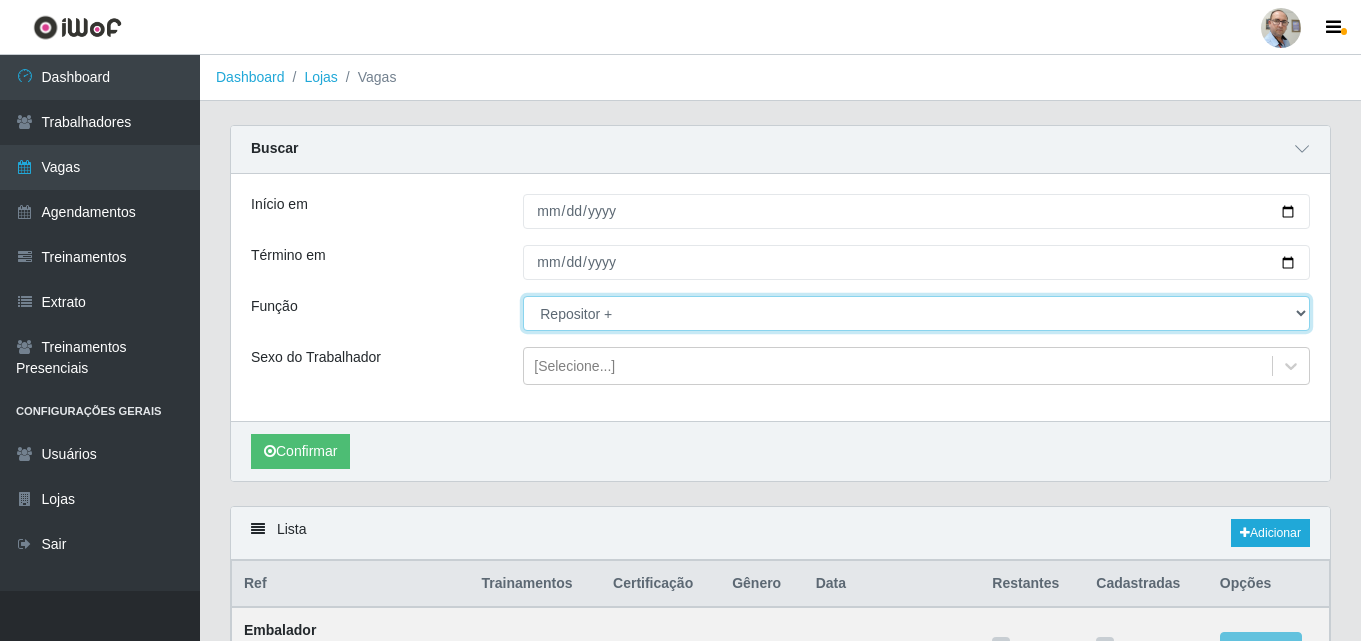 click on "[Selecione...] ASG ASG + ASG ++ Auxiliar de Depósito  Auxiliar de Depósito + Auxiliar de Depósito ++ Auxiliar de Estacionamento Auxiliar de Estacionamento + Auxiliar de Estacionamento ++ Balconista de Frios Balconista de Frios + Balconista de Padaria  Balconista de Padaria + Embalador Embalador + Embalador ++ Operador de Caixa Operador de Caixa + Operador de Caixa ++ Repositor  Repositor + Repositor ++ Repositor de Frios Repositor de Frios + Repositor de Frios ++ Repositor de Hortifruti Repositor de Hortifruti + Repositor de Hortifruti ++" at bounding box center [916, 313] 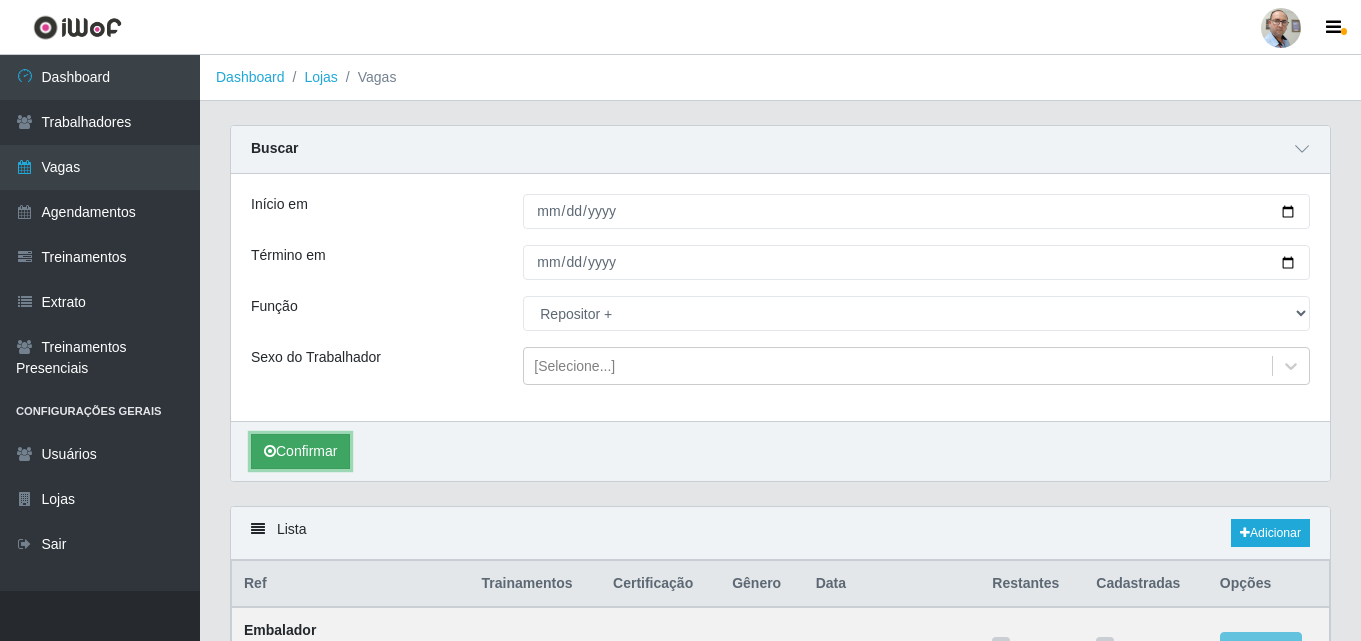 click on "Confirmar" at bounding box center (300, 451) 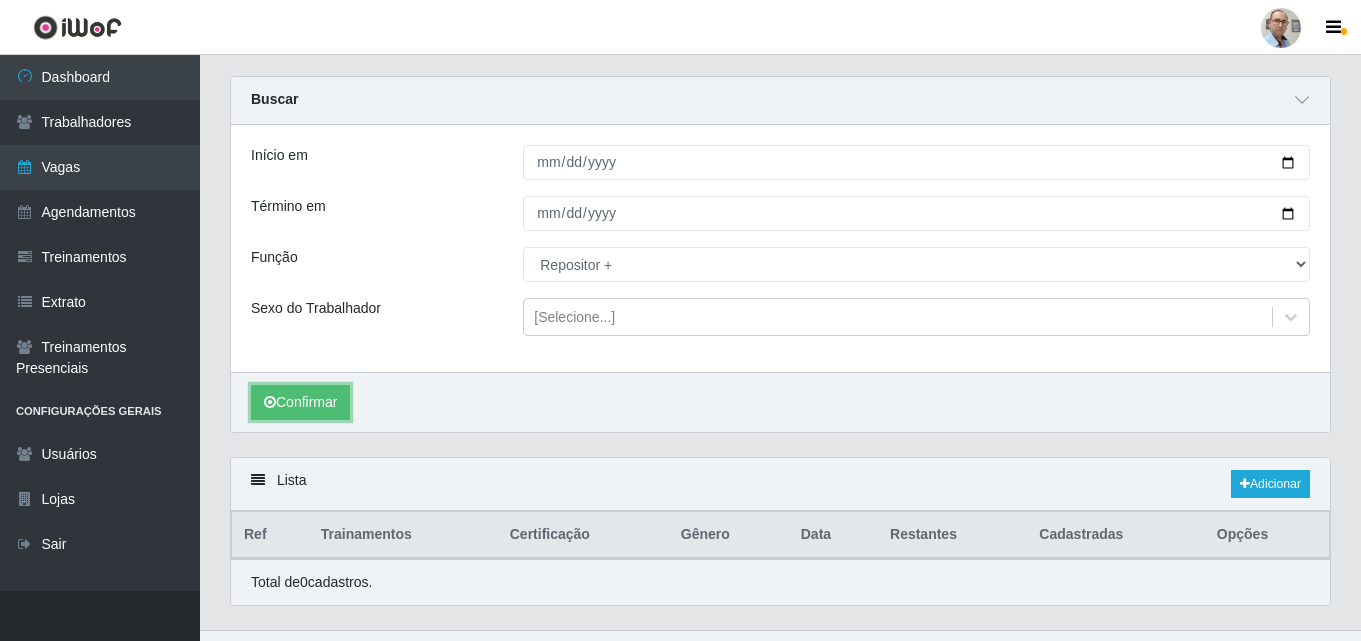 scroll, scrollTop: 89, scrollLeft: 0, axis: vertical 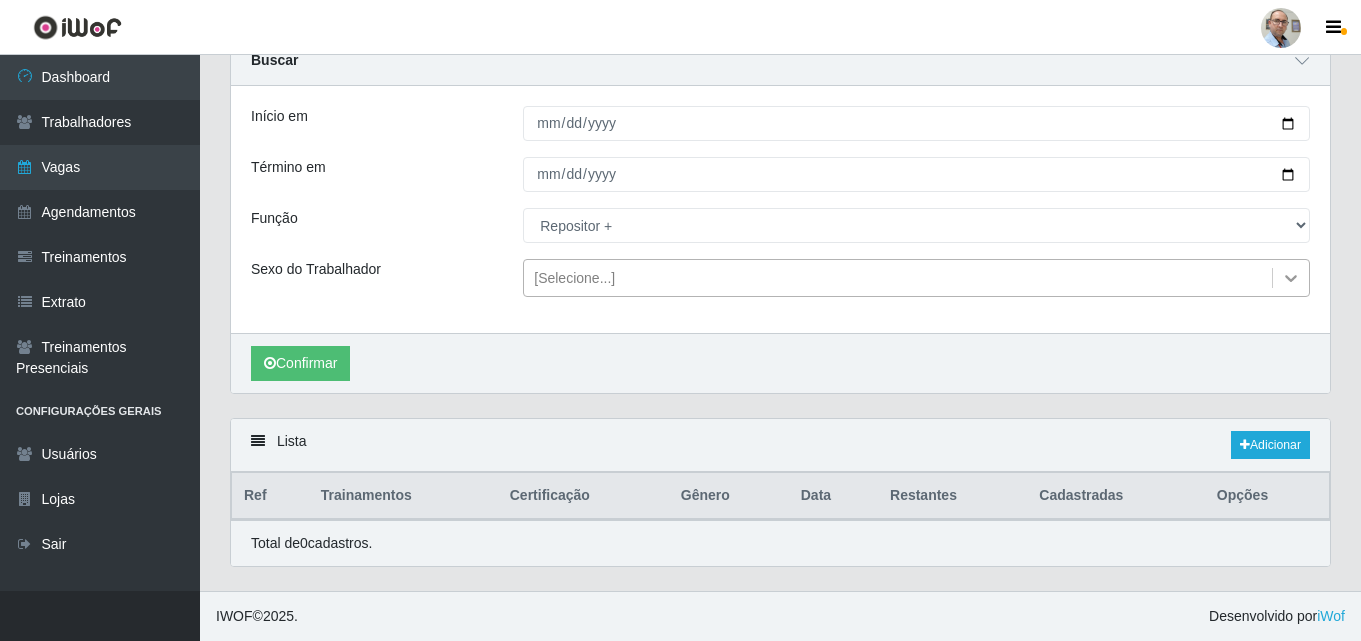 click 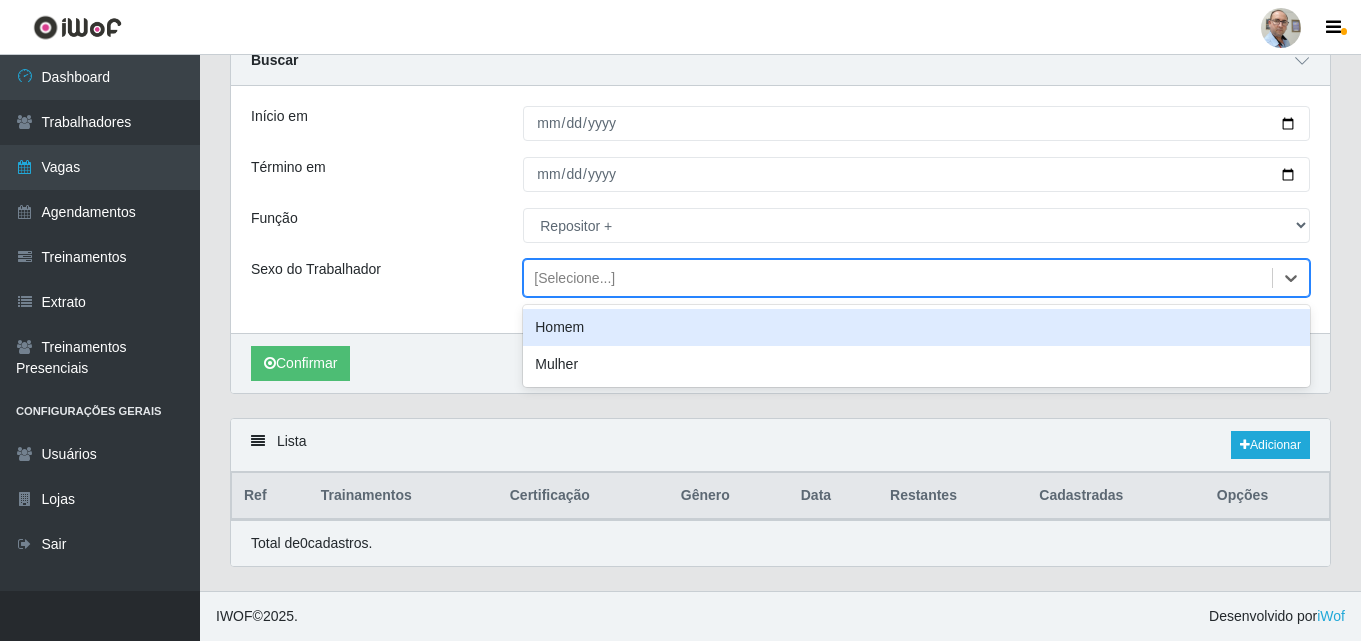 click on "Homem" at bounding box center [916, 327] 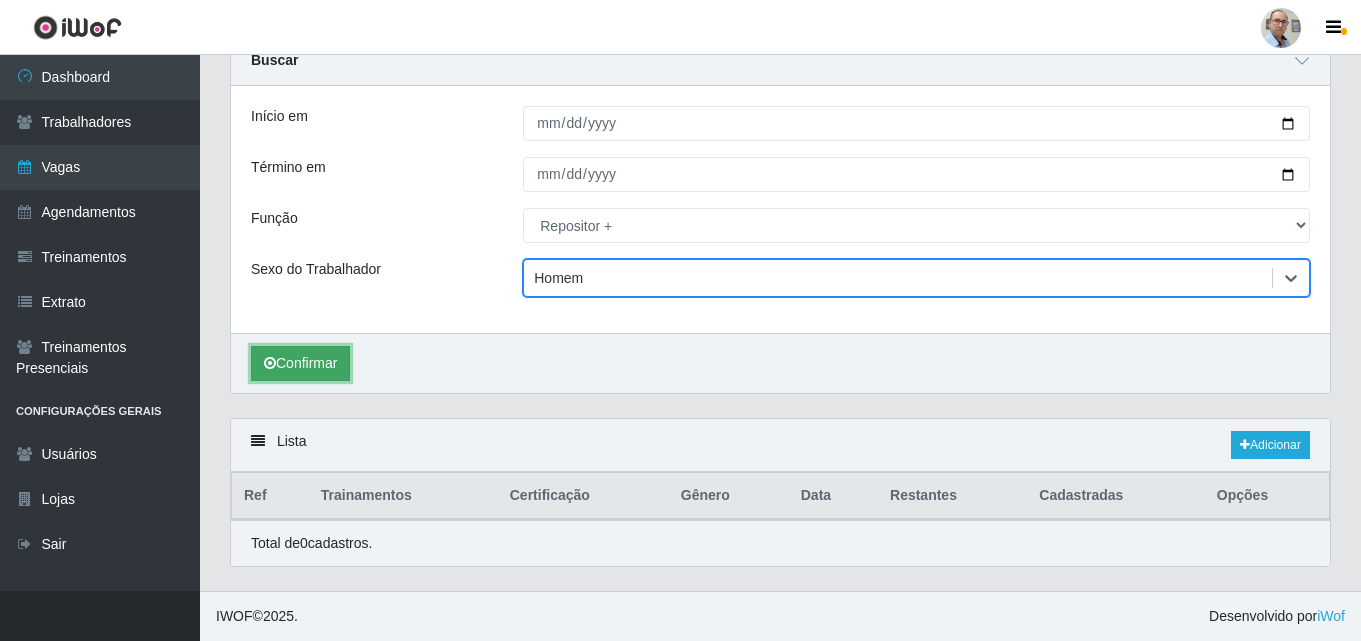 click on "Confirmar" at bounding box center [300, 363] 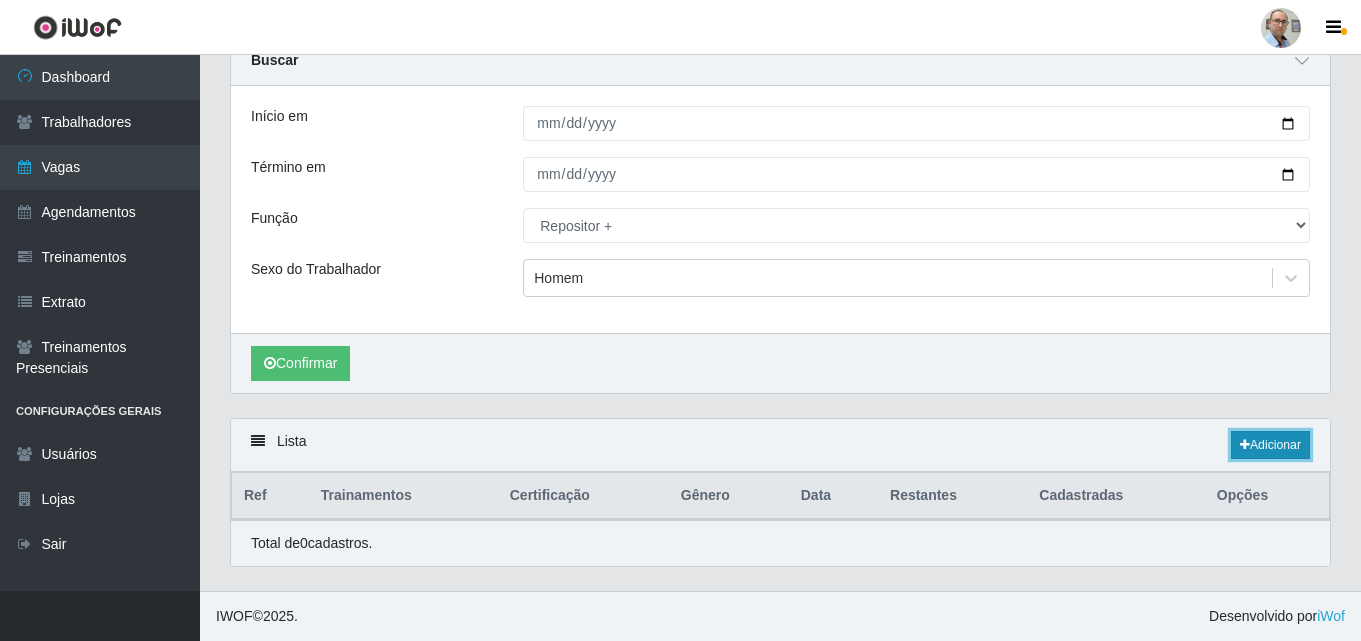 click on "Adicionar" at bounding box center [1270, 445] 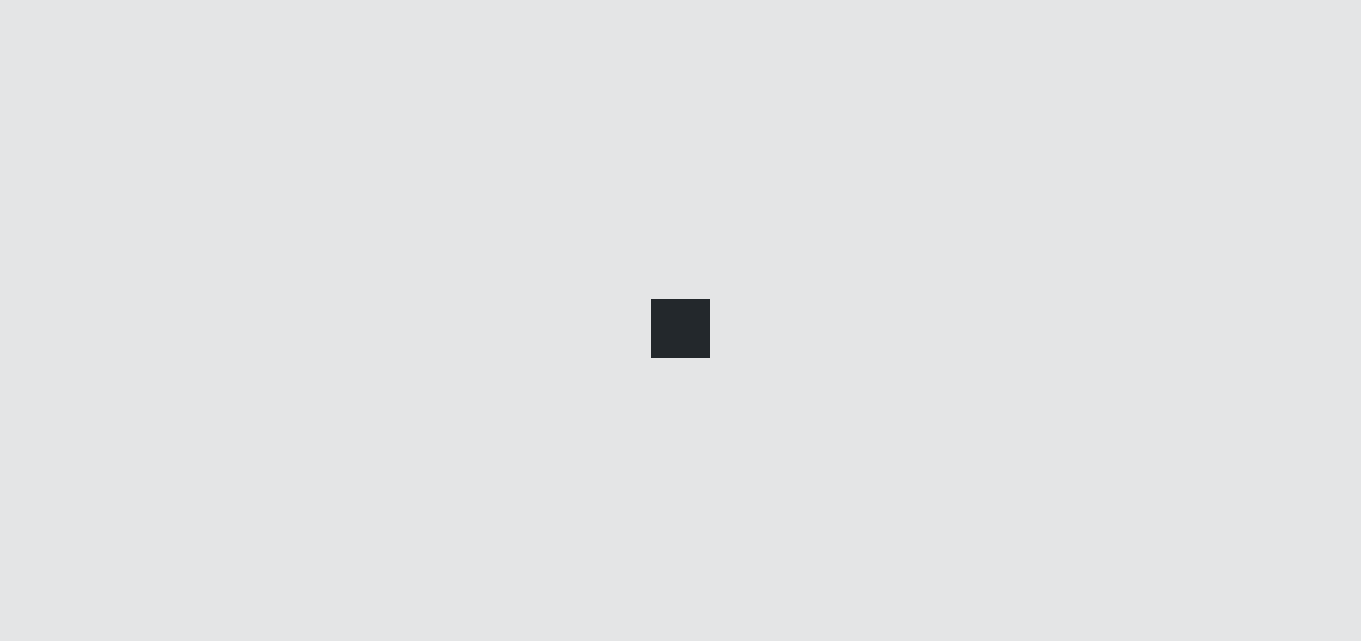 scroll, scrollTop: 0, scrollLeft: 0, axis: both 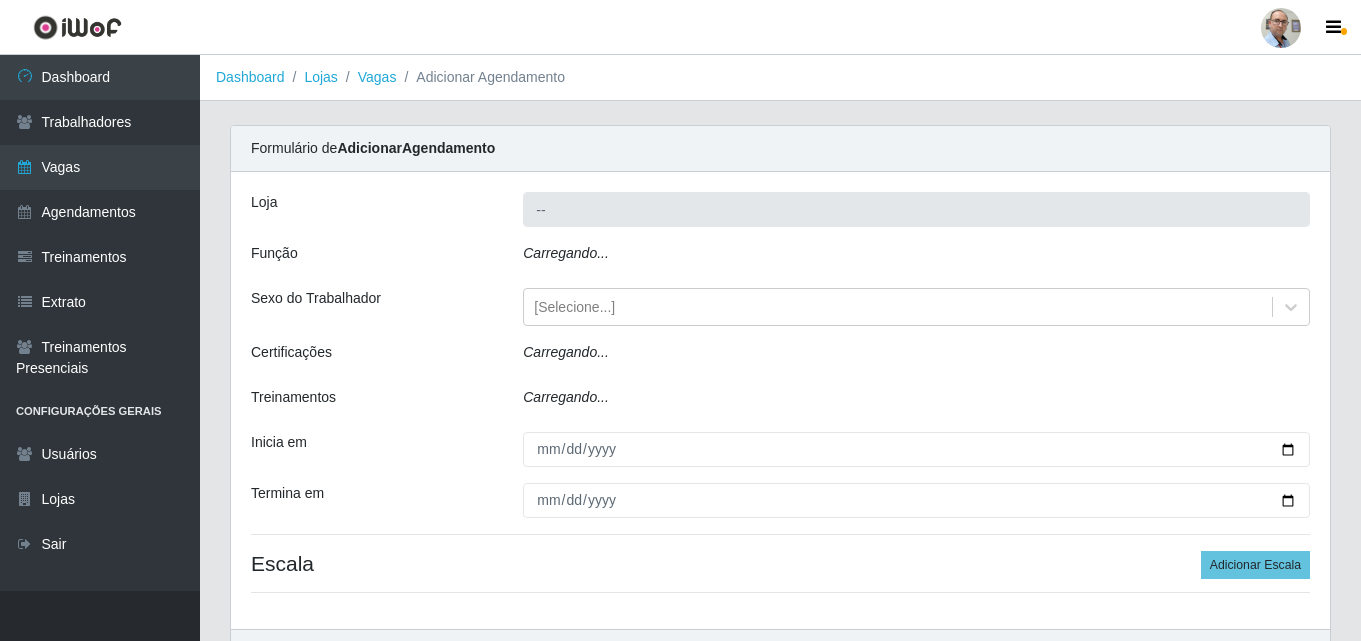 type on "[PERSON_NAME] - Loja 04" 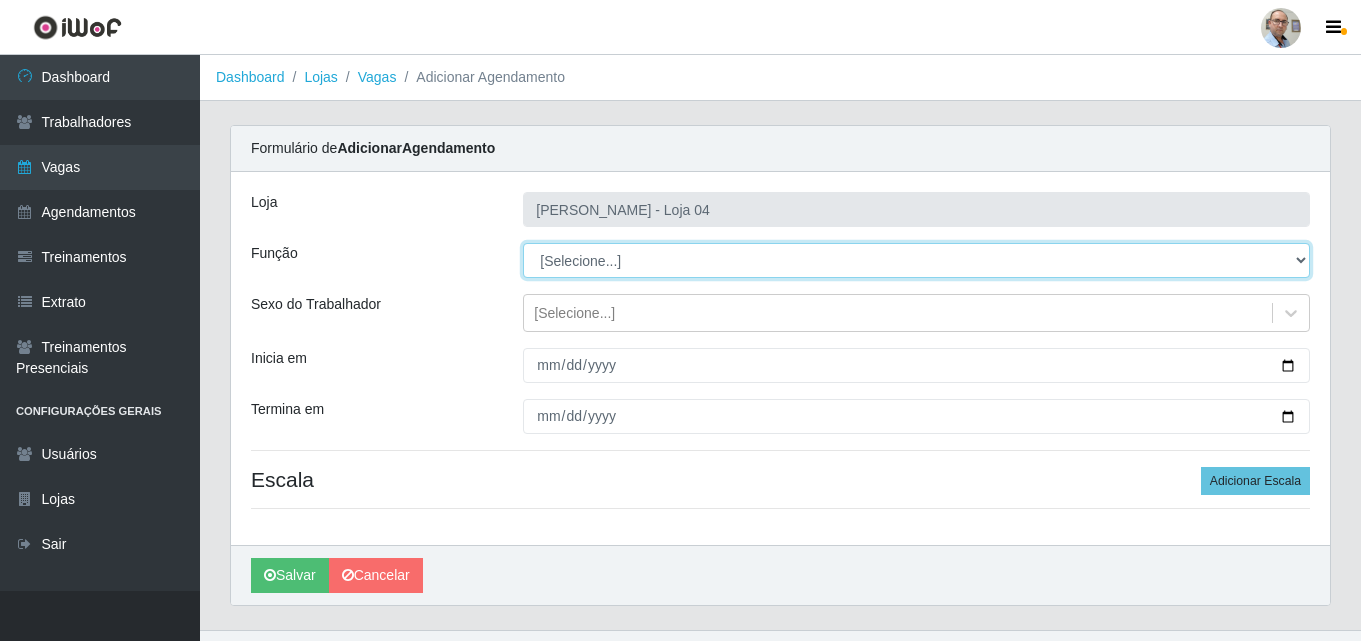 click on "[Selecione...] ASG ASG + ASG ++ Auxiliar de Depósito  Auxiliar de Depósito + Auxiliar de Depósito ++ Auxiliar de Estacionamento Auxiliar de Estacionamento + Auxiliar de Estacionamento ++ Balconista de Frios Balconista de Frios + Balconista de Padaria  Balconista de Padaria + Embalador Embalador + Embalador ++ Operador de Caixa Operador de Caixa + Operador de Caixa ++ Repositor  Repositor + Repositor ++ Repositor de Frios Repositor de Frios + Repositor de Frios ++ Repositor de Hortifruti Repositor de Hortifruti + Repositor de Hortifruti ++" at bounding box center [916, 260] 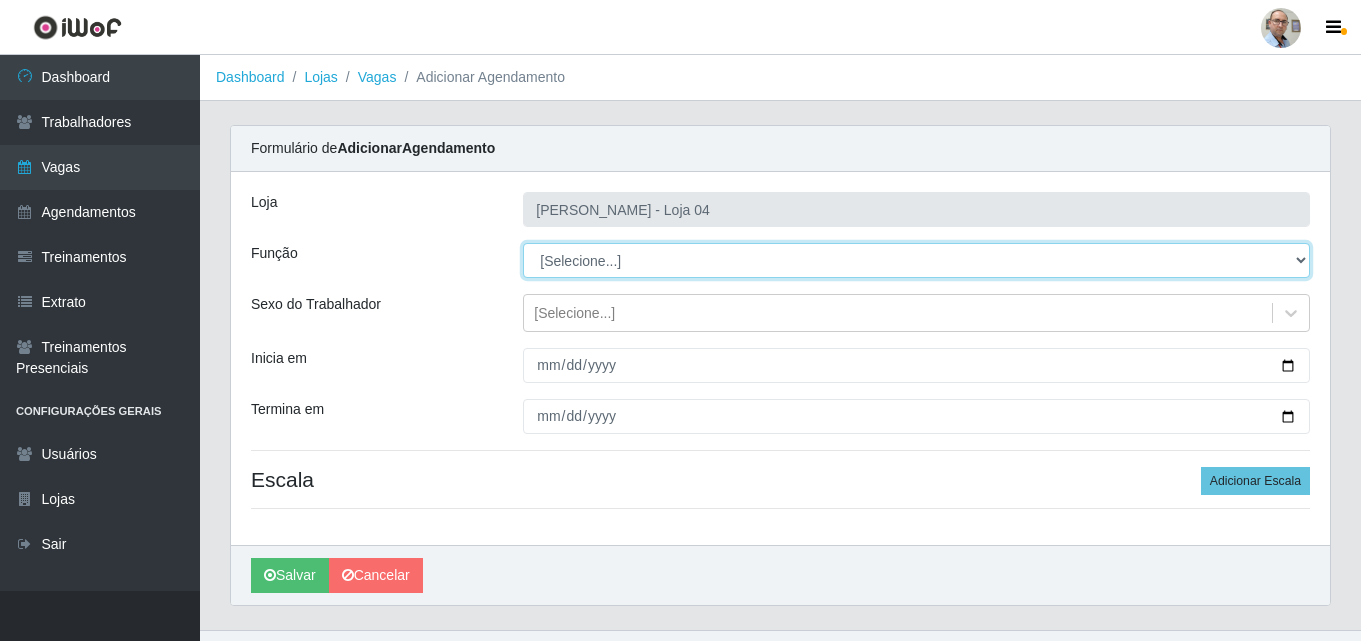select on "82" 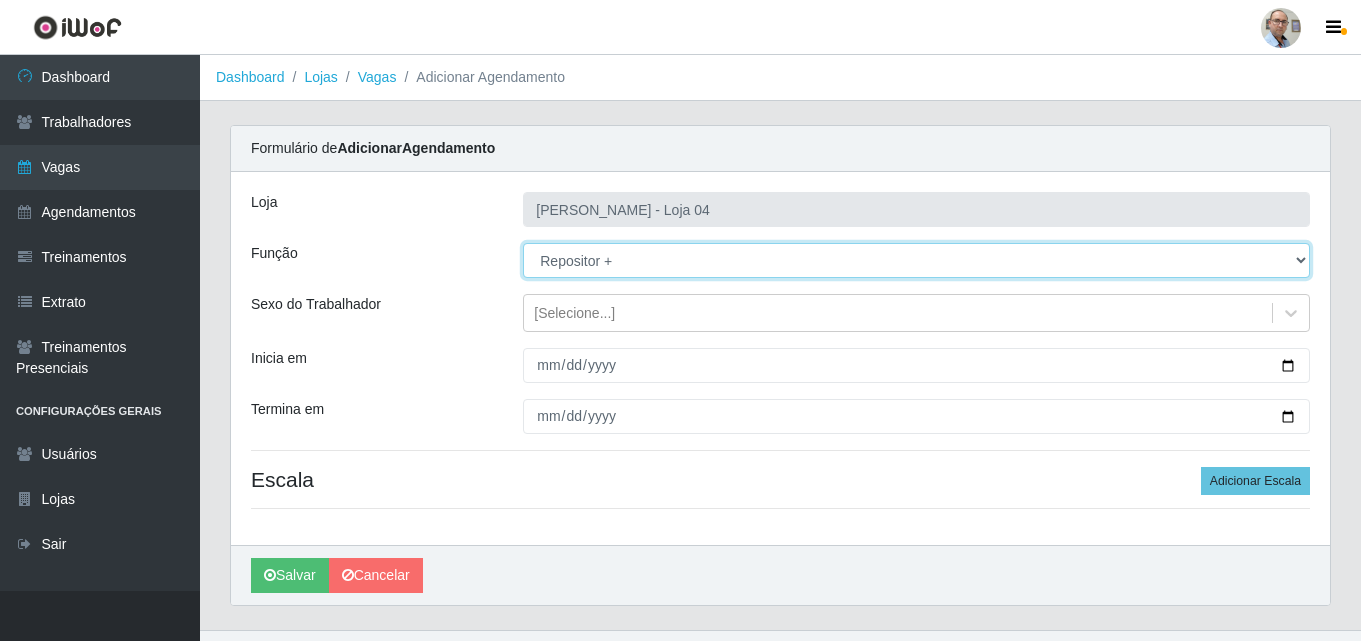 click on "[Selecione...] ASG ASG + ASG ++ Auxiliar de Depósito  Auxiliar de Depósito + Auxiliar de Depósito ++ Auxiliar de Estacionamento Auxiliar de Estacionamento + Auxiliar de Estacionamento ++ Balconista de Frios Balconista de Frios + Balconista de Padaria  Balconista de Padaria + Embalador Embalador + Embalador ++ Operador de Caixa Operador de Caixa + Operador de Caixa ++ Repositor  Repositor + Repositor ++ Repositor de Frios Repositor de Frios + Repositor de Frios ++ Repositor de Hortifruti Repositor de Hortifruti + Repositor de Hortifruti ++" at bounding box center (916, 260) 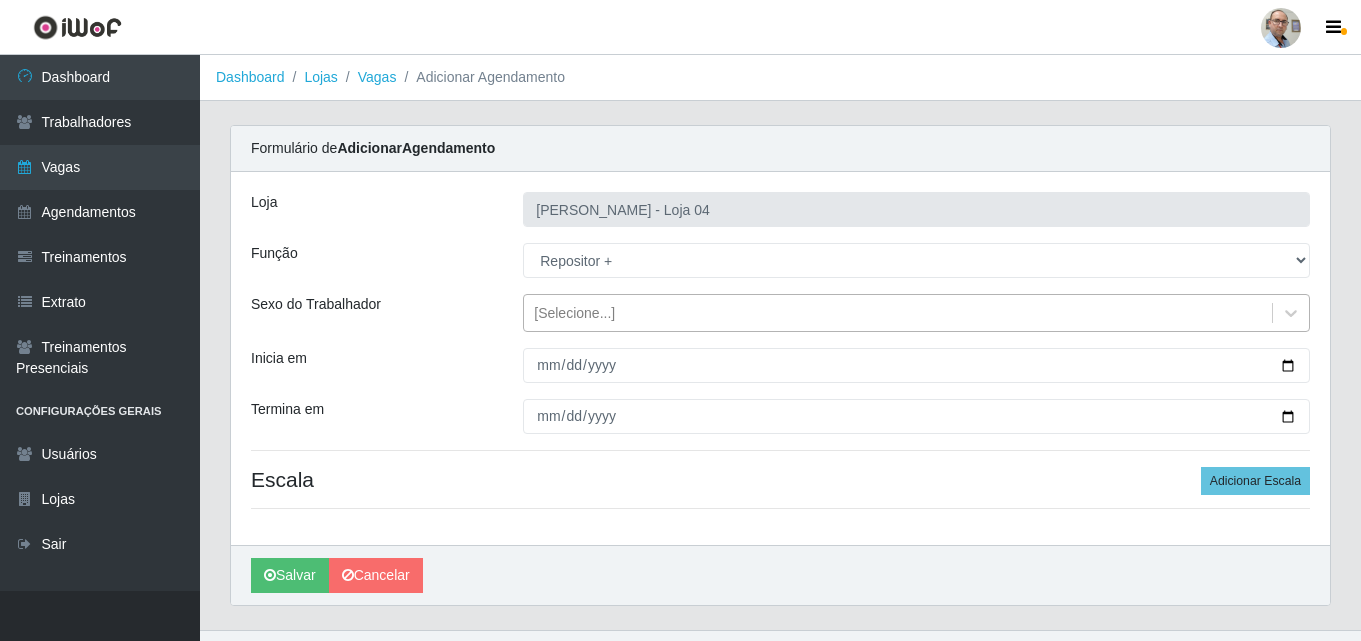 click on "[Selecione...]" at bounding box center (574, 313) 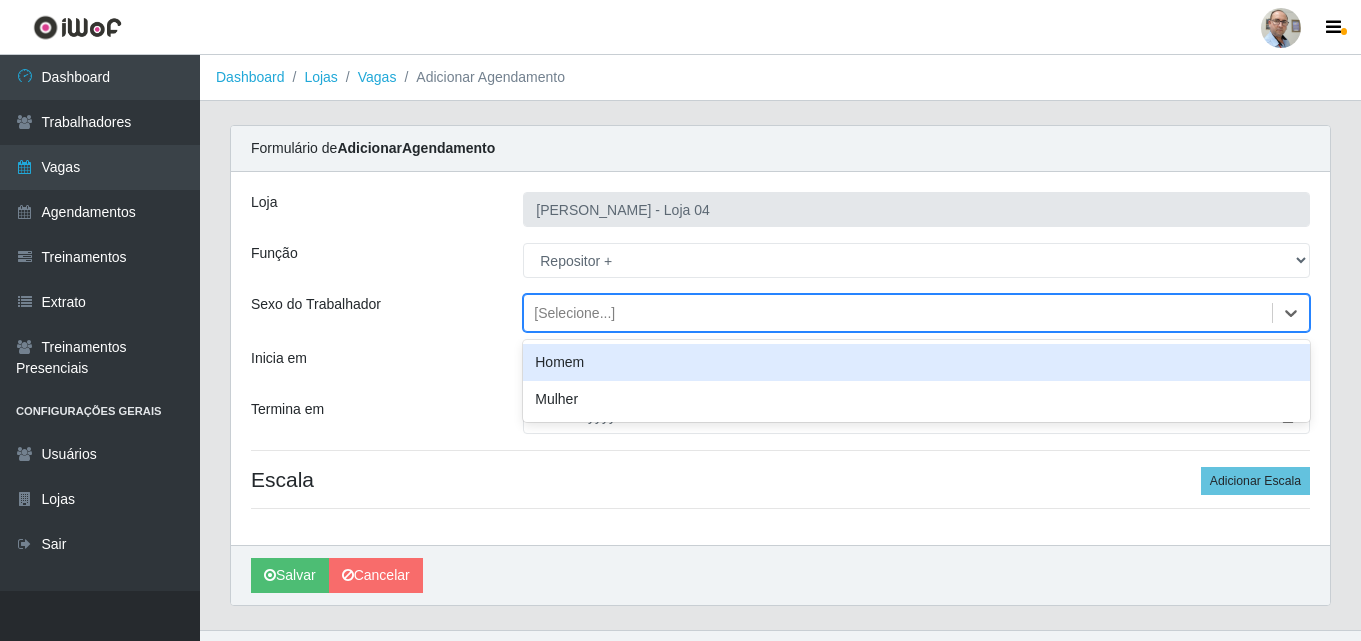 click on "Homem" at bounding box center (916, 362) 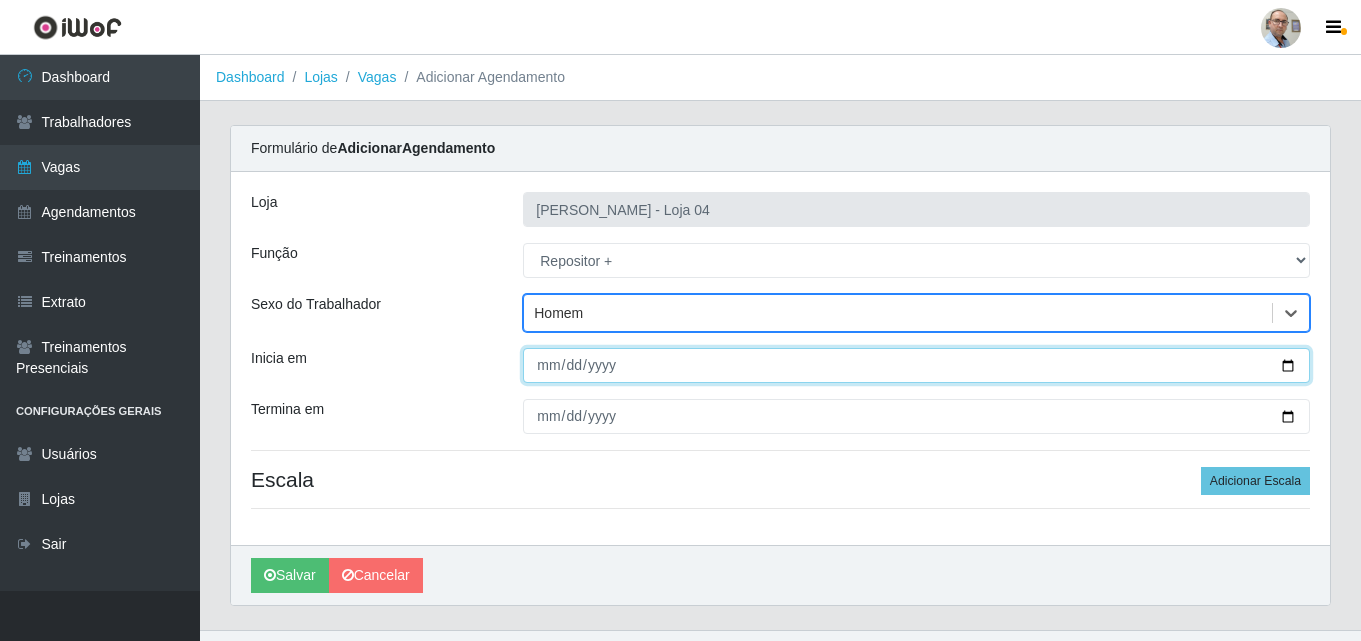 click on "Inicia em" at bounding box center [916, 365] 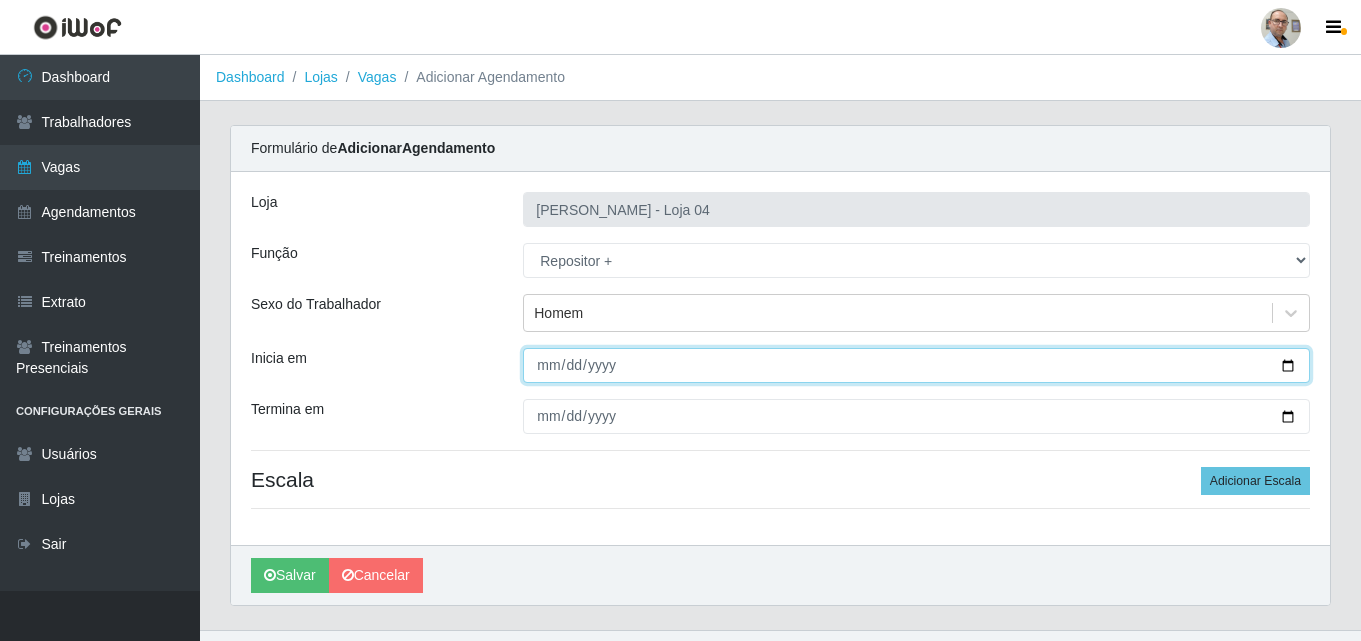type on "[DATE]" 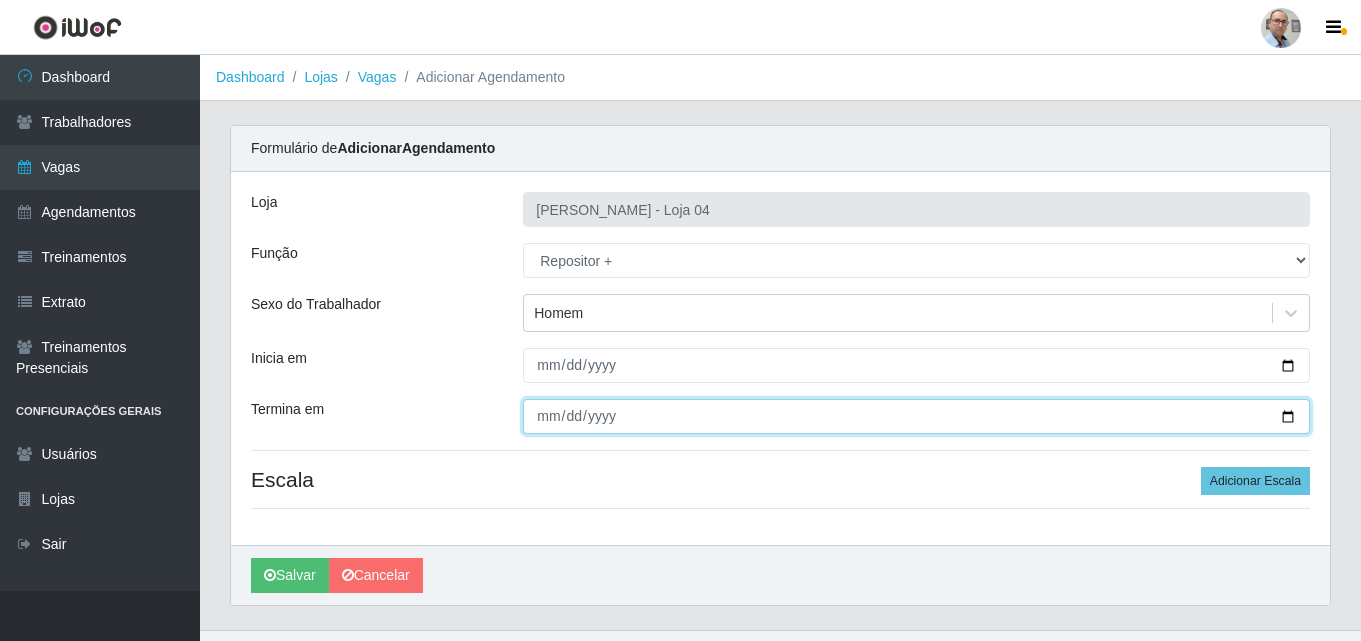 click on "Termina em" at bounding box center [916, 416] 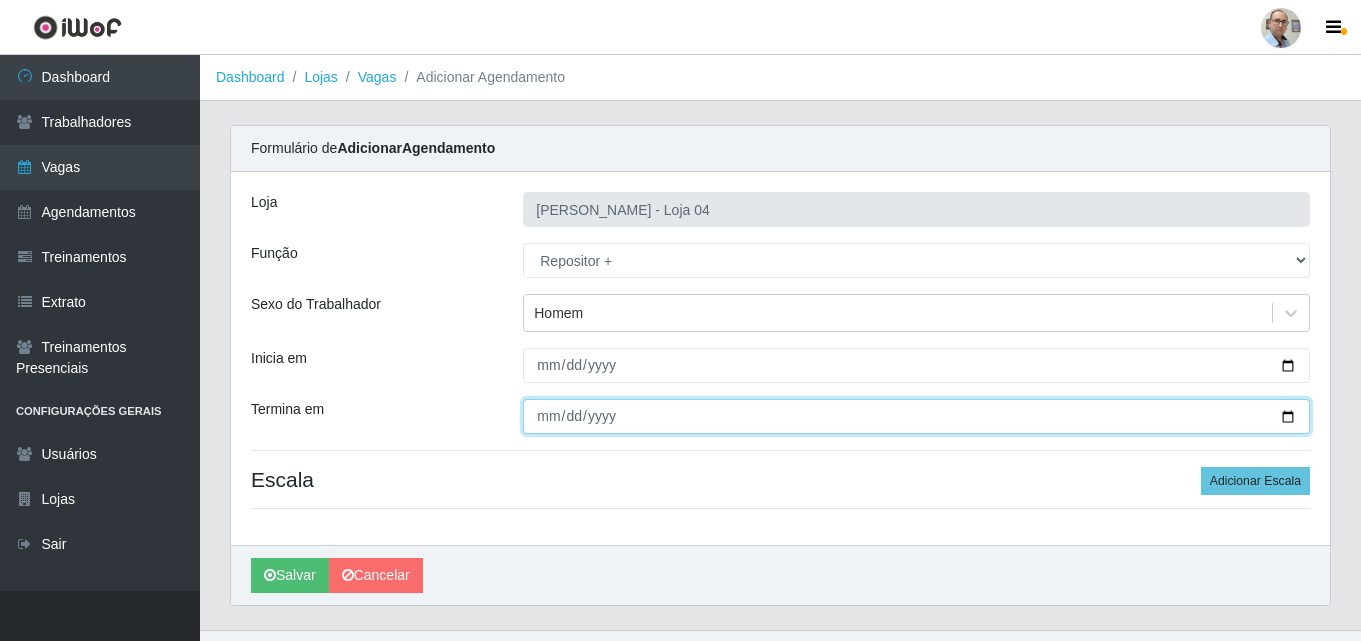 type on "[DATE]" 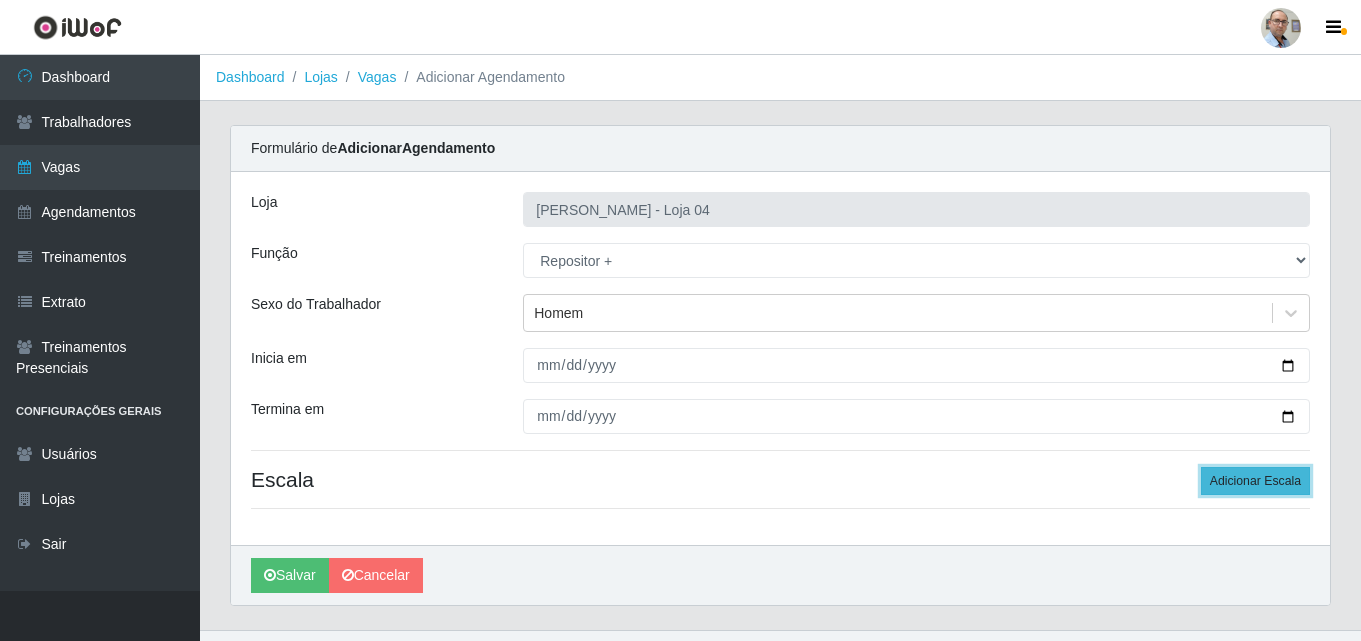 click on "Adicionar Escala" at bounding box center [1255, 481] 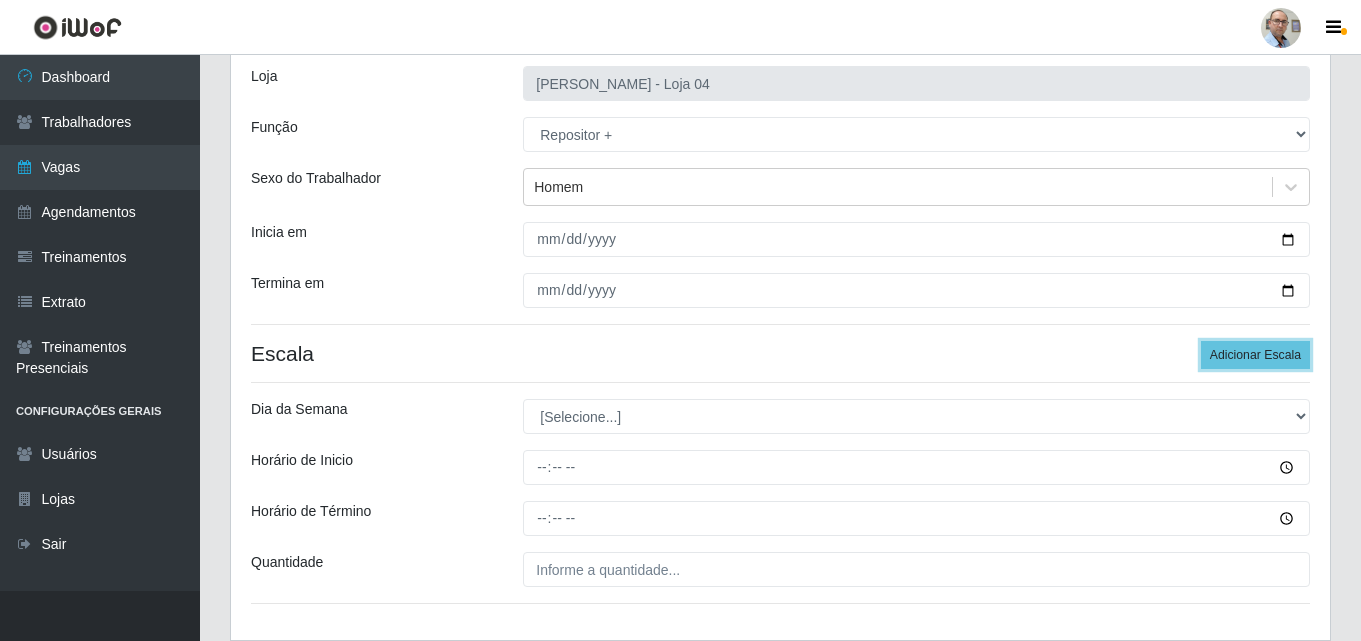 scroll, scrollTop: 260, scrollLeft: 0, axis: vertical 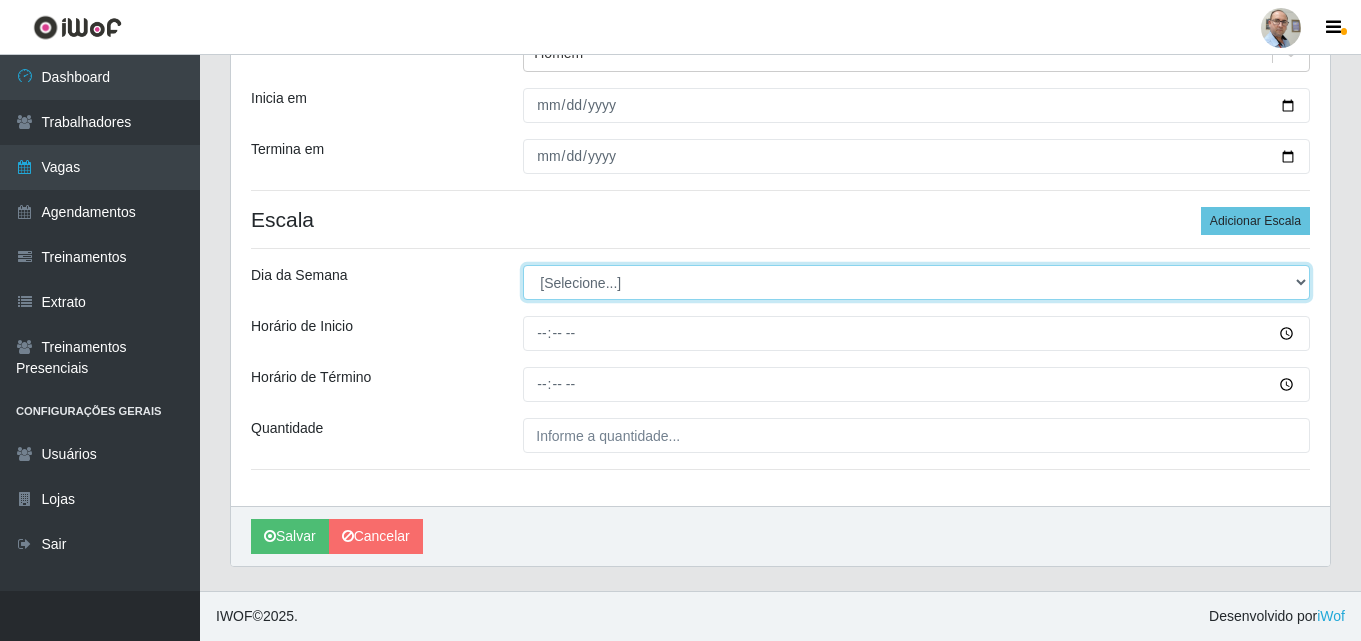 click on "[Selecione...] Segunda Terça Quarta Quinta Sexta Sábado Domingo" at bounding box center (916, 282) 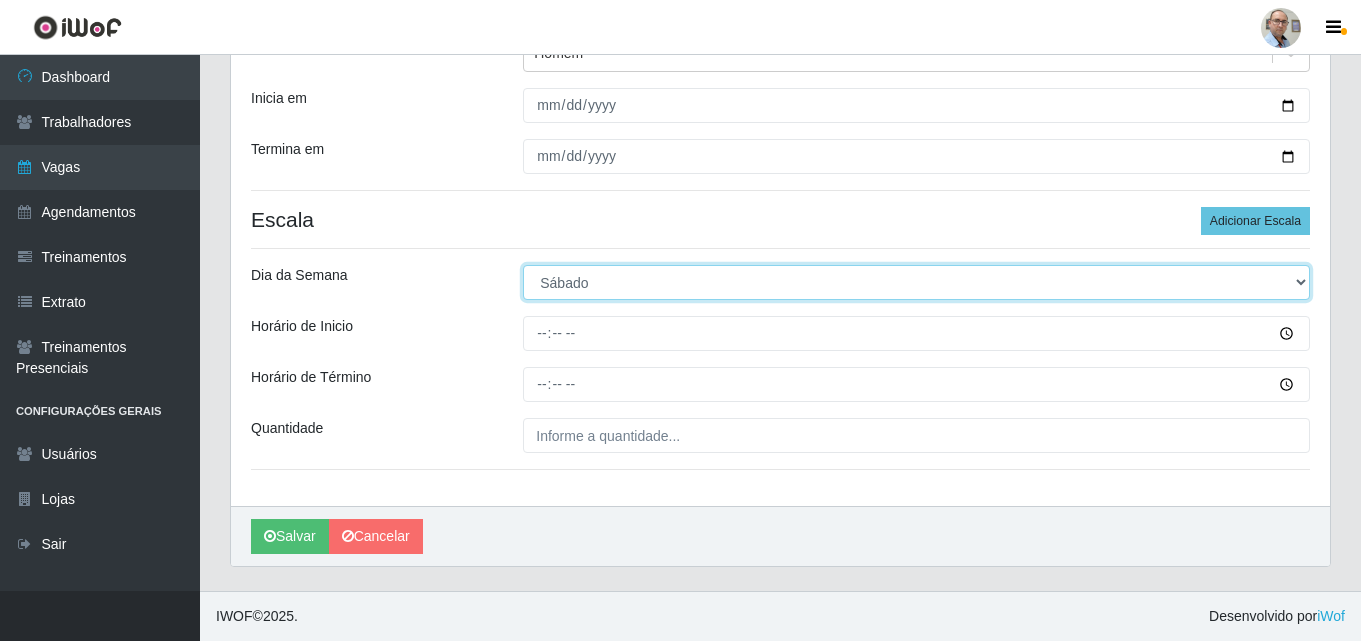click on "[Selecione...] Segunda Terça Quarta Quinta Sexta Sábado Domingo" at bounding box center (916, 282) 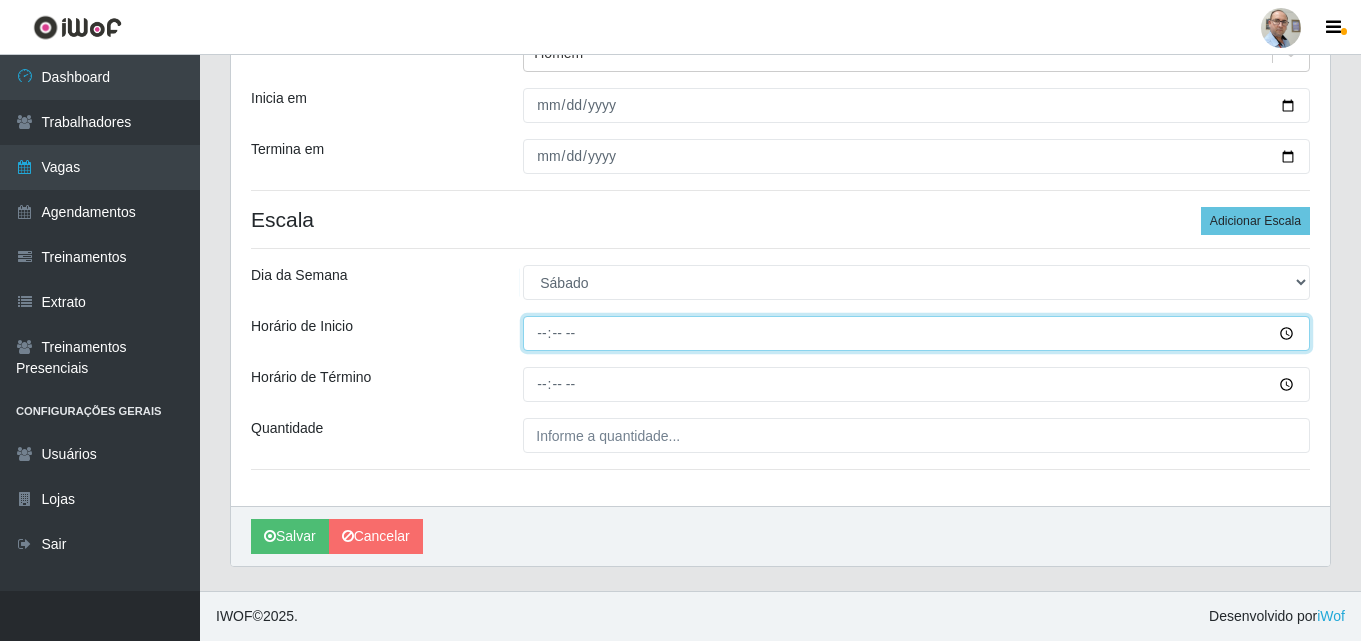 click on "Horário de Inicio" at bounding box center [916, 333] 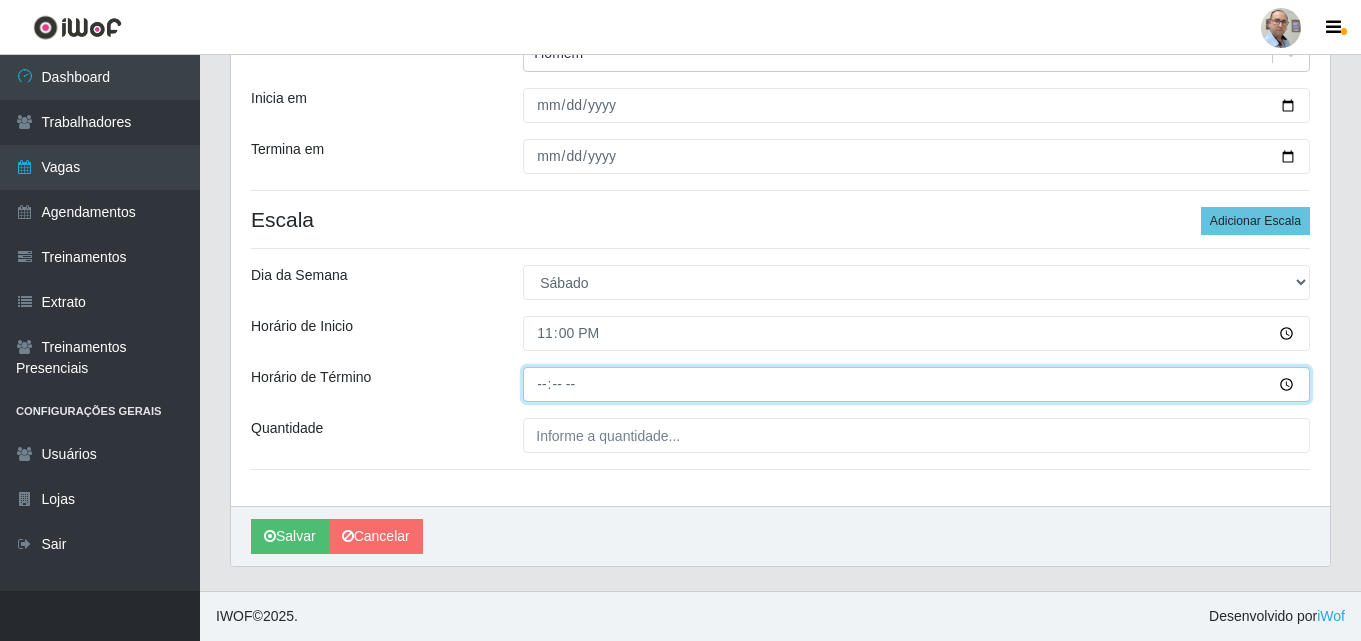 type on "05:00" 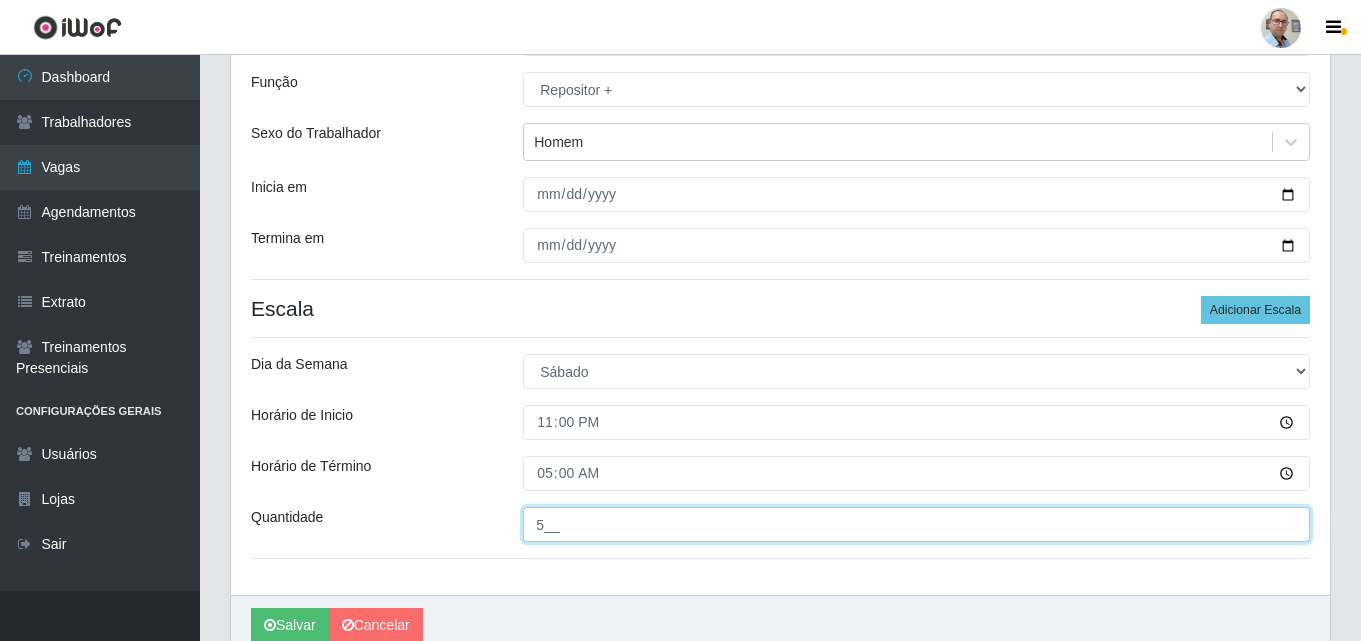 scroll, scrollTop: 260, scrollLeft: 0, axis: vertical 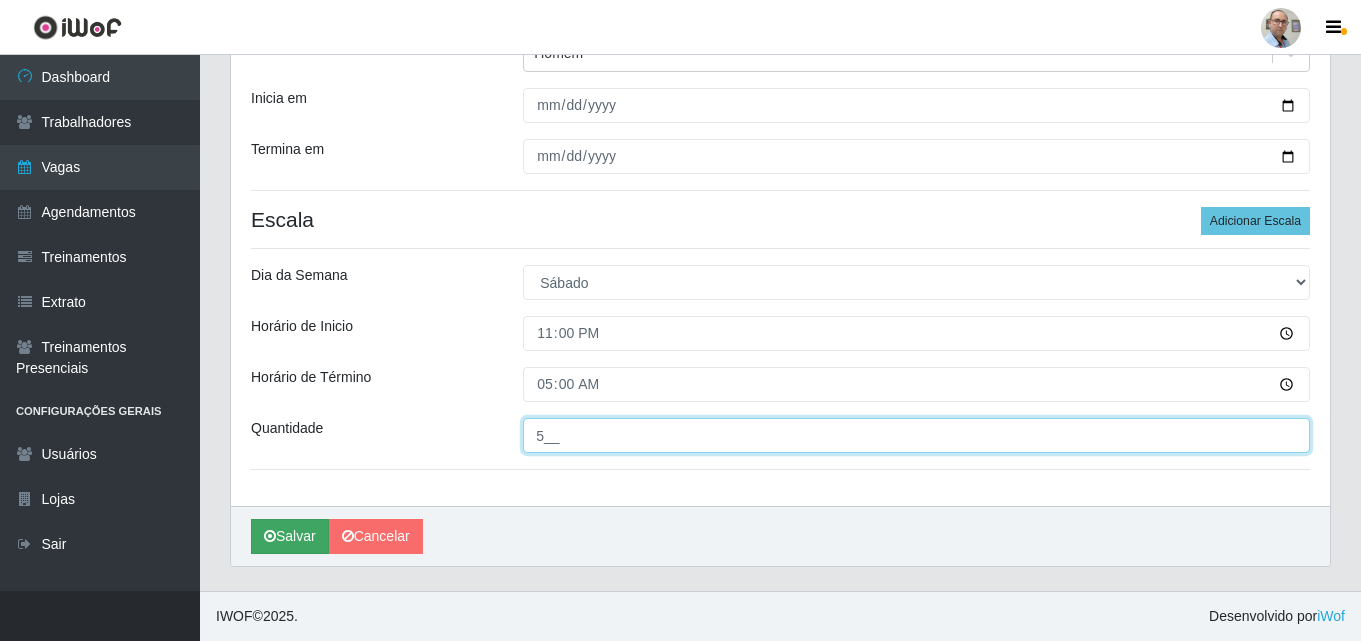 type on "5__" 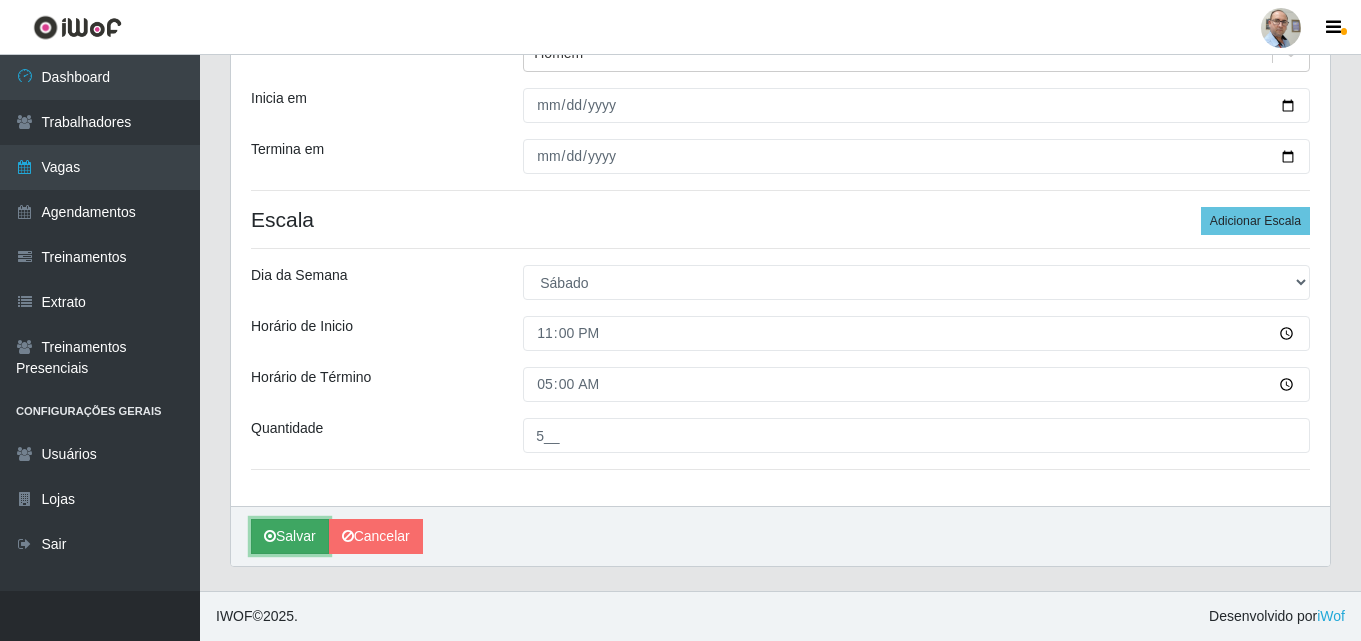 click on "Salvar" at bounding box center [290, 536] 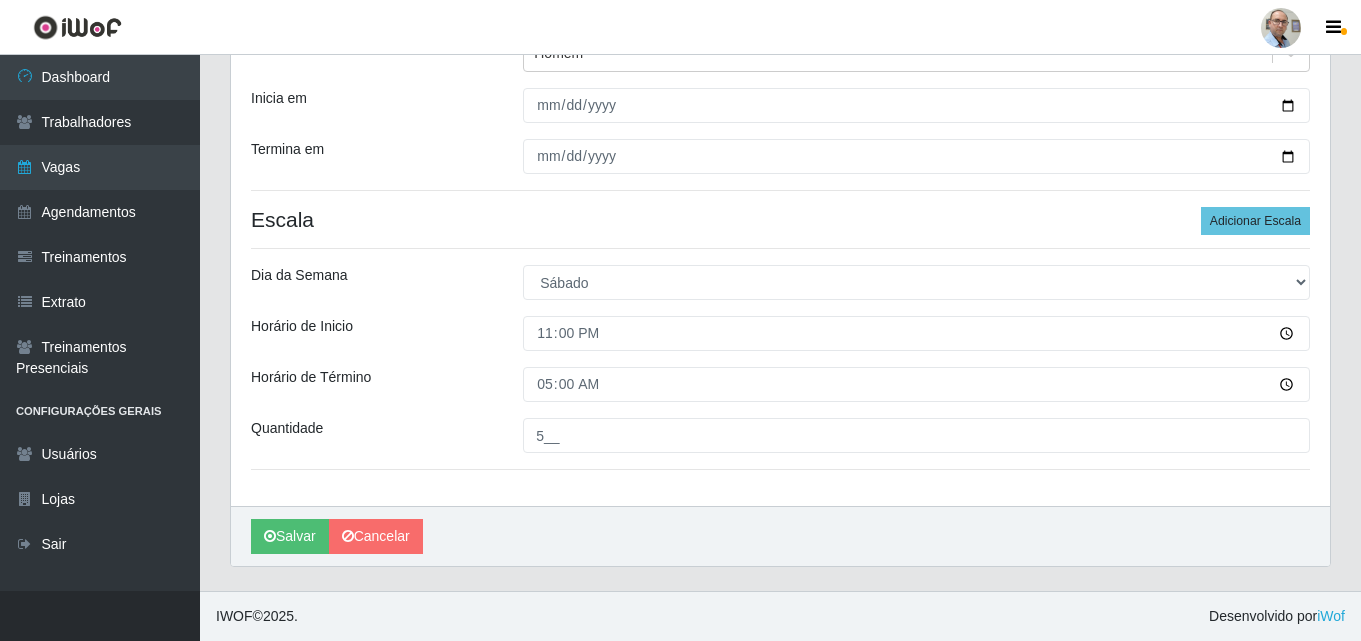 scroll, scrollTop: 0, scrollLeft: 0, axis: both 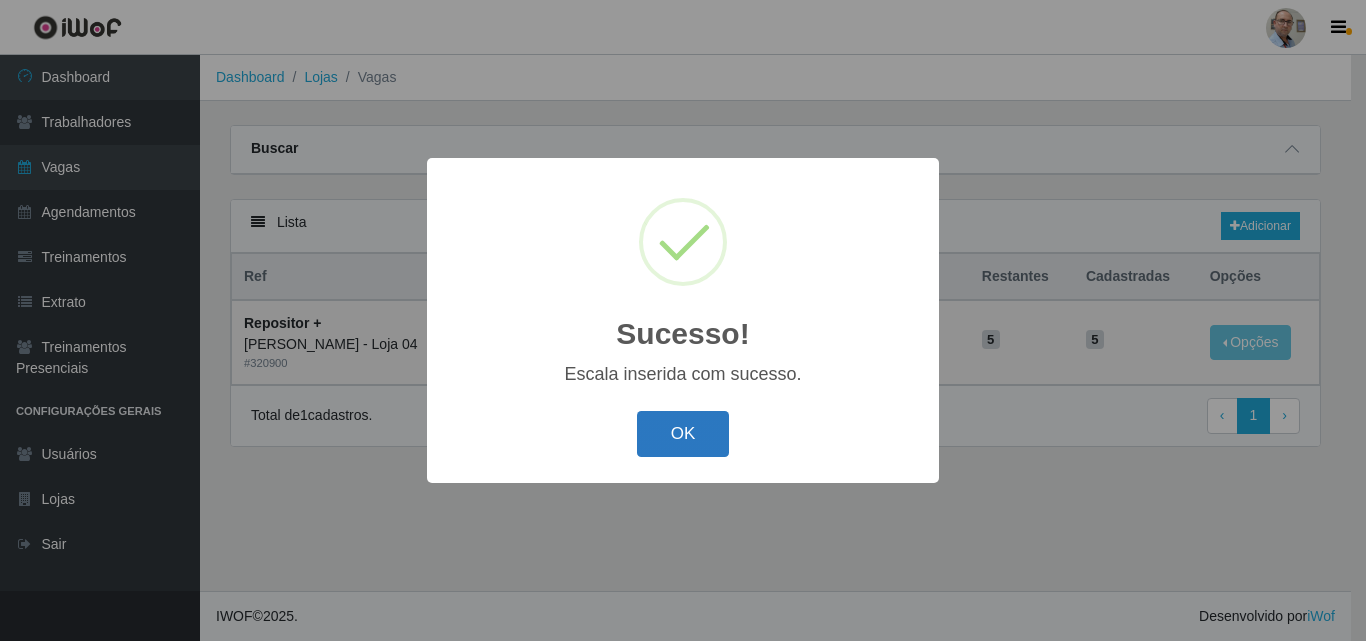 click on "OK" at bounding box center [683, 434] 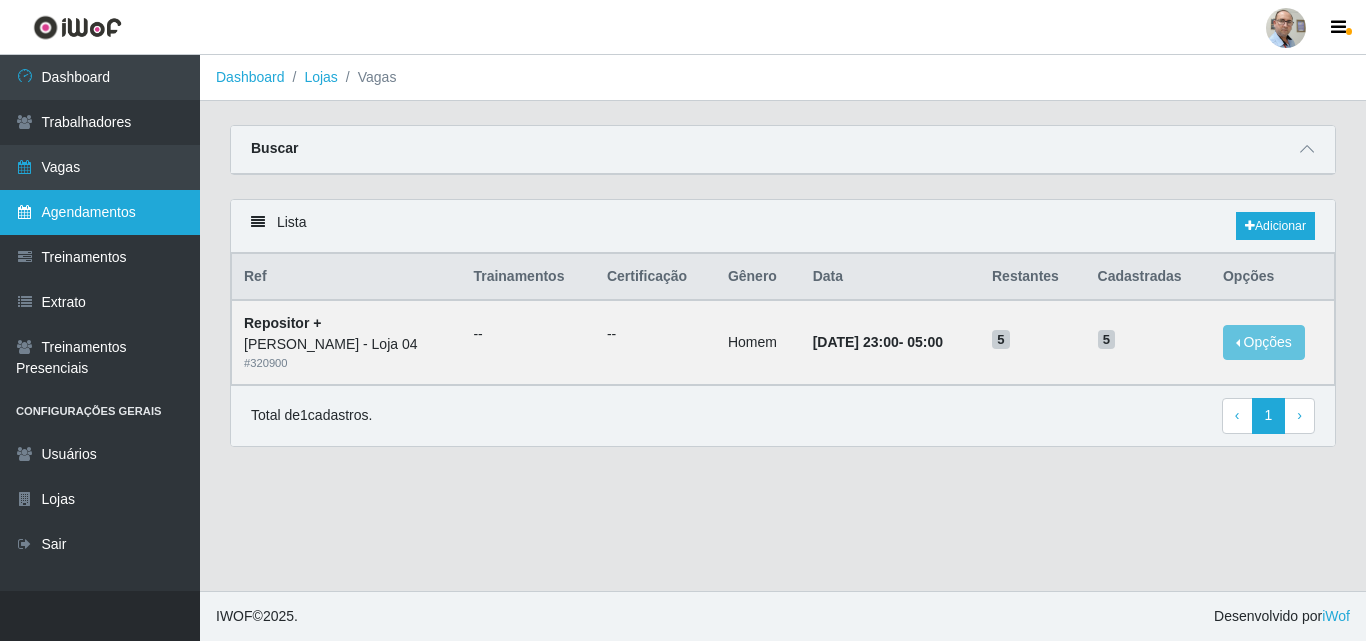 click on "Agendamentos" at bounding box center [100, 212] 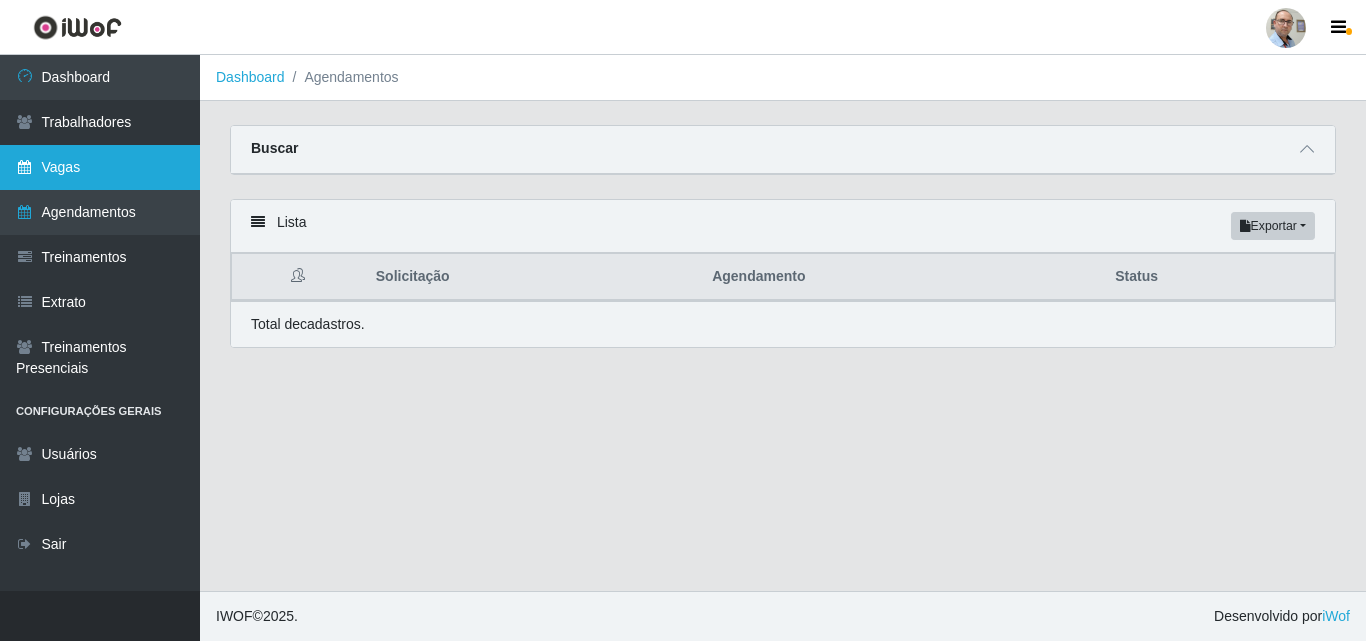 click on "Vagas" at bounding box center (100, 167) 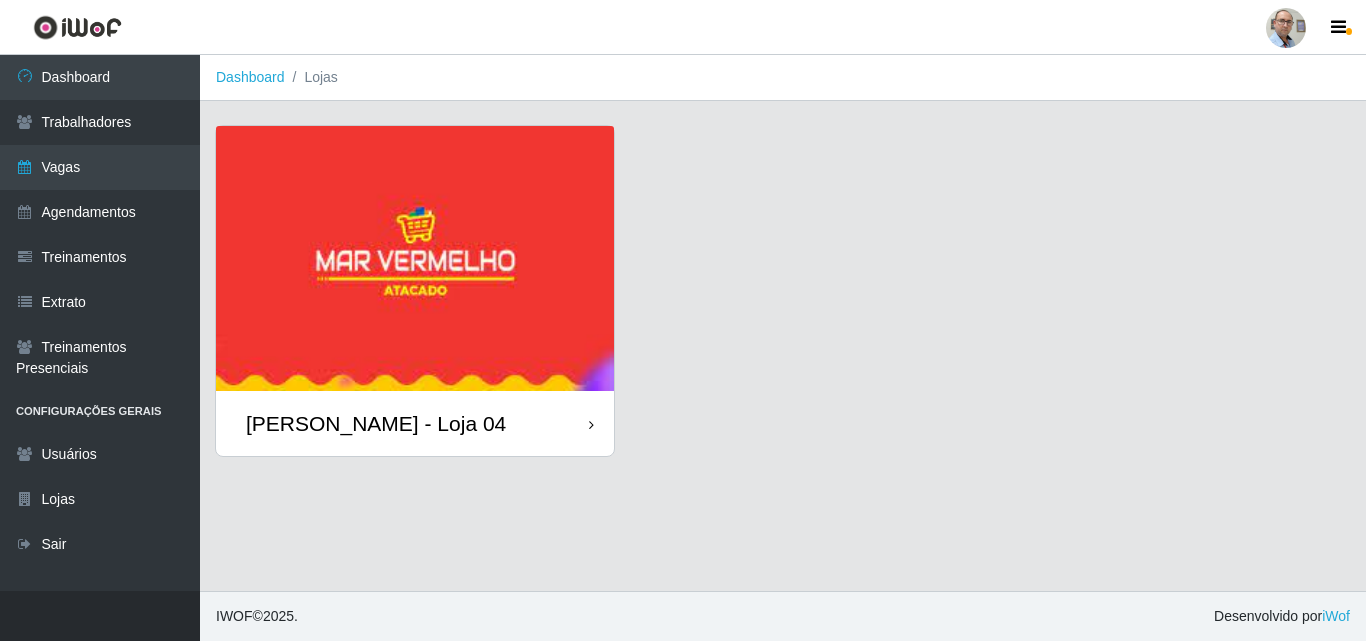 click on "[PERSON_NAME] - Loja 04" at bounding box center [376, 423] 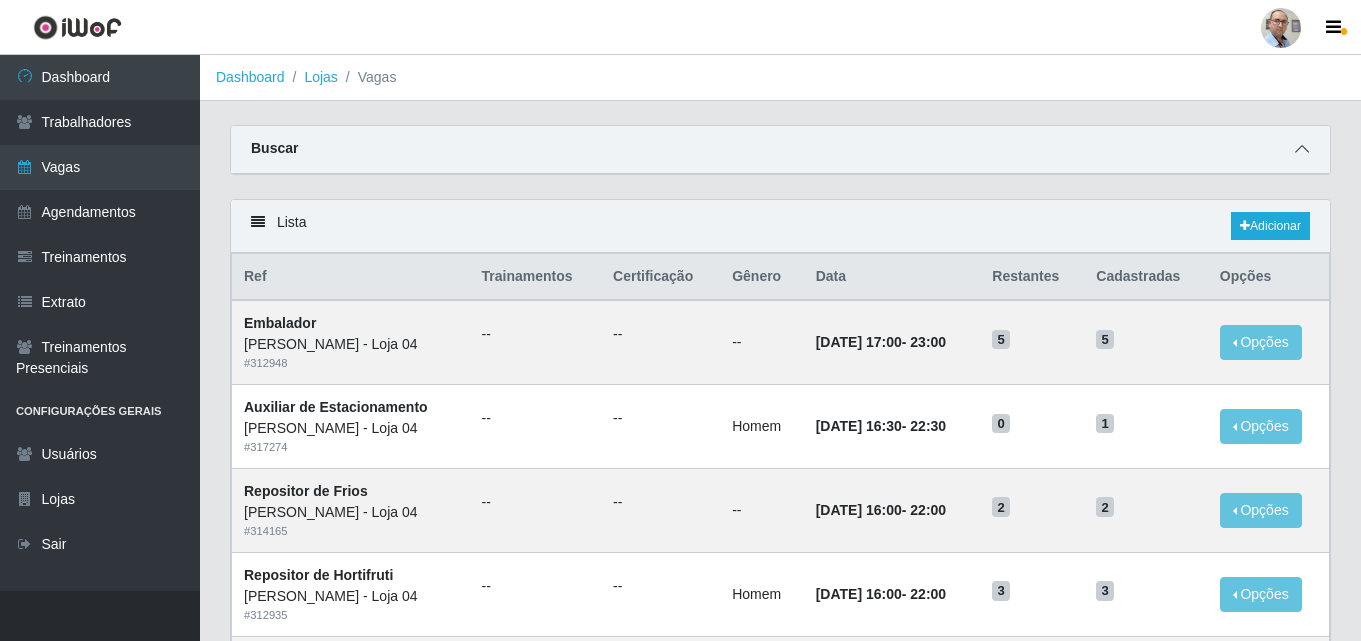 click at bounding box center (1302, 149) 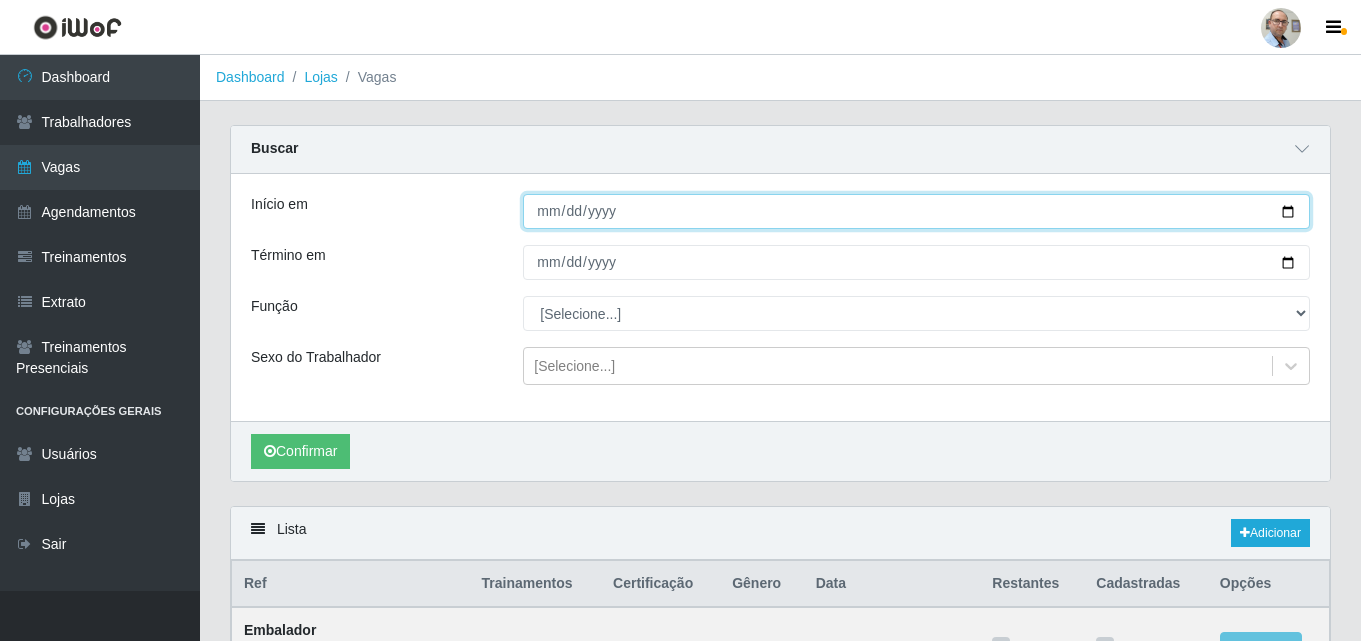 click on "Início em" at bounding box center [916, 211] 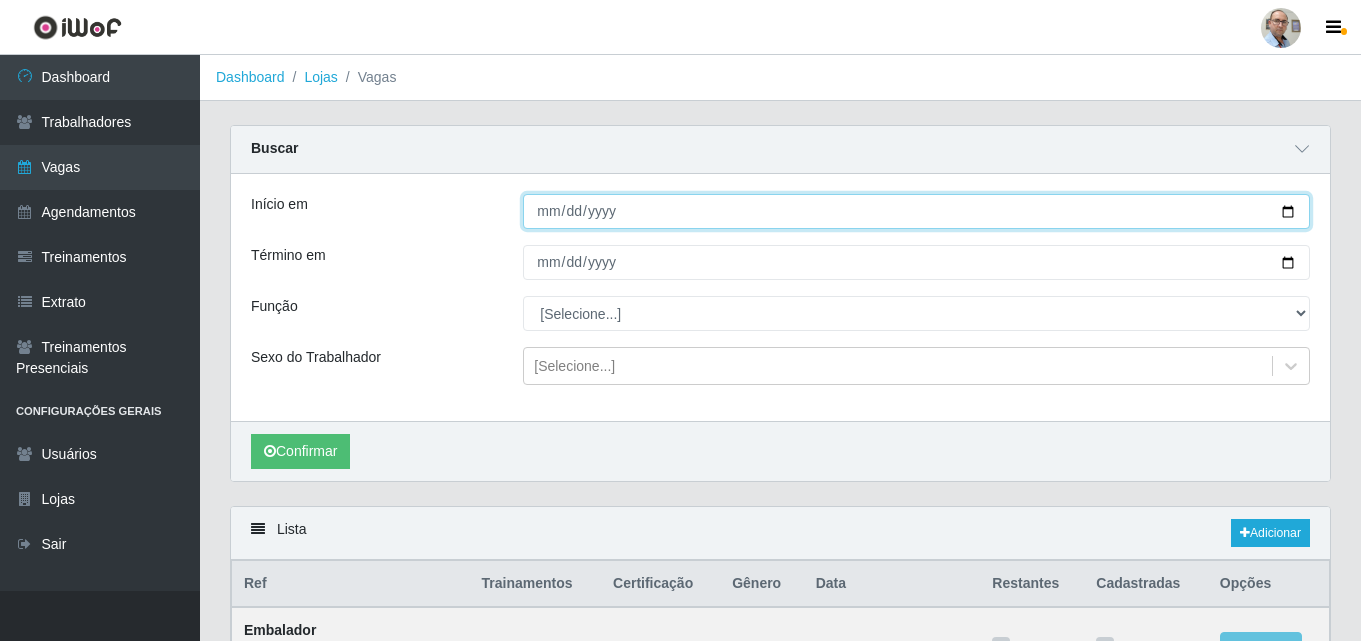 type on "[DATE]" 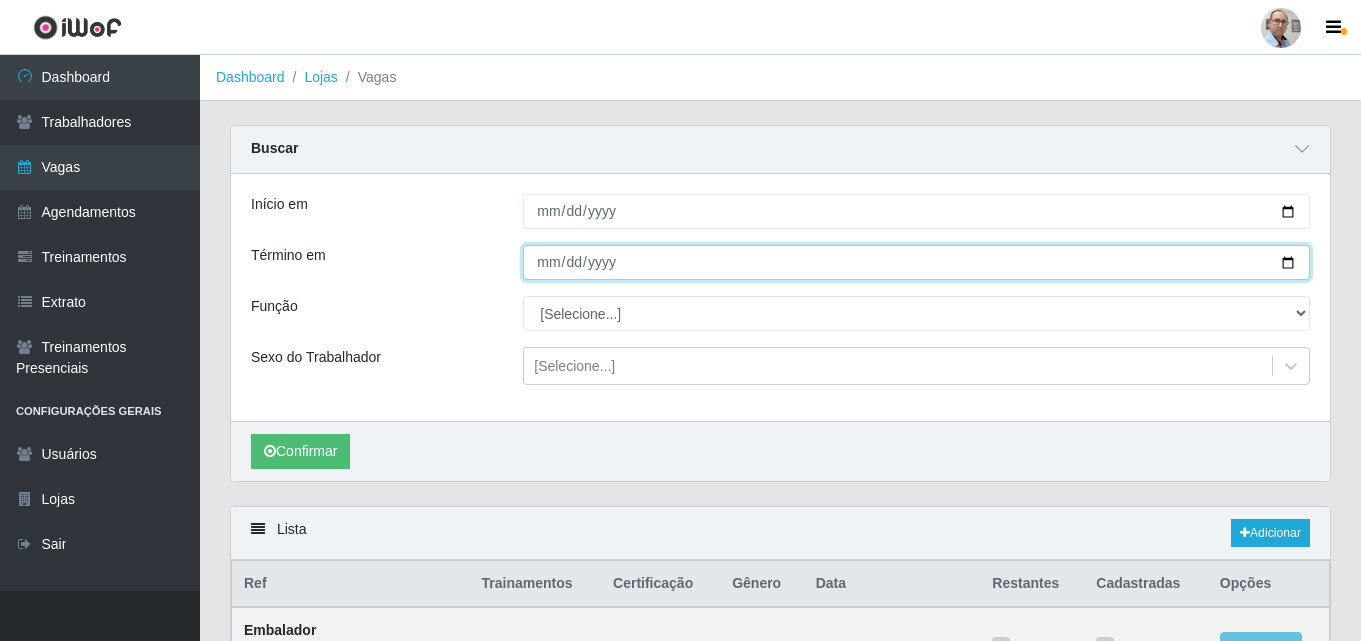 click on "Término em" at bounding box center (916, 262) 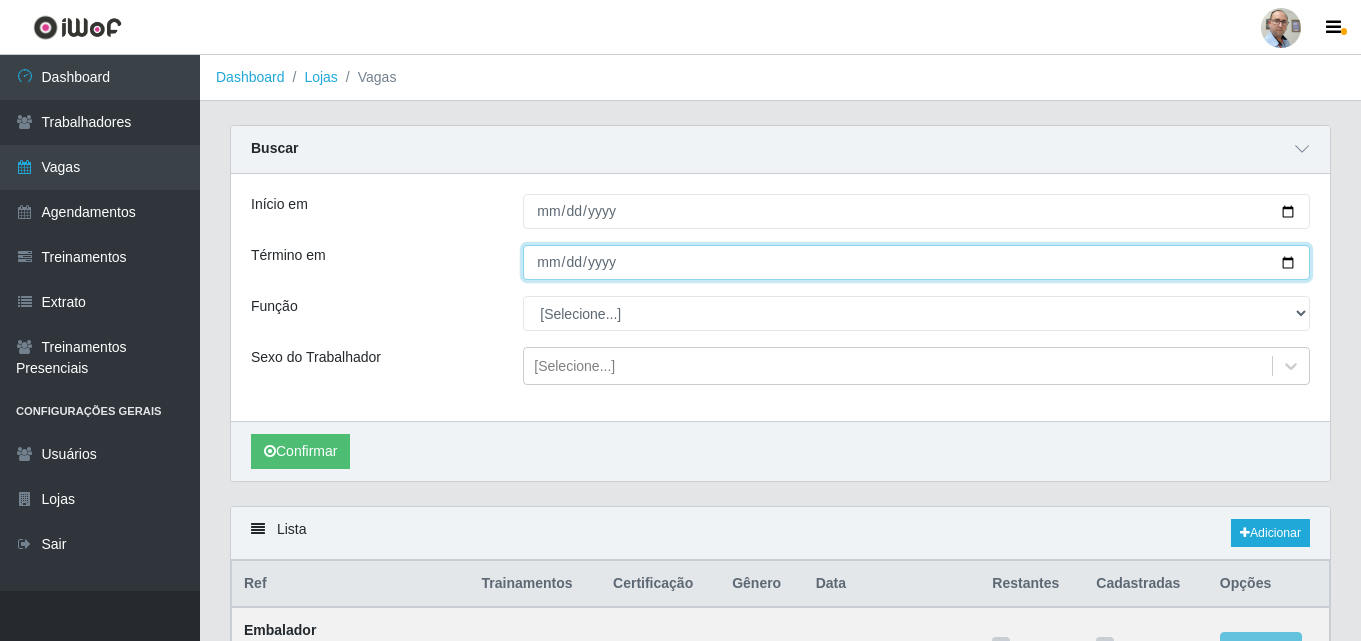 type on "[DATE]" 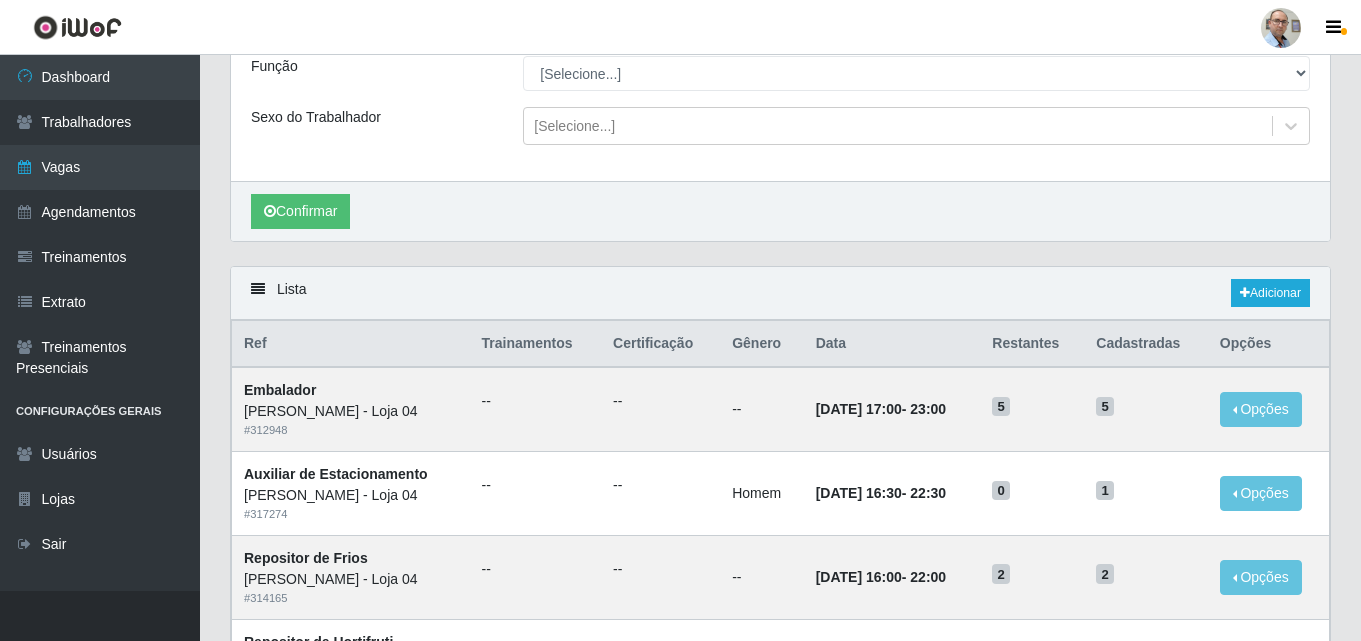 scroll, scrollTop: 0, scrollLeft: 0, axis: both 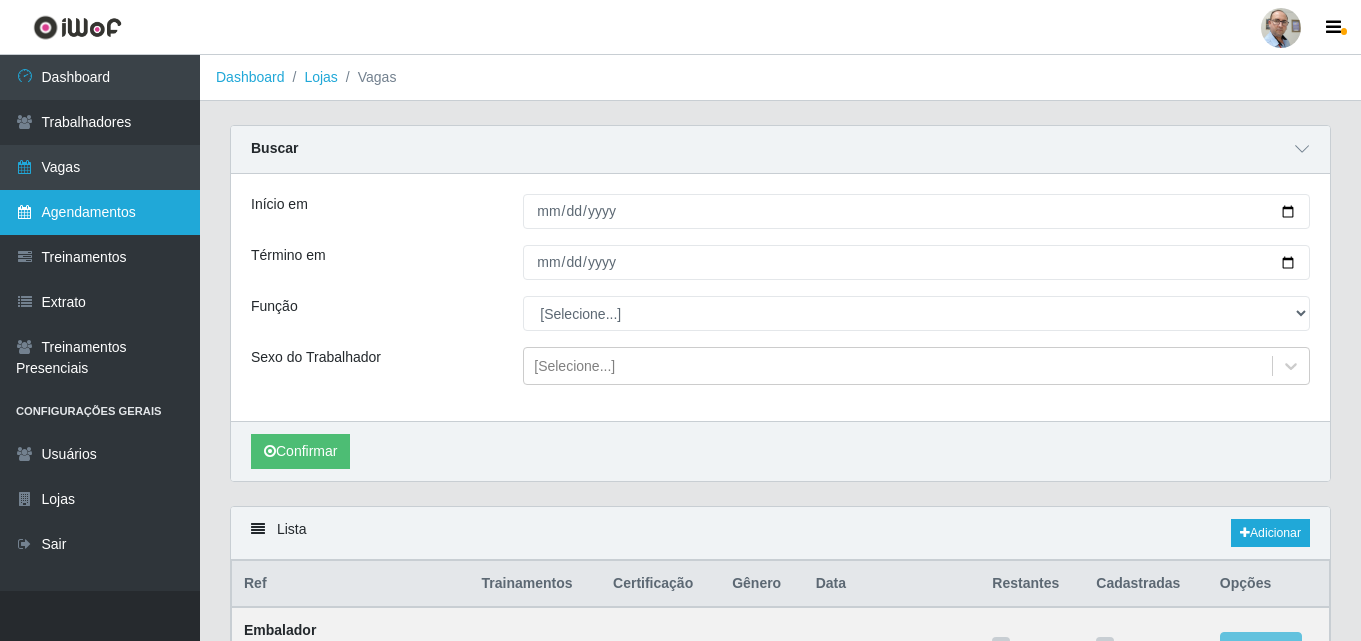 click on "Agendamentos" at bounding box center (100, 212) 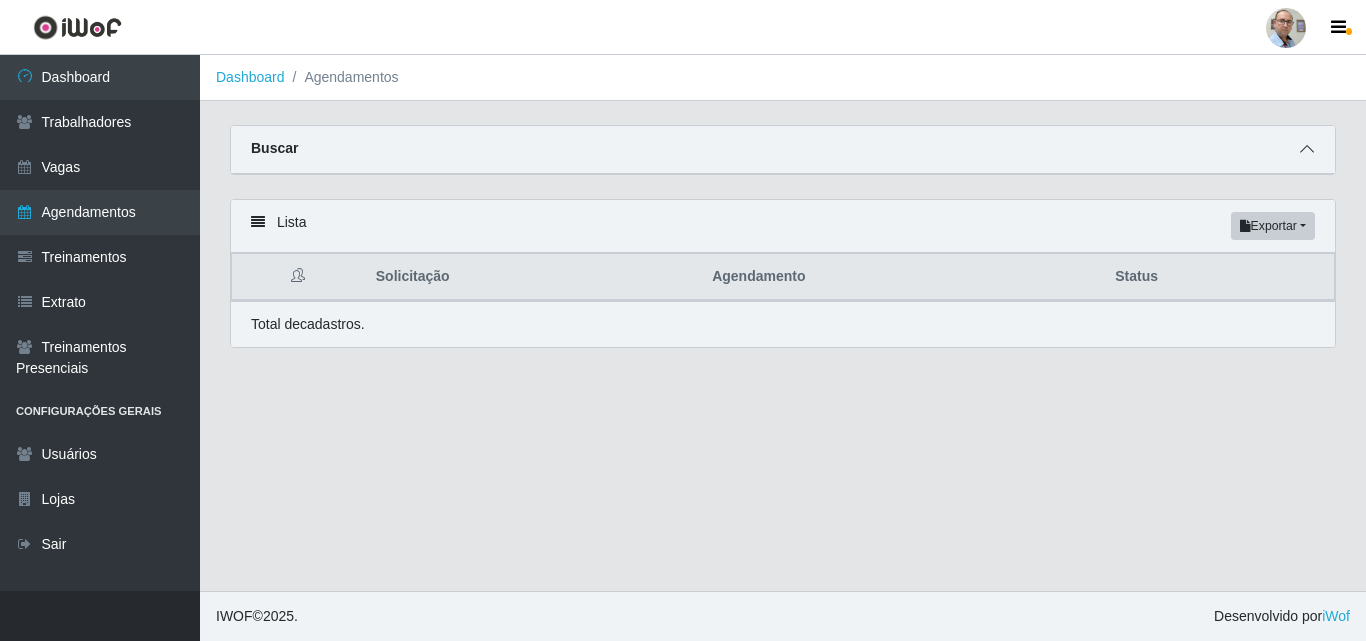 click at bounding box center [1307, 149] 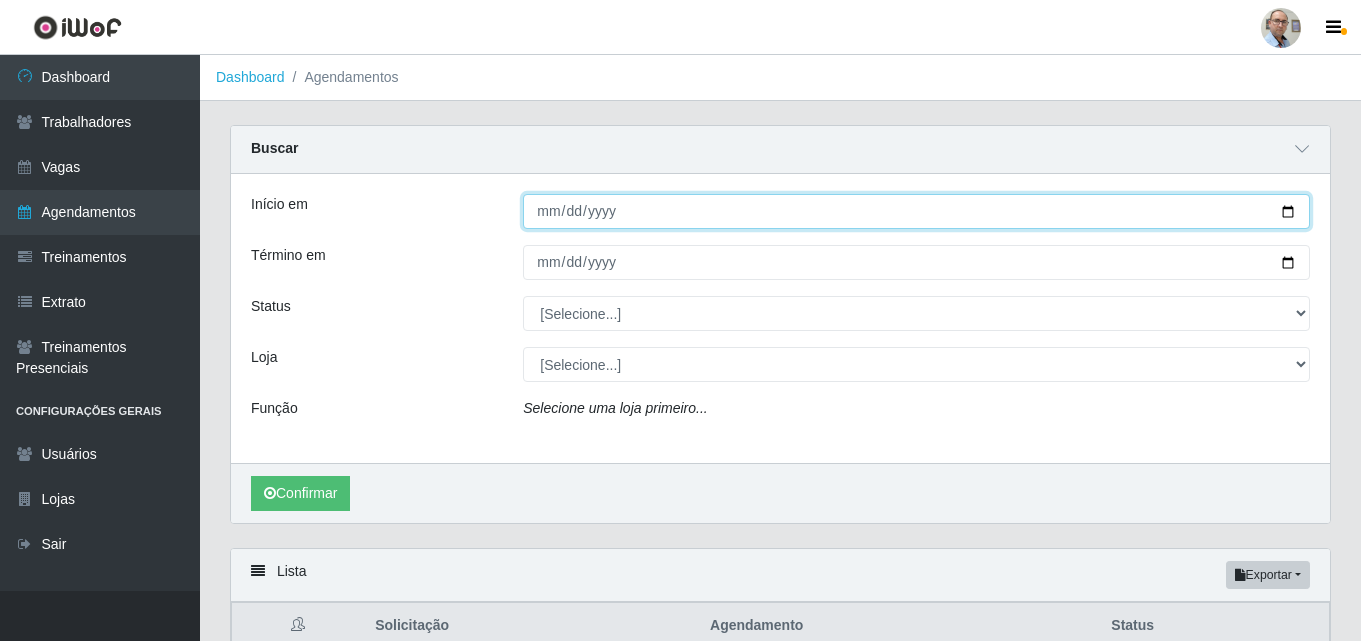 click on "Início em" at bounding box center (916, 211) 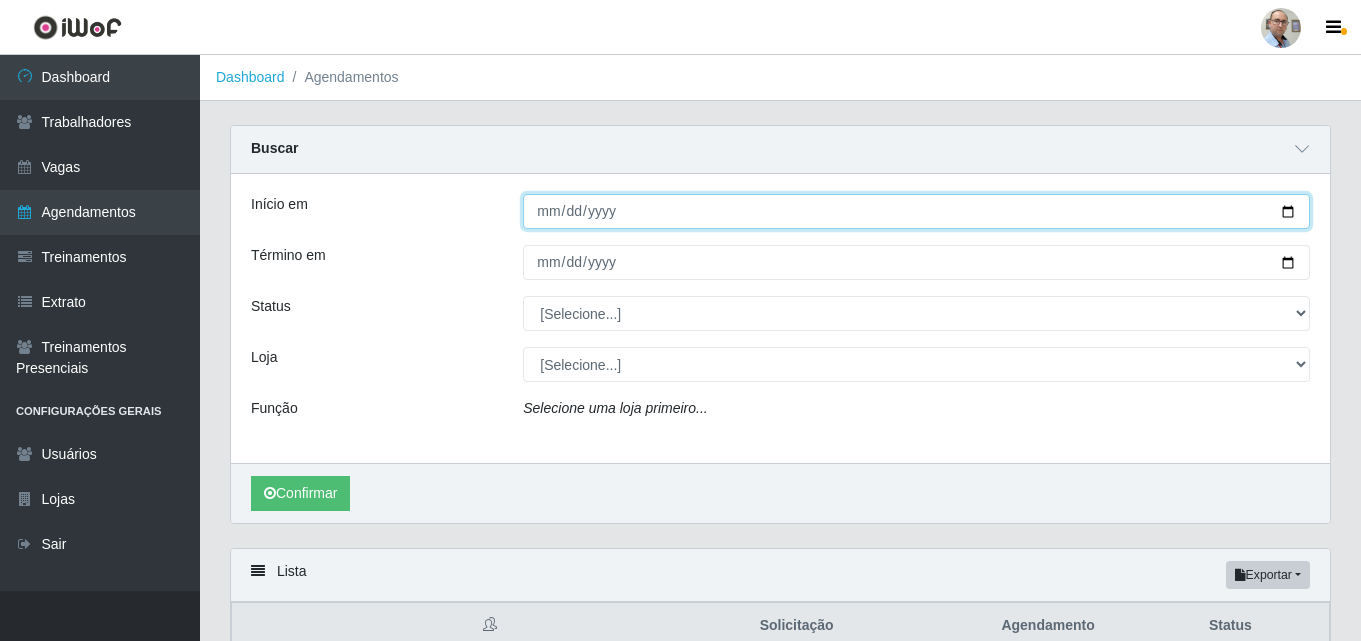 type on "[DATE]" 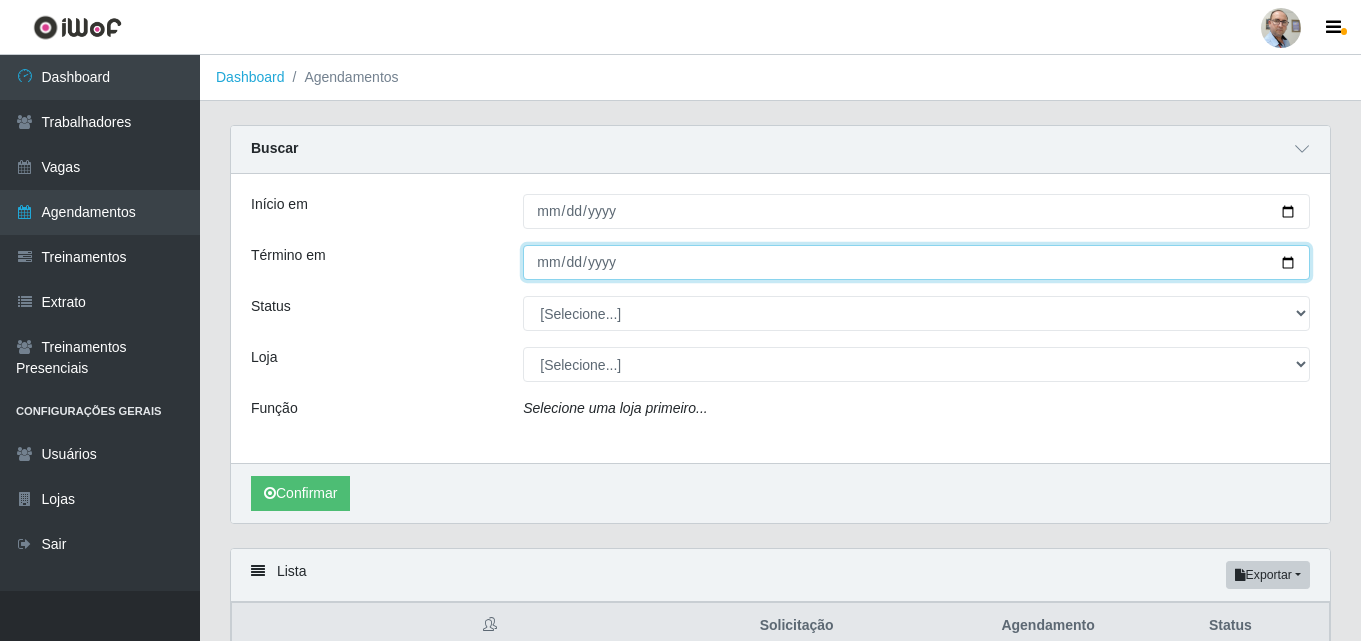 click on "Término em" at bounding box center (916, 262) 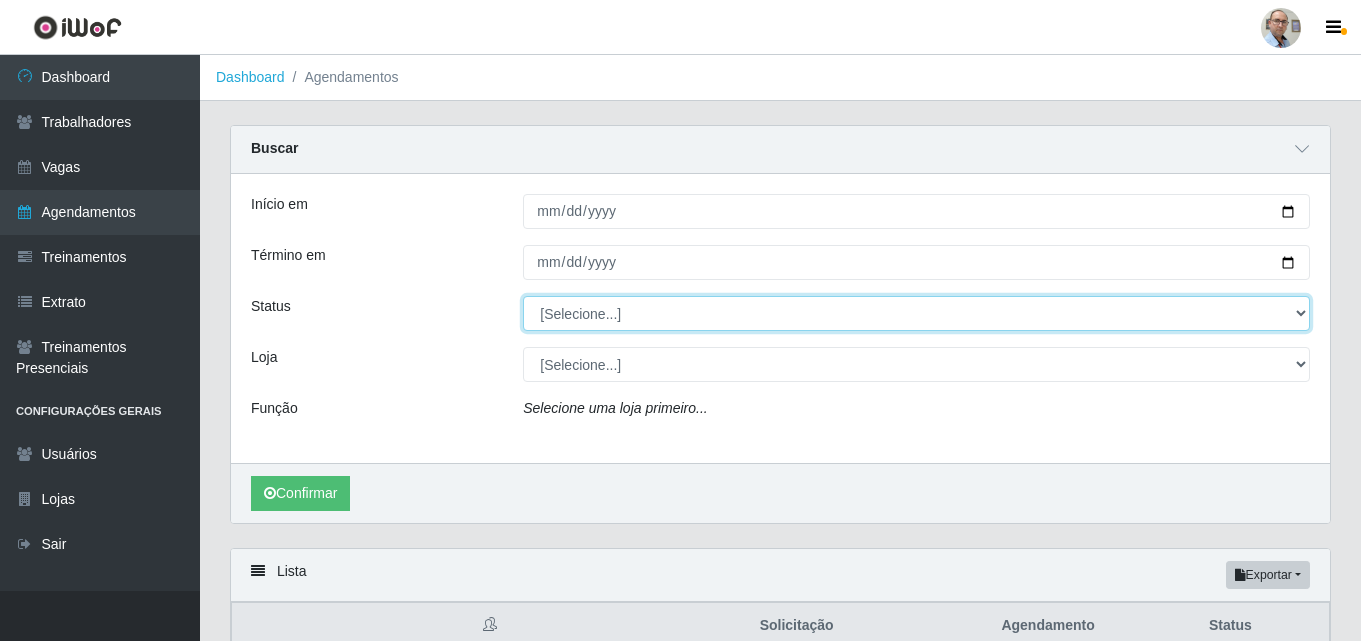 click on "[Selecione...] AGENDADO AGUARDANDO LIBERAR EM ANDAMENTO EM REVISÃO FINALIZADO CANCELADO FALTA" at bounding box center (916, 313) 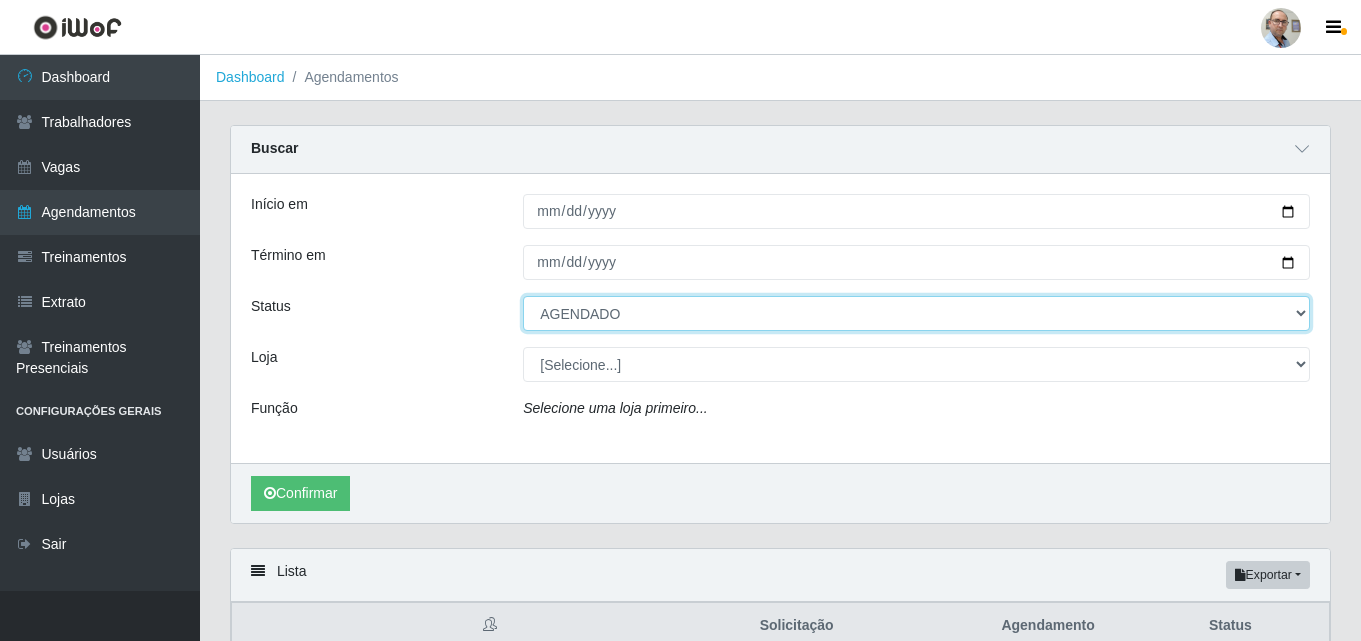 click on "[Selecione...] AGENDADO AGUARDANDO LIBERAR EM ANDAMENTO EM REVISÃO FINALIZADO CANCELADO FALTA" at bounding box center [916, 313] 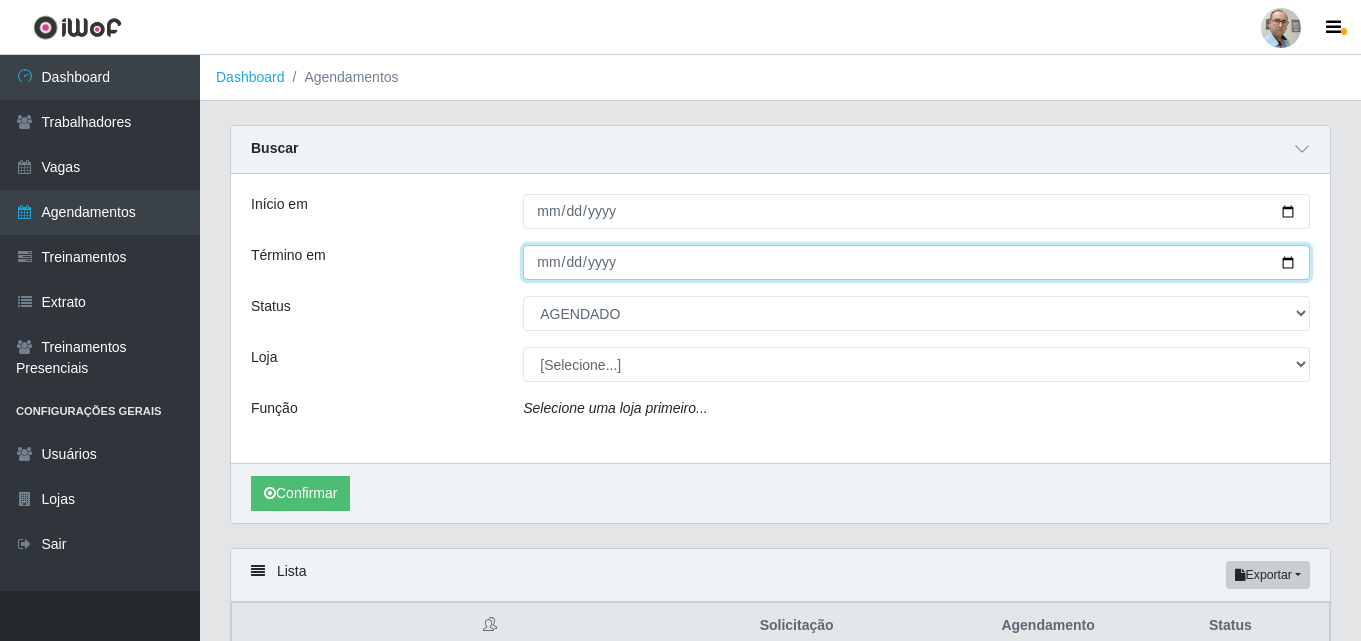 click on "[DATE]" at bounding box center (916, 262) 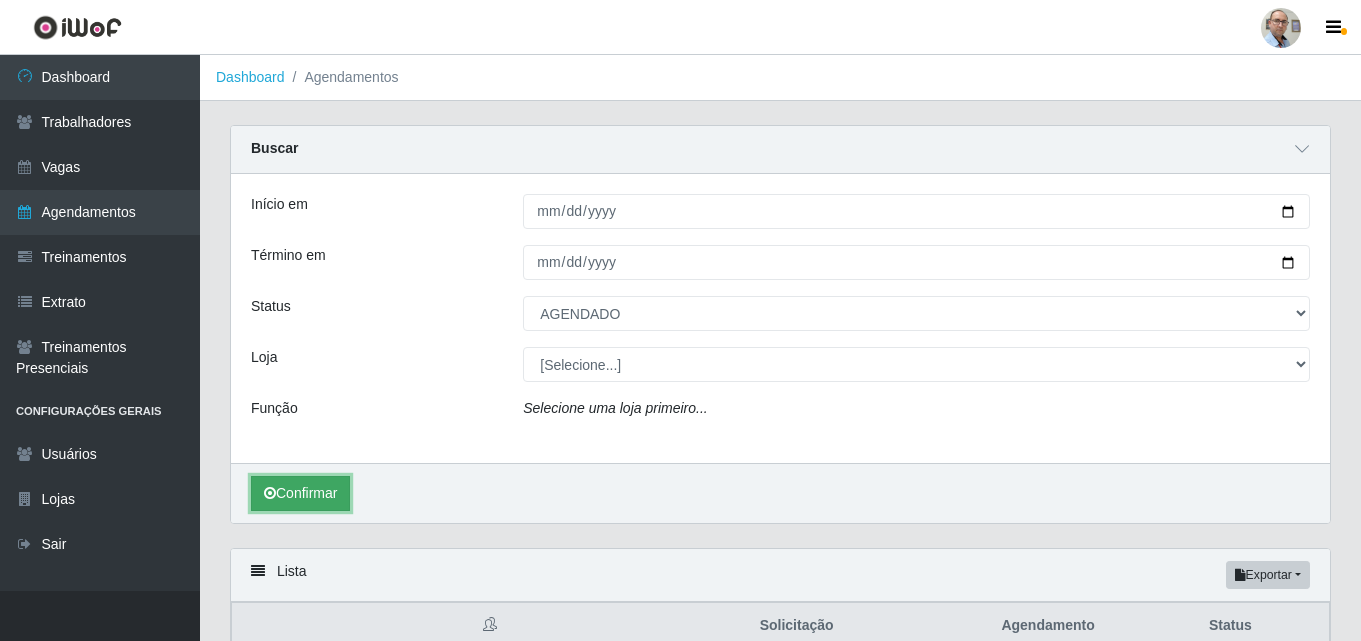 drag, startPoint x: 322, startPoint y: 490, endPoint x: 334, endPoint y: 498, distance: 14.422205 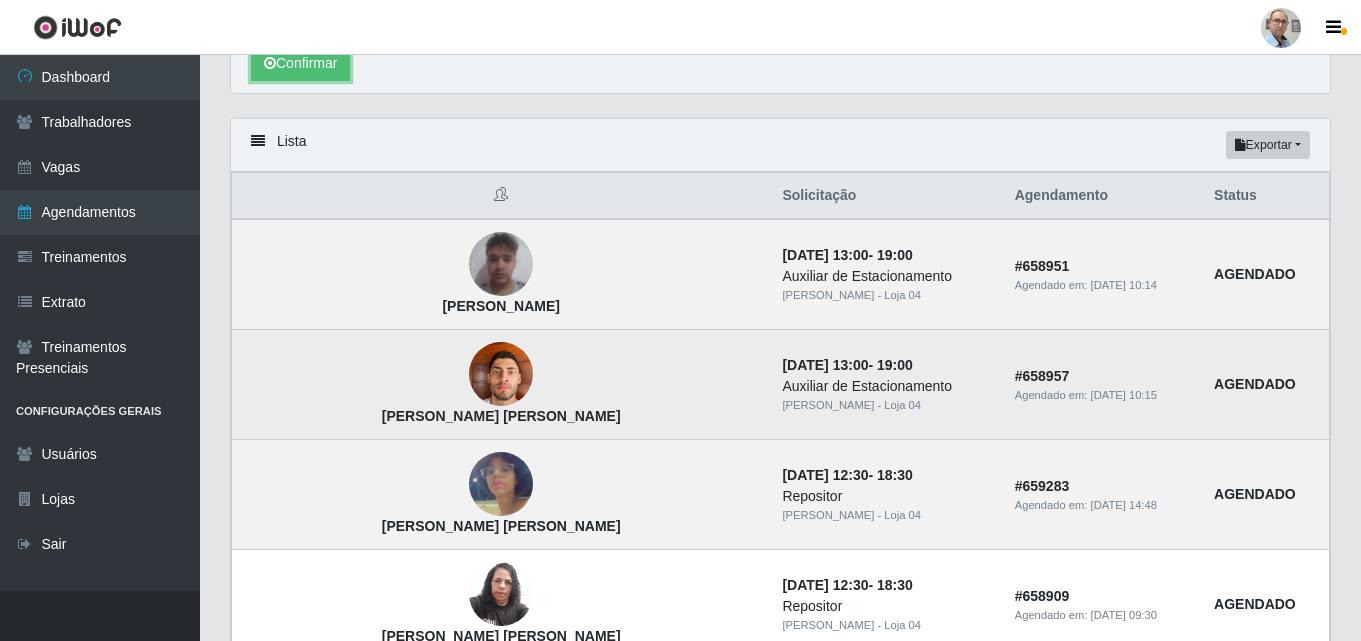 scroll, scrollTop: 431, scrollLeft: 0, axis: vertical 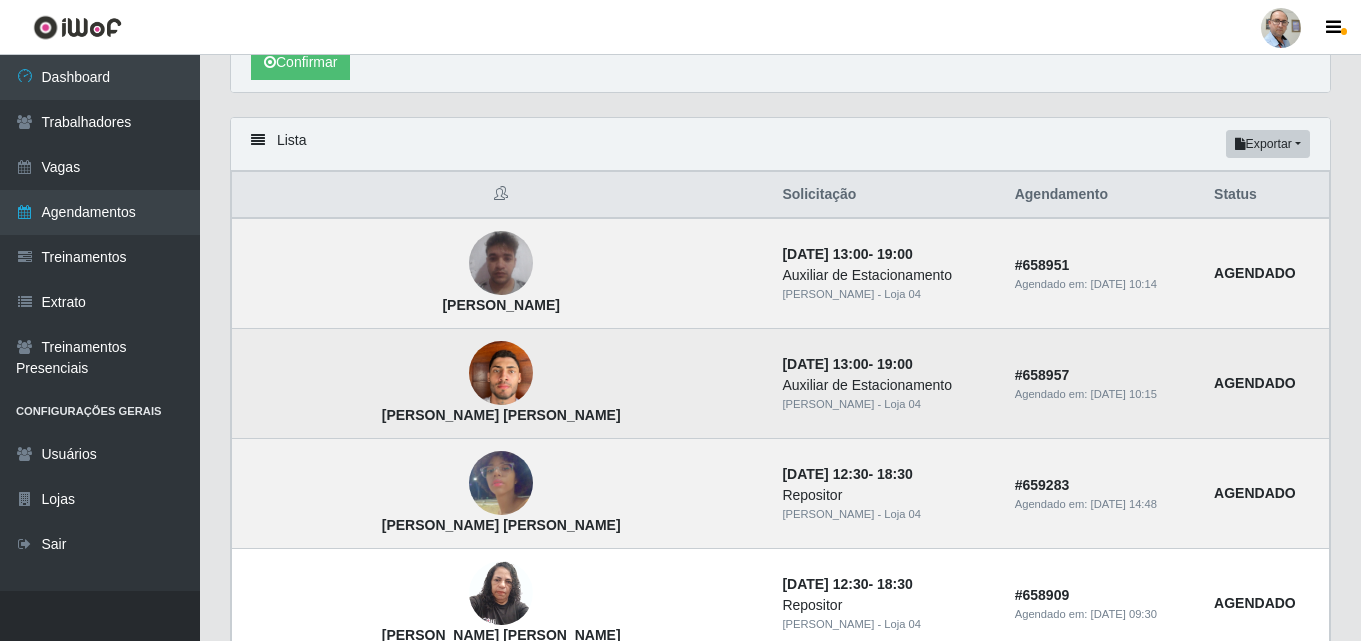 click at bounding box center [501, 373] 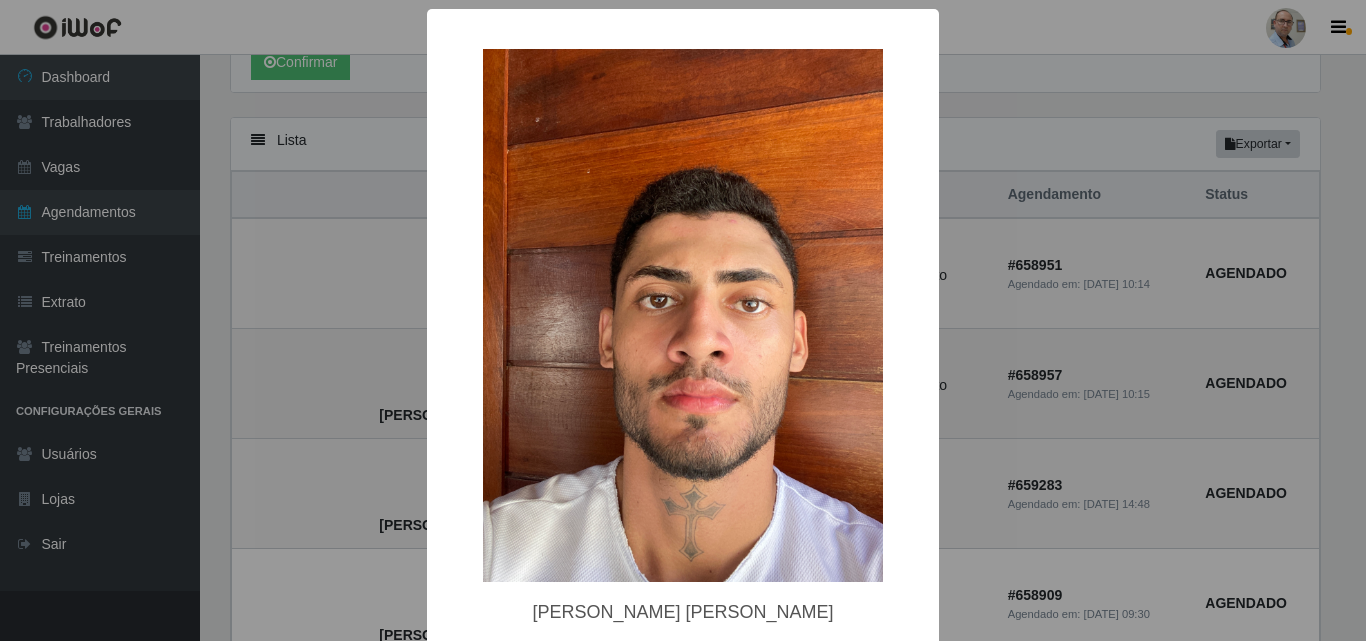 type 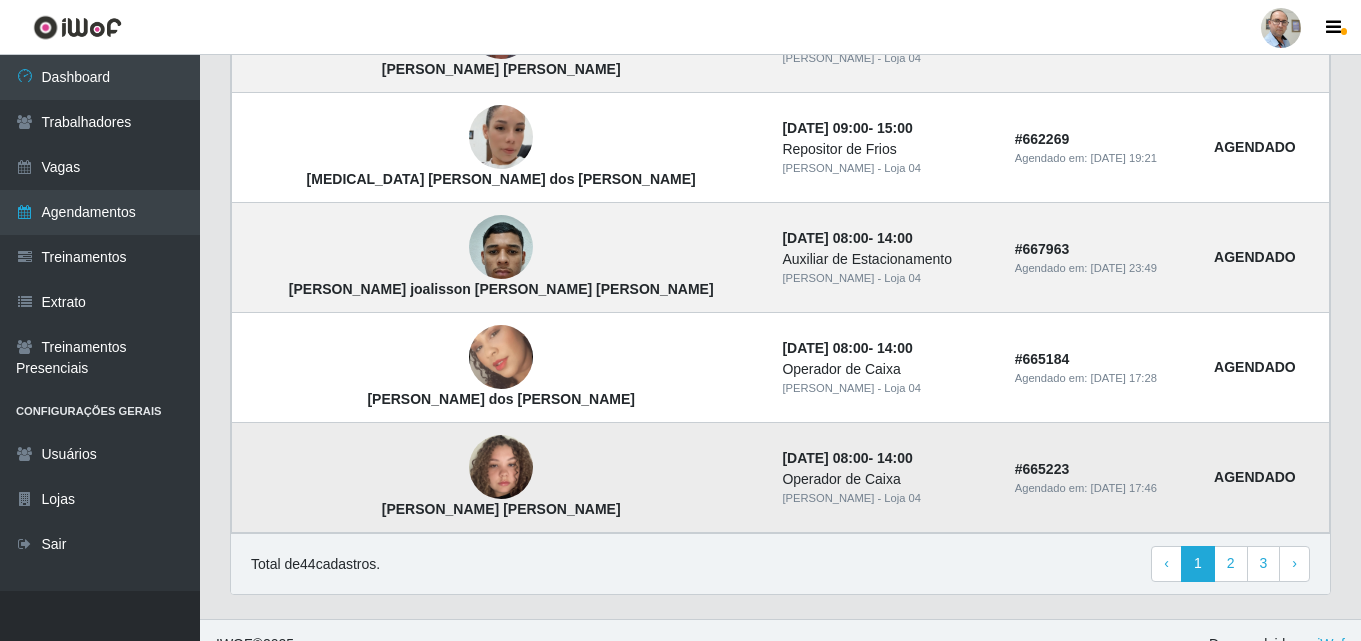 scroll, scrollTop: 1796, scrollLeft: 0, axis: vertical 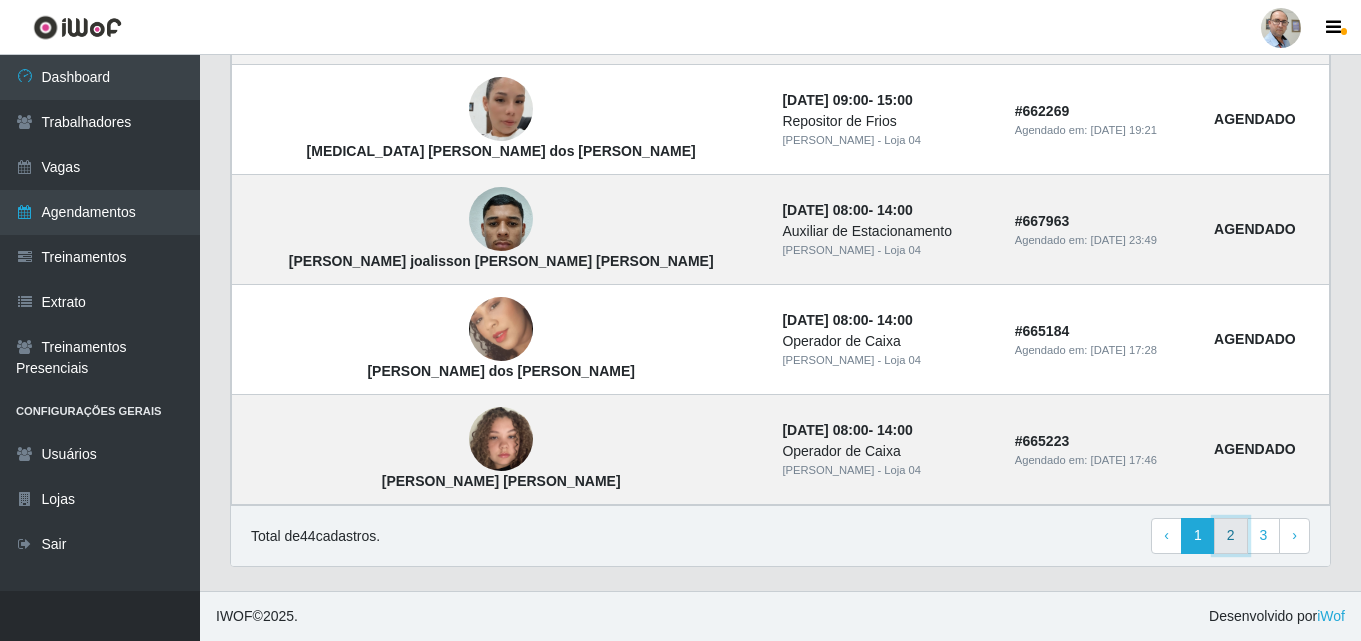 click on "2" at bounding box center (1231, 536) 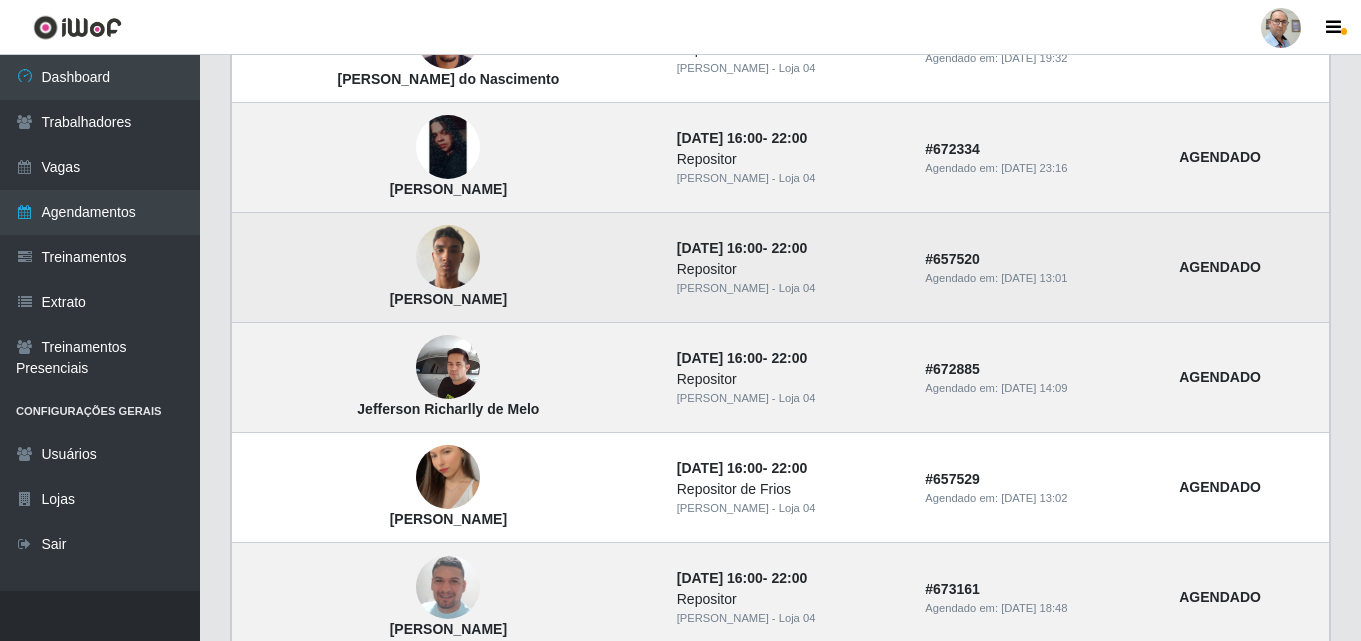 scroll, scrollTop: 1300, scrollLeft: 0, axis: vertical 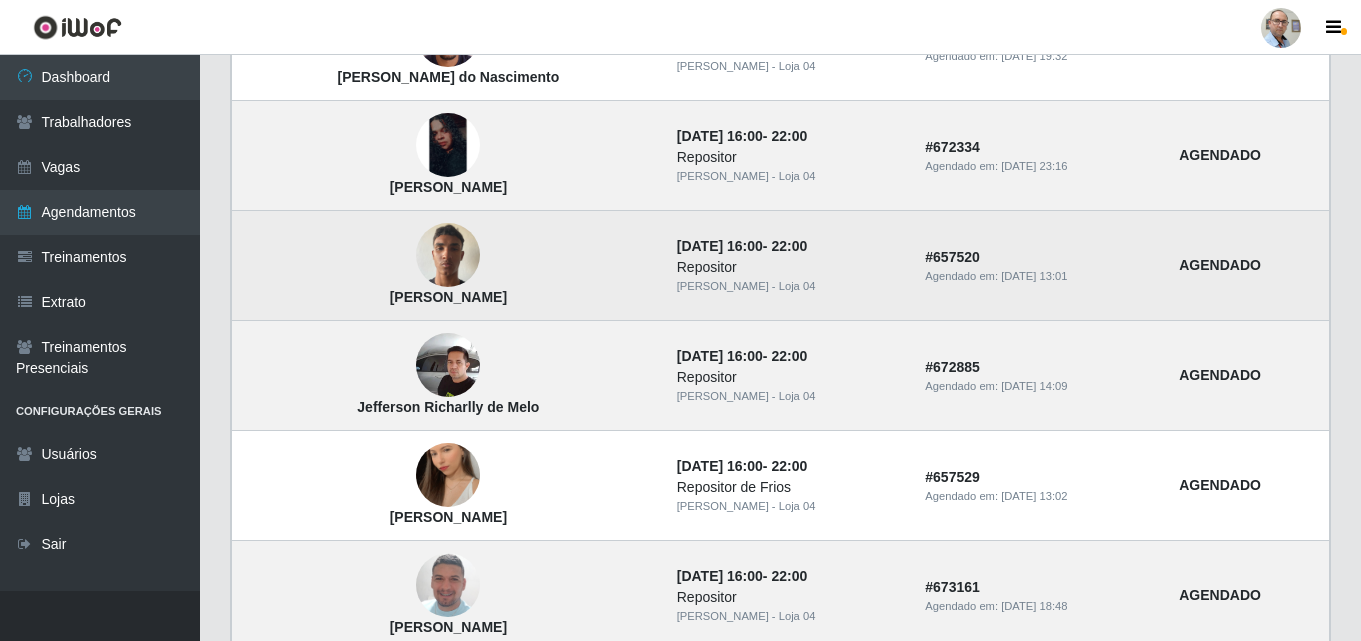 click at bounding box center (448, 255) 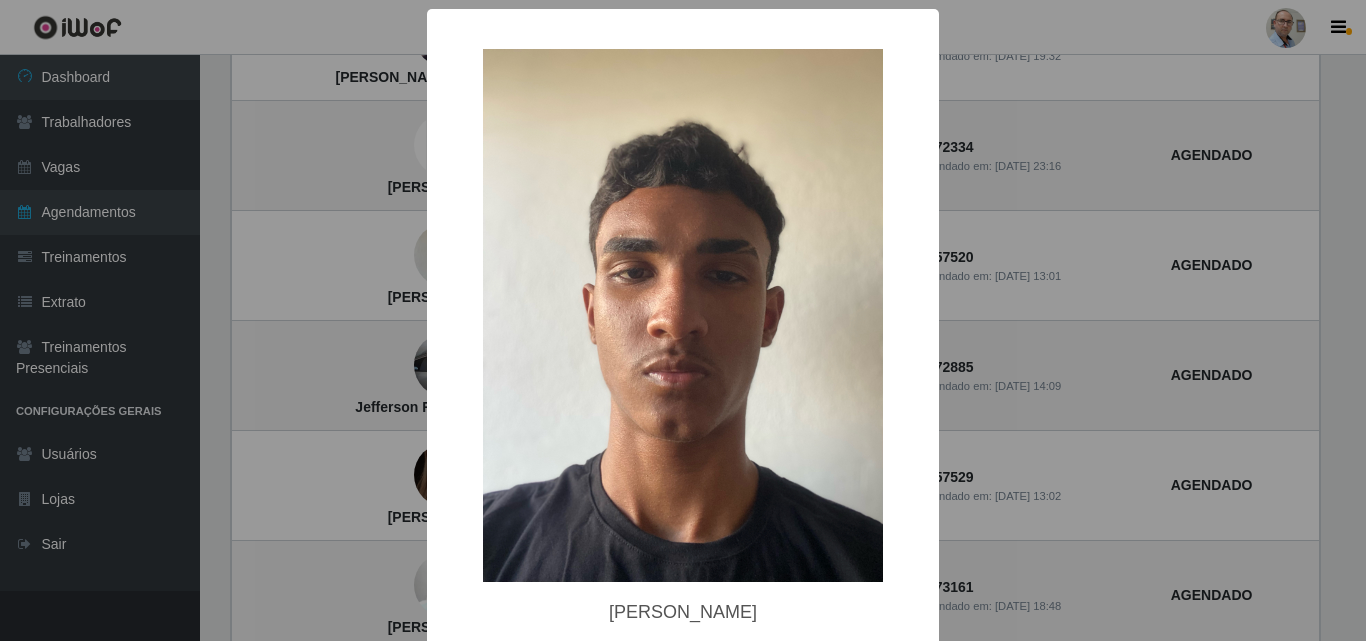 type 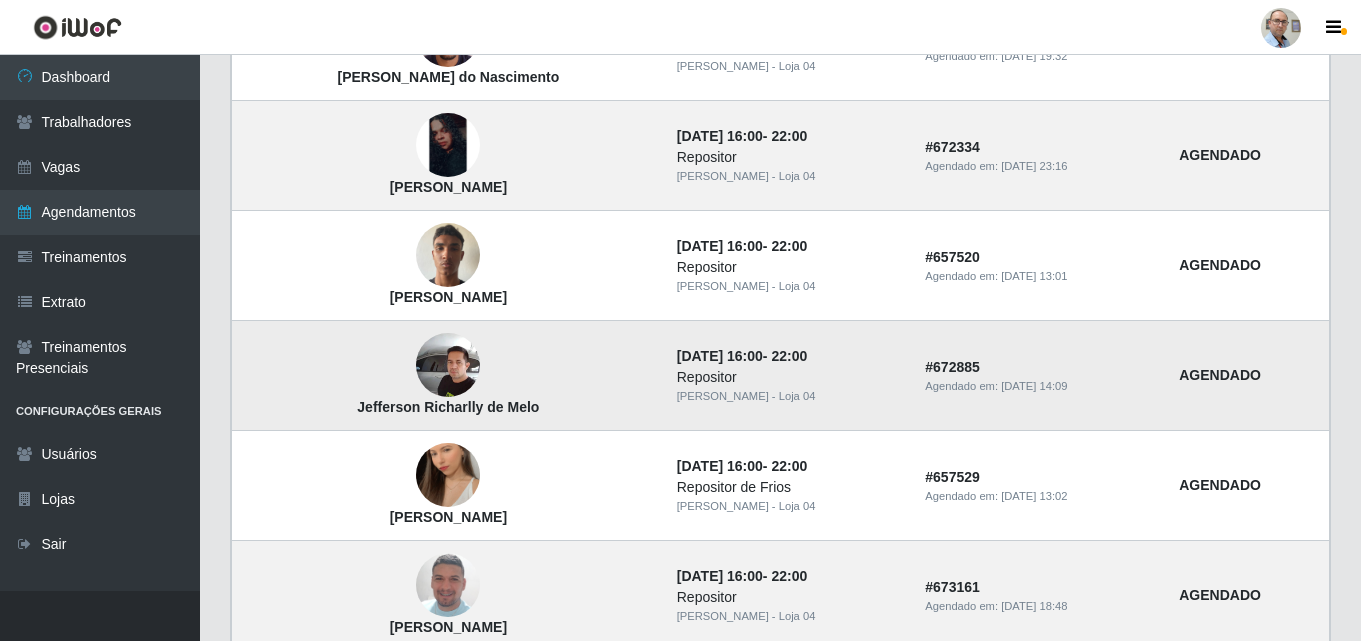 click at bounding box center [448, 365] 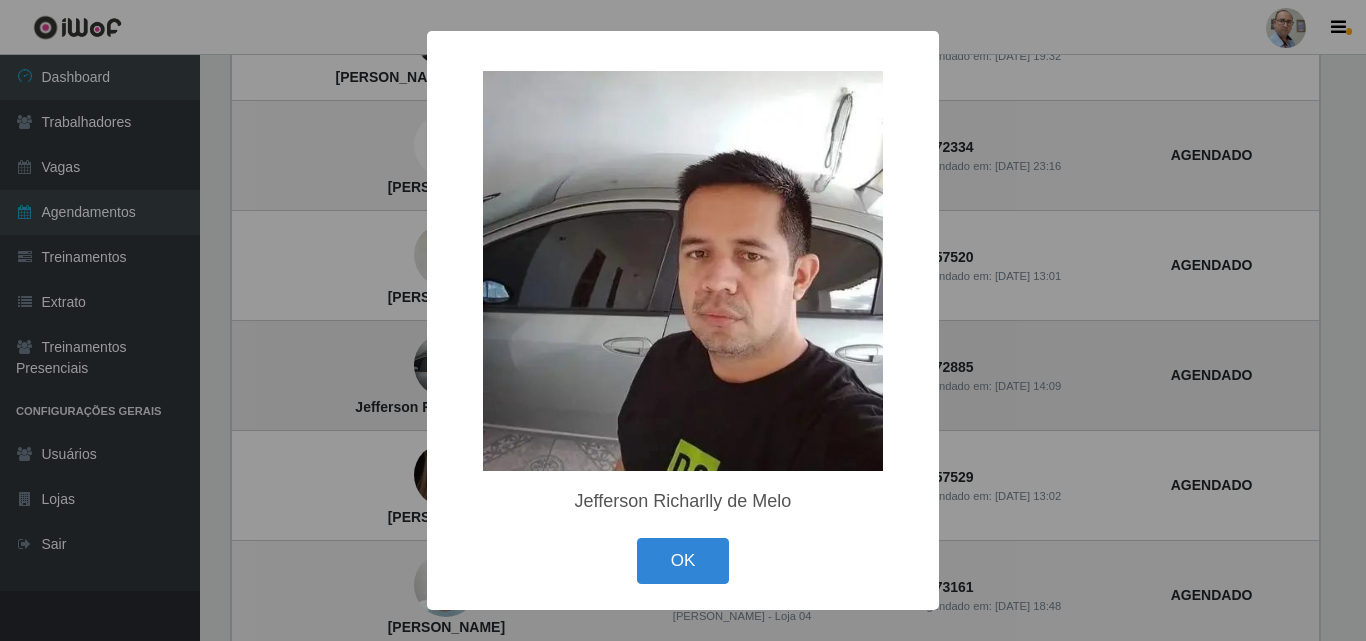 type 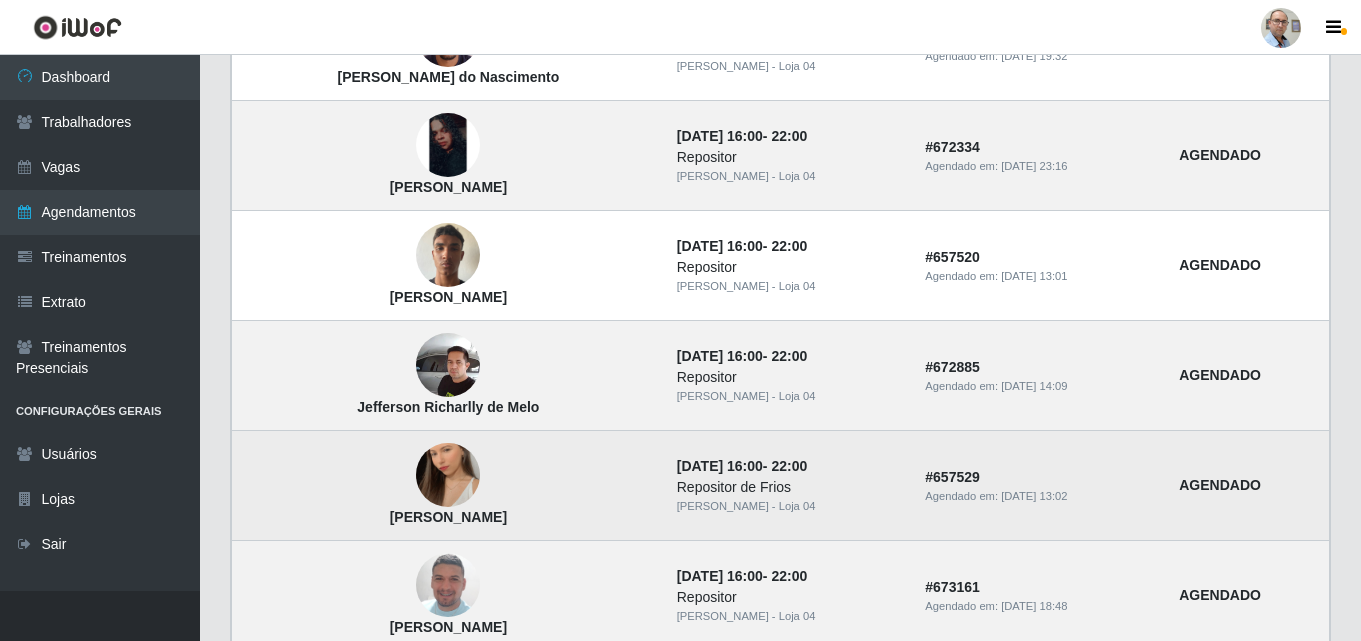 click at bounding box center (448, 476) 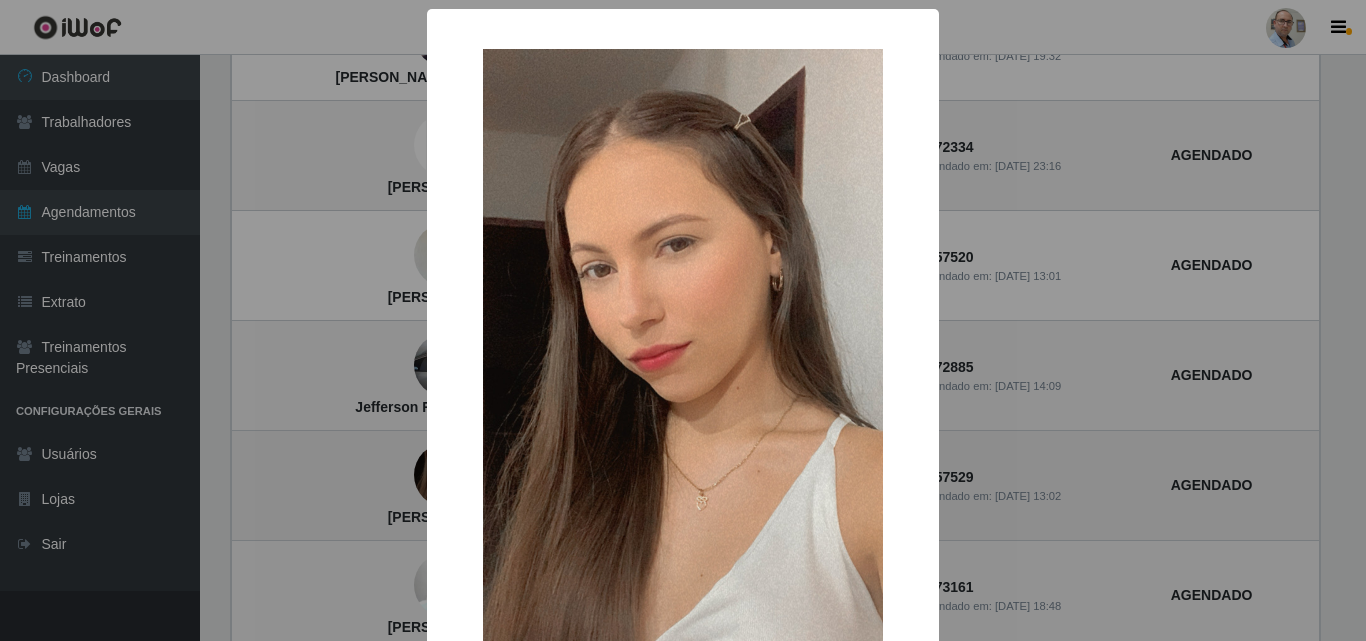 type 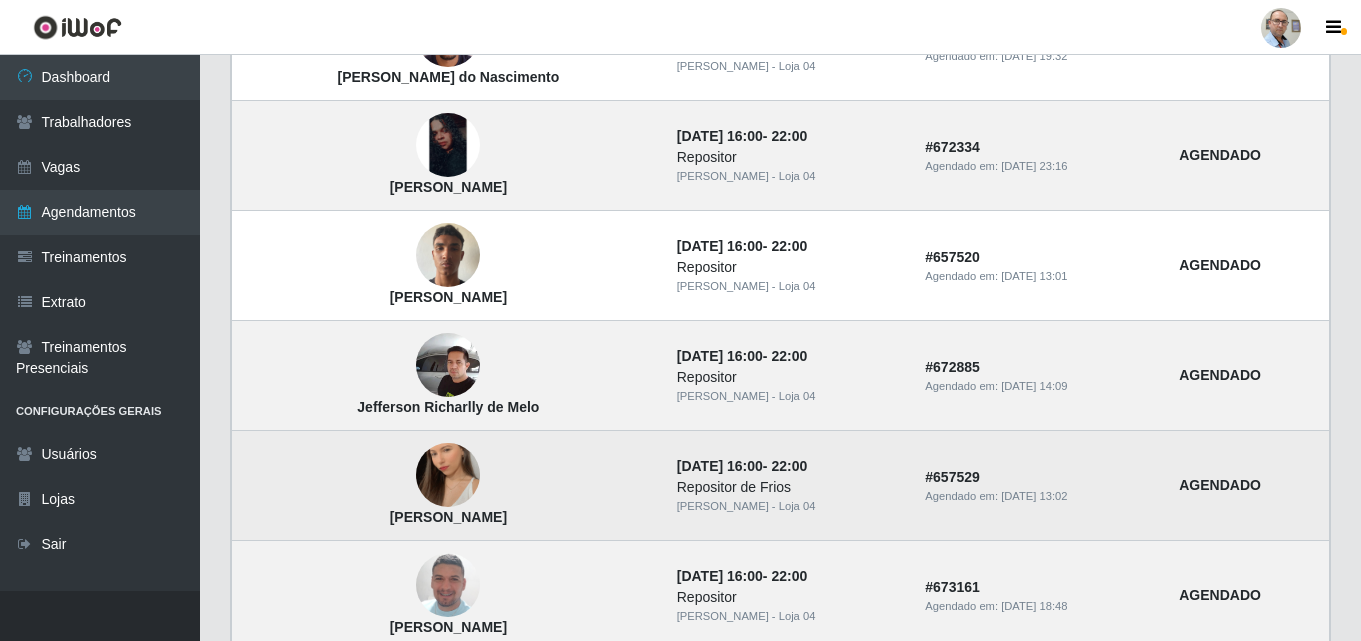 scroll, scrollTop: 1400, scrollLeft: 0, axis: vertical 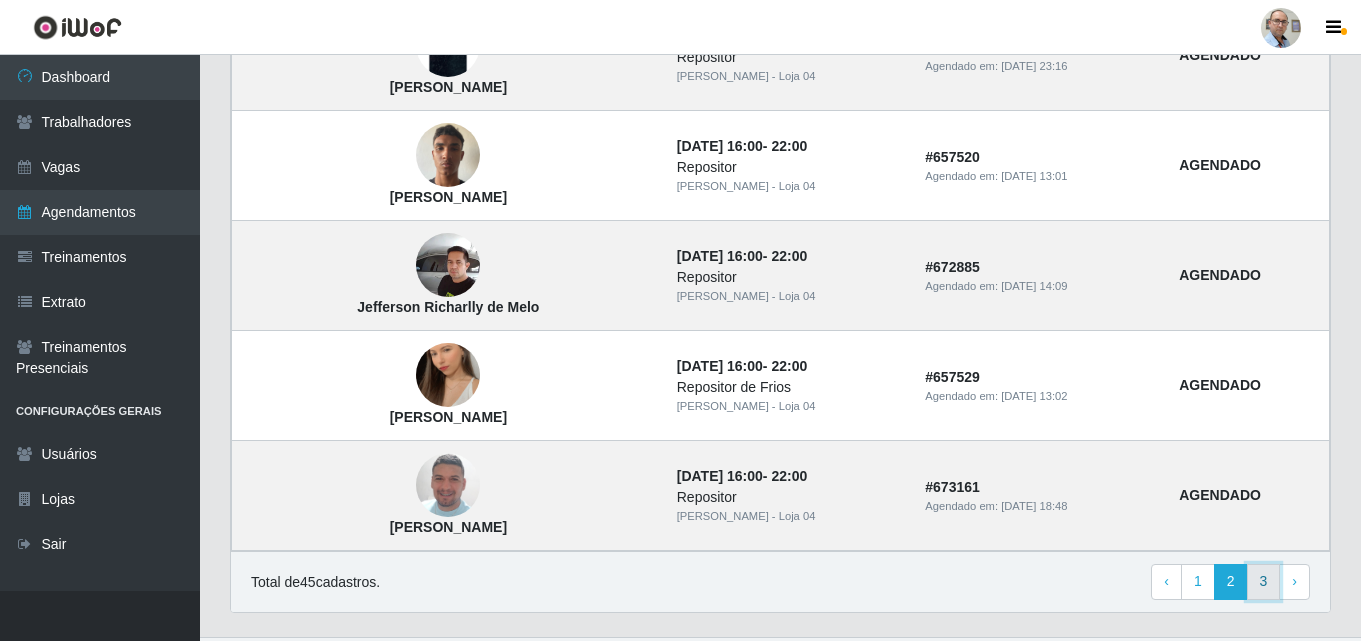 click on "3" at bounding box center [1264, 582] 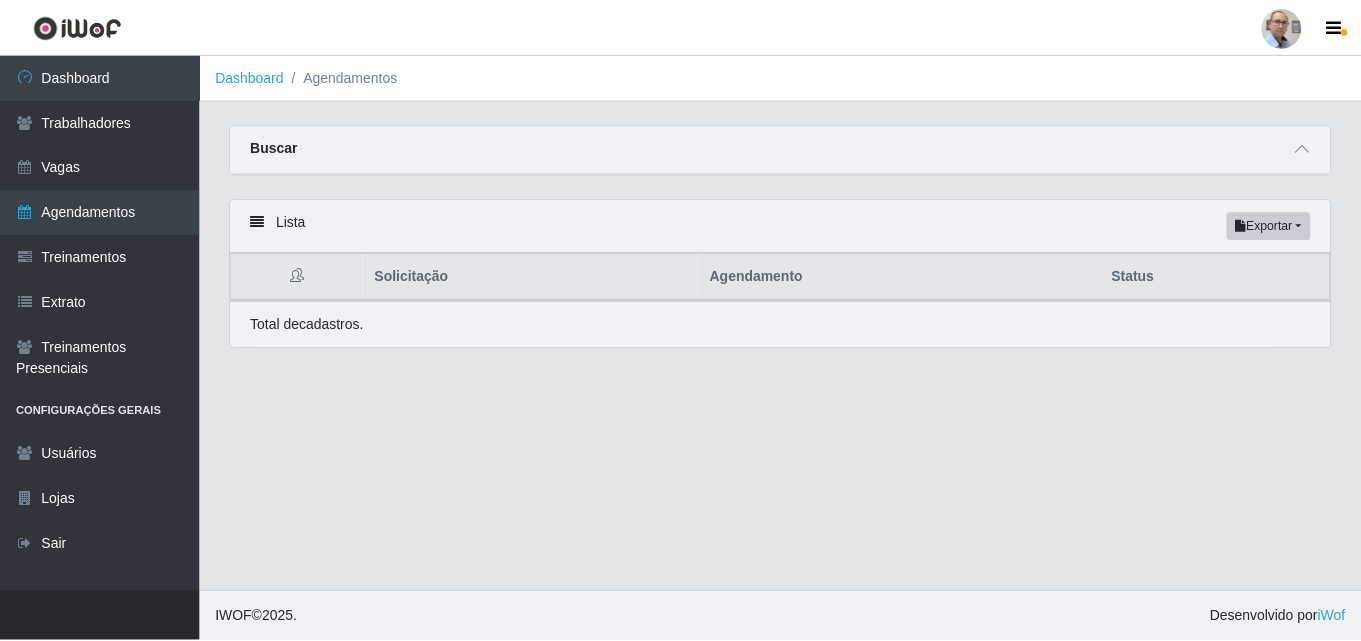 scroll, scrollTop: 0, scrollLeft: 0, axis: both 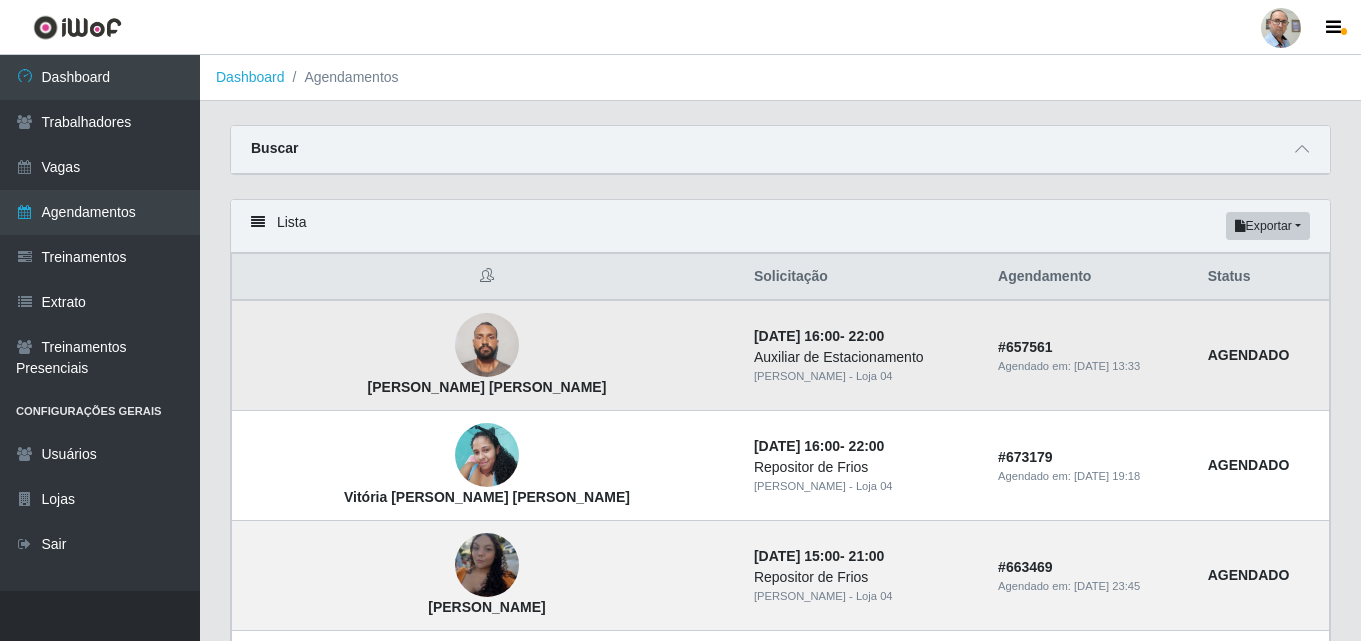 click at bounding box center [487, 345] 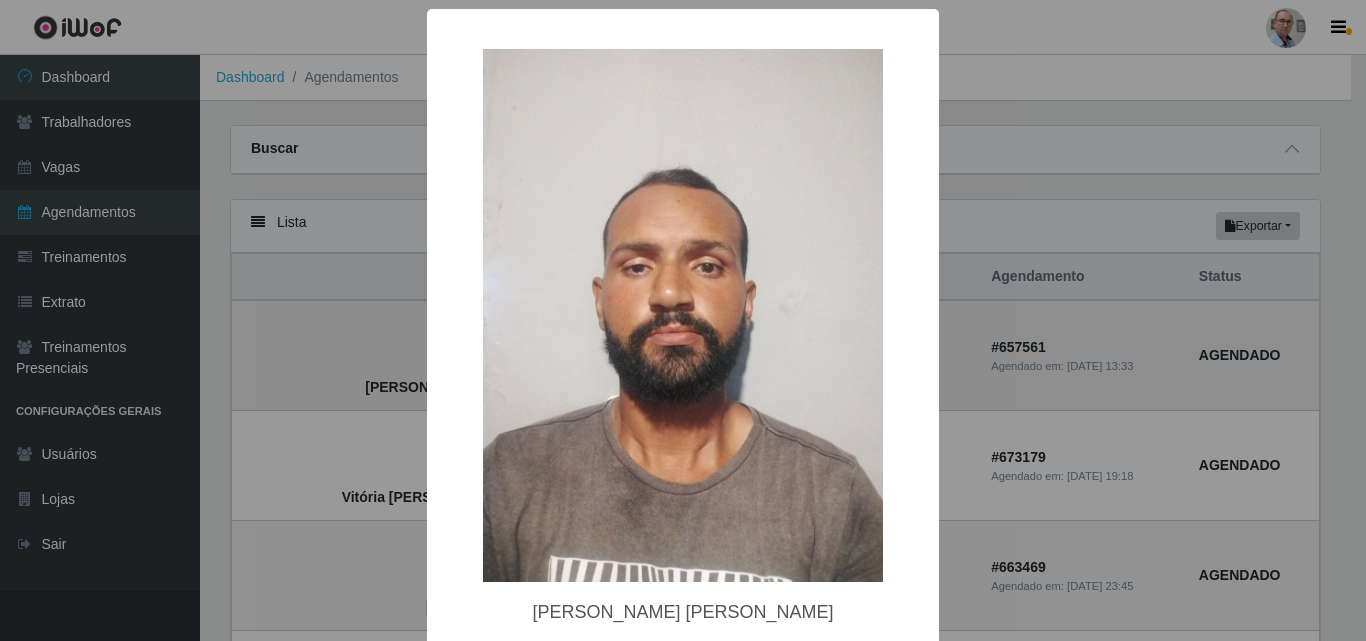type 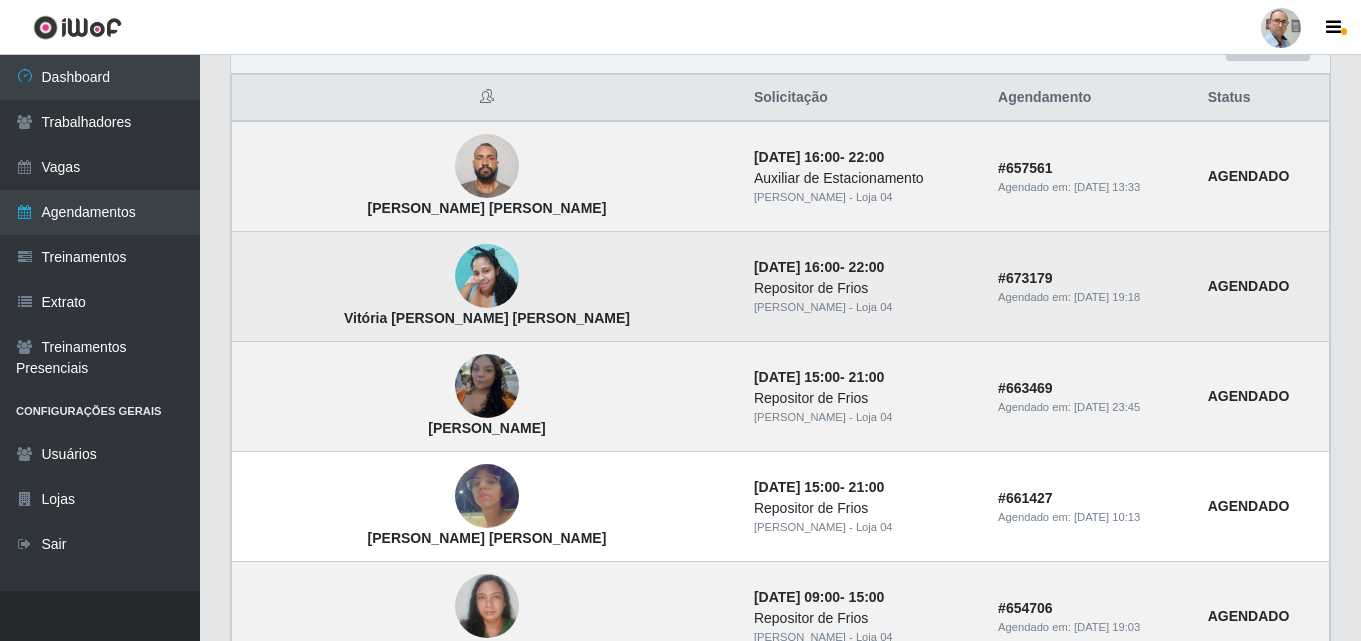 scroll, scrollTop: 200, scrollLeft: 0, axis: vertical 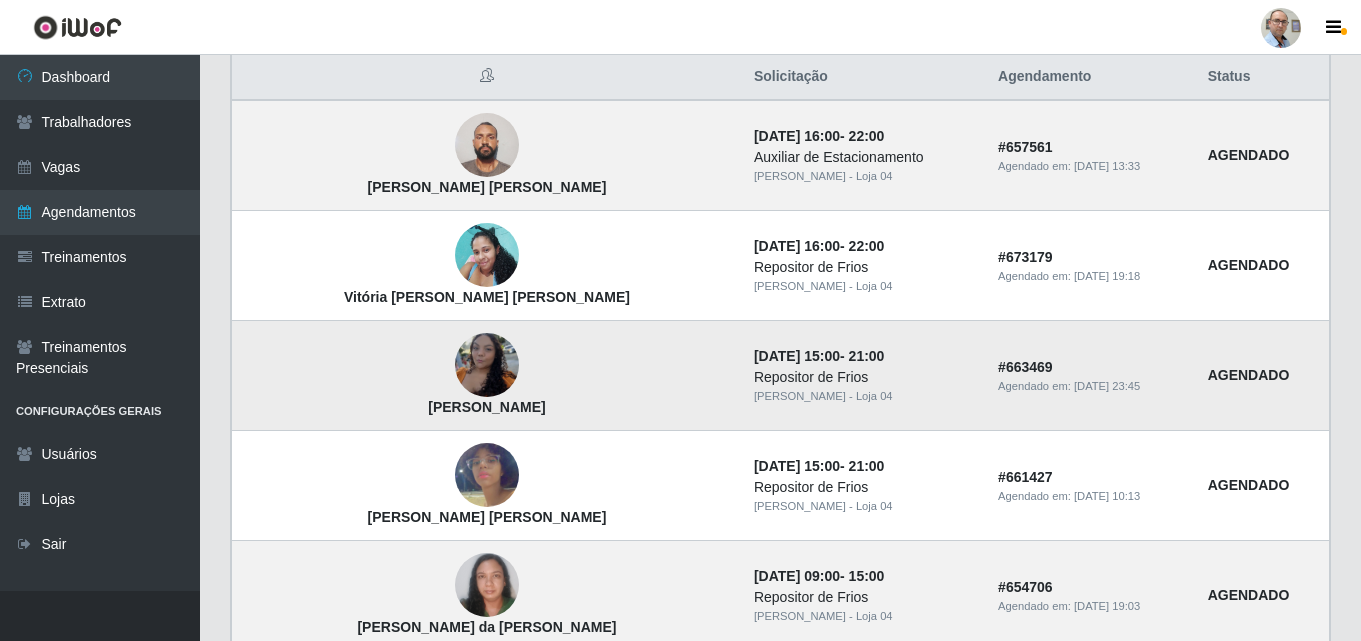 click at bounding box center [487, 365] 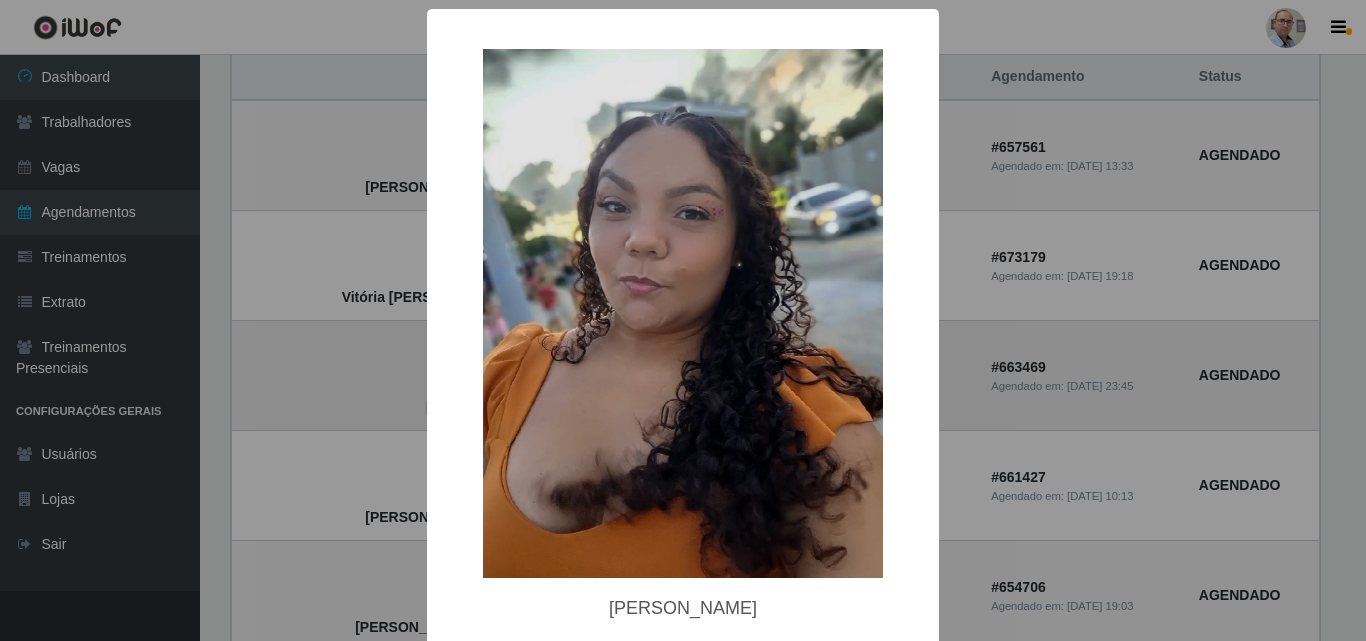 type 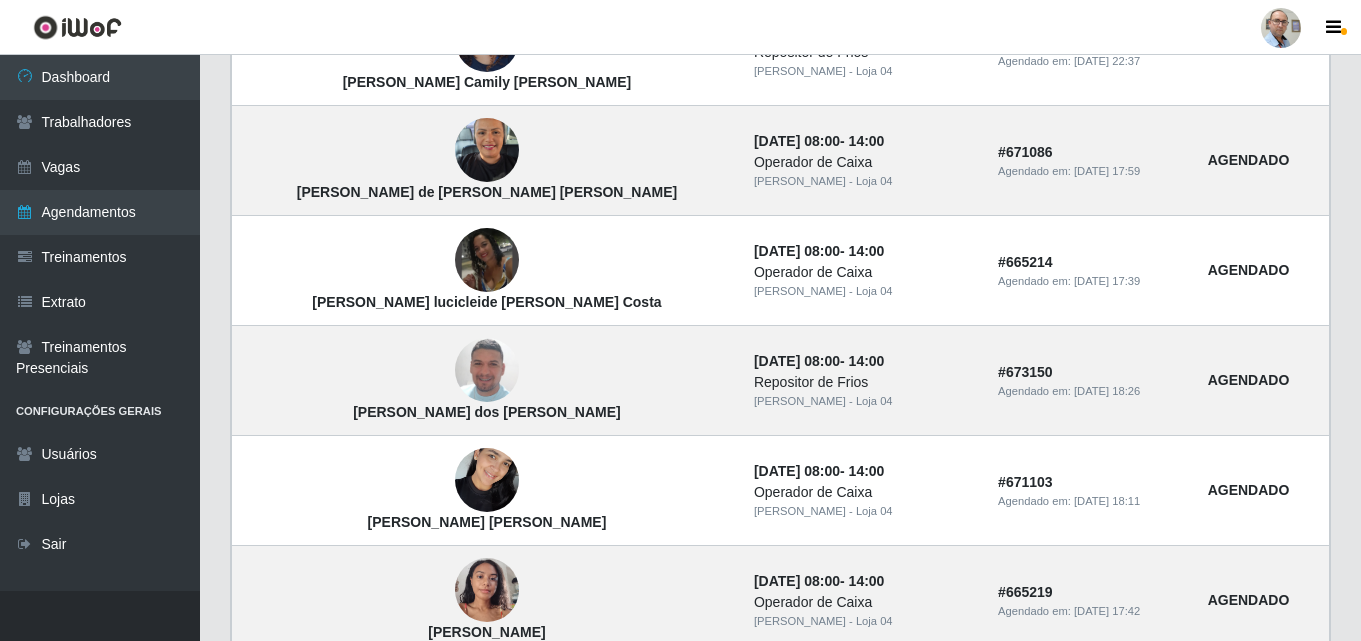 scroll, scrollTop: 900, scrollLeft: 0, axis: vertical 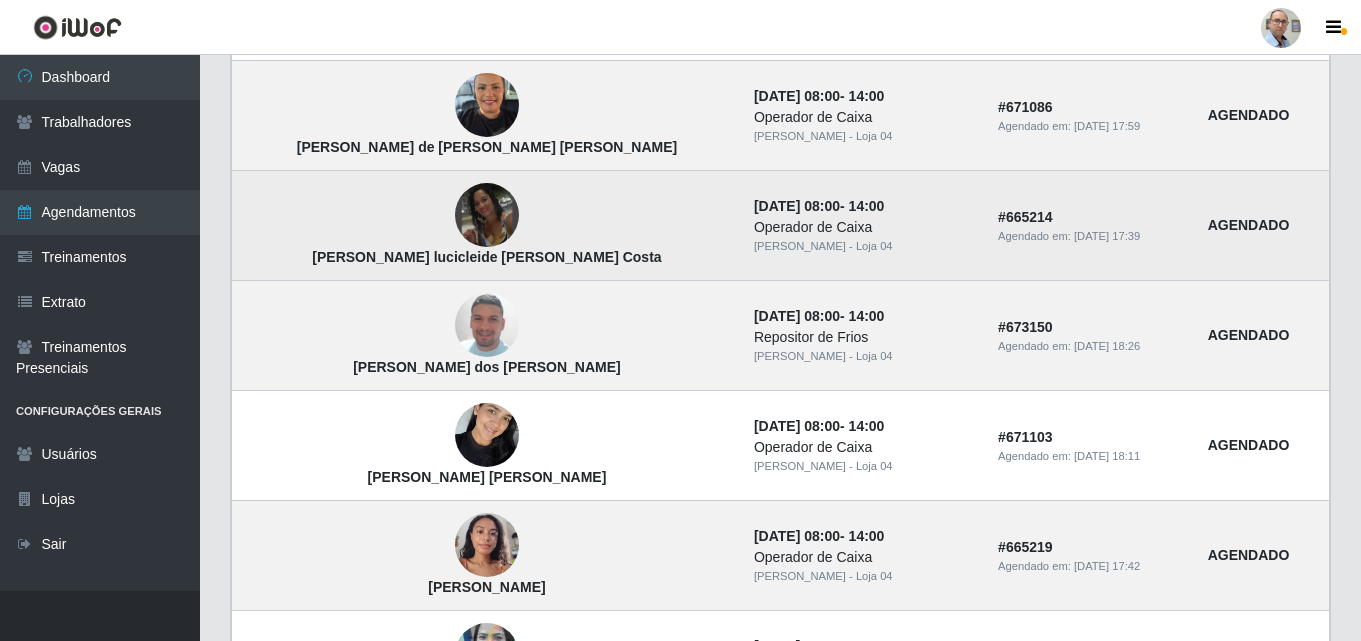 click at bounding box center [487, 215] 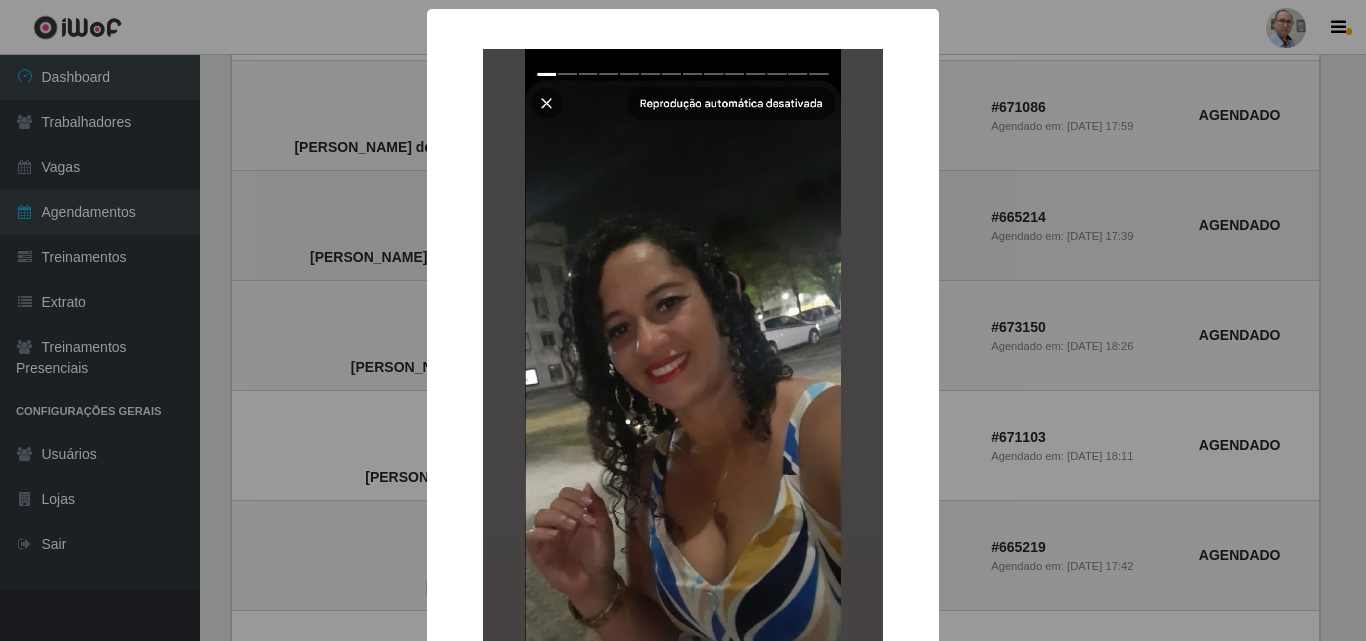 type 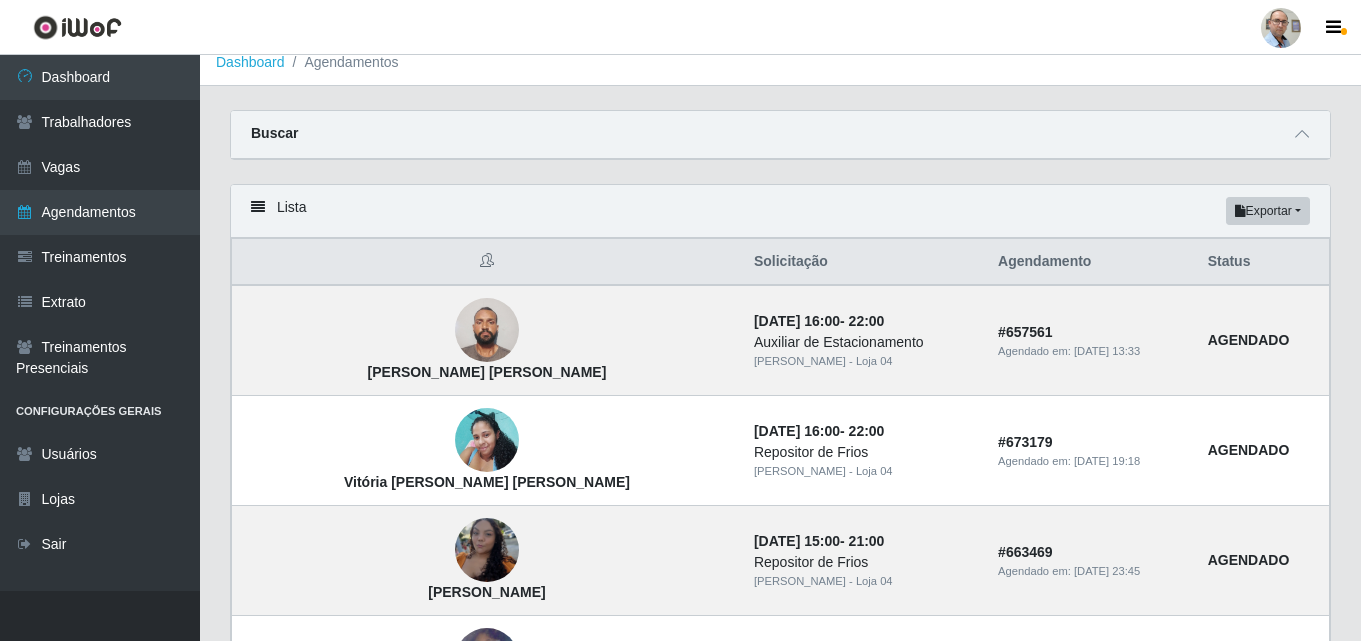 scroll, scrollTop: 0, scrollLeft: 0, axis: both 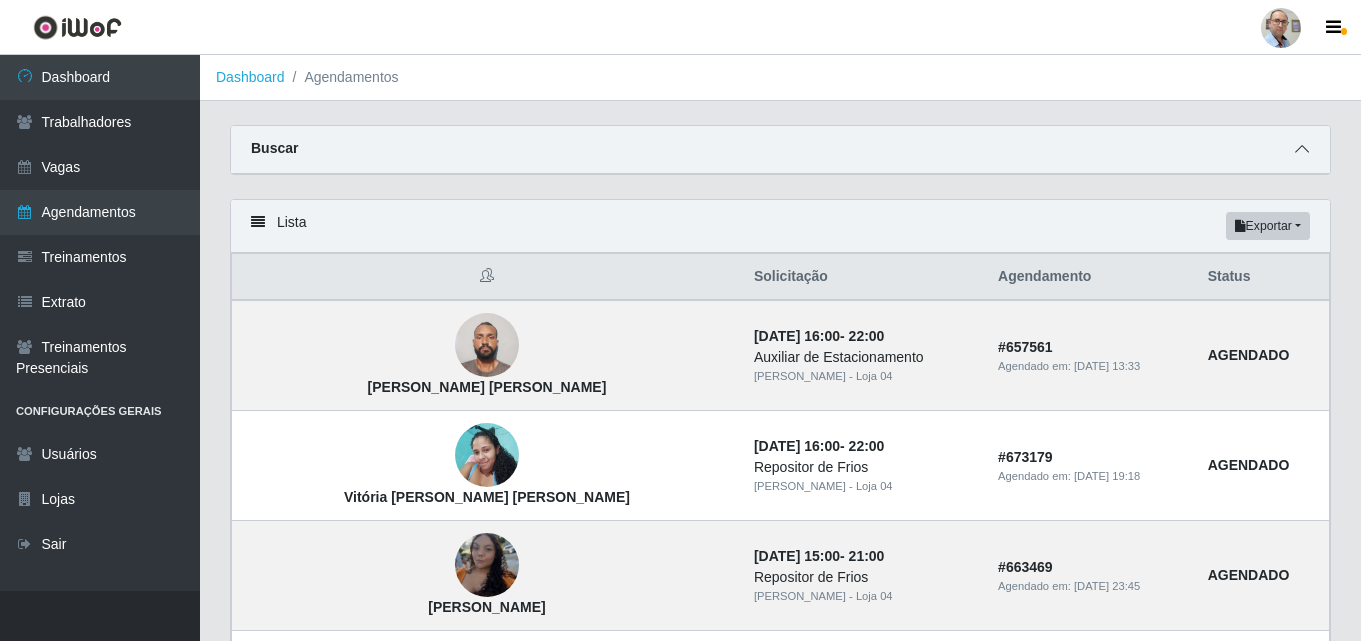 click at bounding box center (1302, 149) 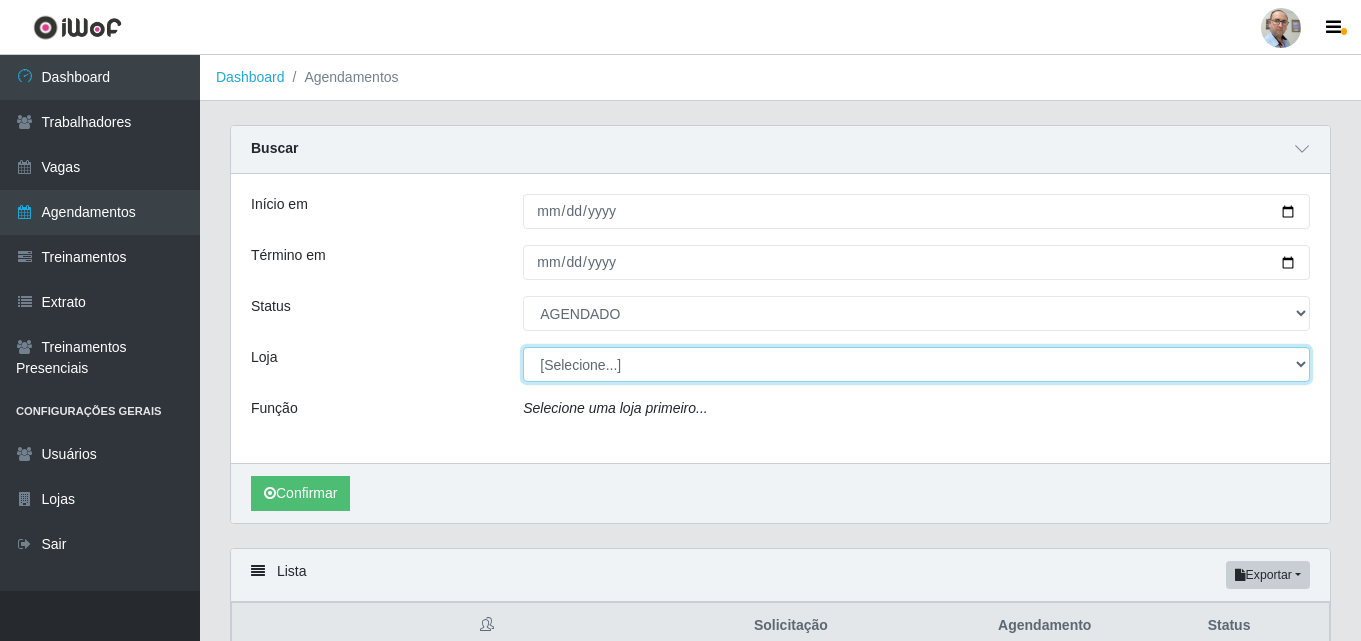 click on "[Selecione...] Mar Vermelho - Loja 04" at bounding box center [916, 364] 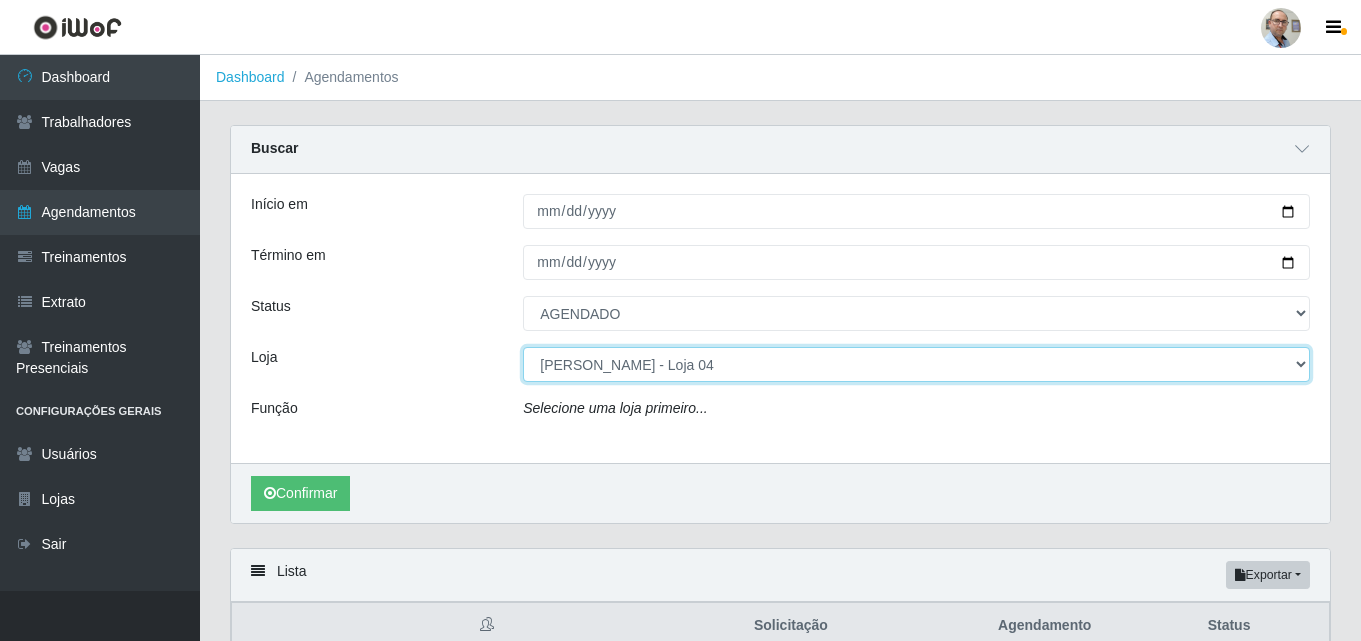 click on "[Selecione...] Mar Vermelho - Loja 04" at bounding box center (916, 364) 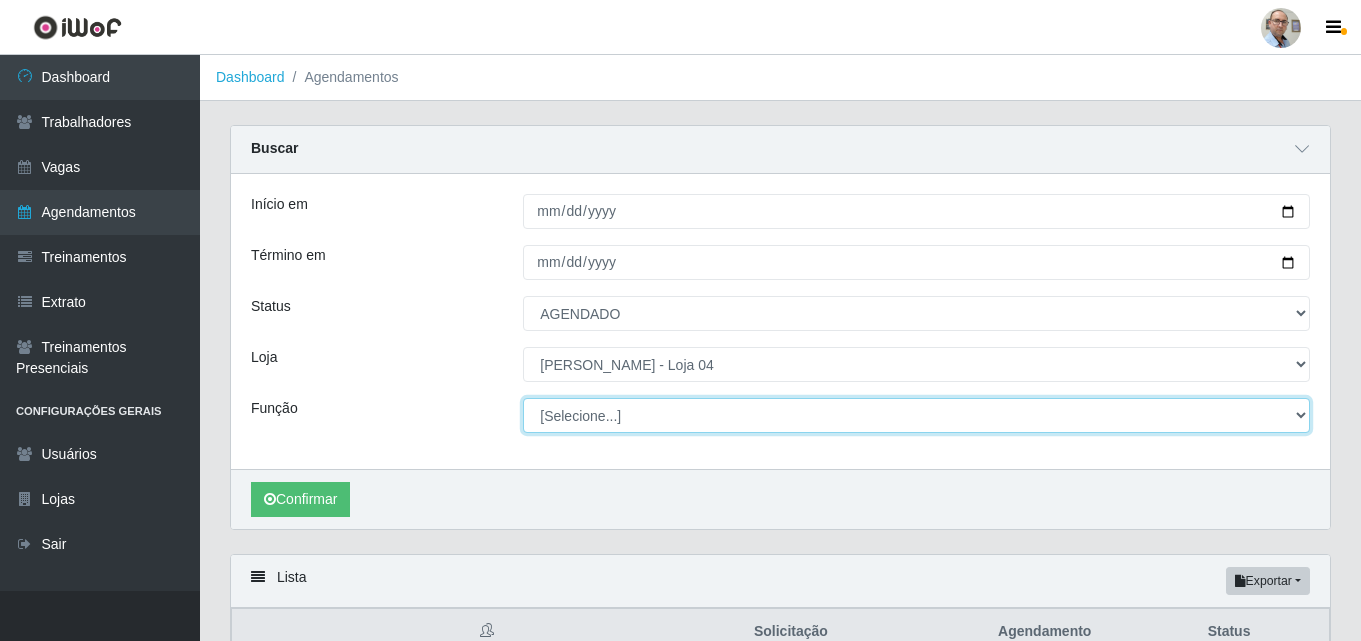 click on "[Selecione...] ASG ASG + ASG ++ Auxiliar de Depósito  Auxiliar de Depósito + Auxiliar de Depósito ++ Auxiliar de Estacionamento Auxiliar de Estacionamento + Auxiliar de Estacionamento ++ Balconista de Frios Balconista de Frios + Balconista de Padaria  Balconista de Padaria + Embalador Embalador + Embalador ++ Operador de Caixa Operador de Caixa + Operador de Caixa ++ Repositor  Repositor + Repositor ++ Repositor de Frios Repositor de Frios + Repositor de Frios ++ Repositor de Hortifruti Repositor de Hortifruti + Repositor de Hortifruti ++" at bounding box center [916, 415] 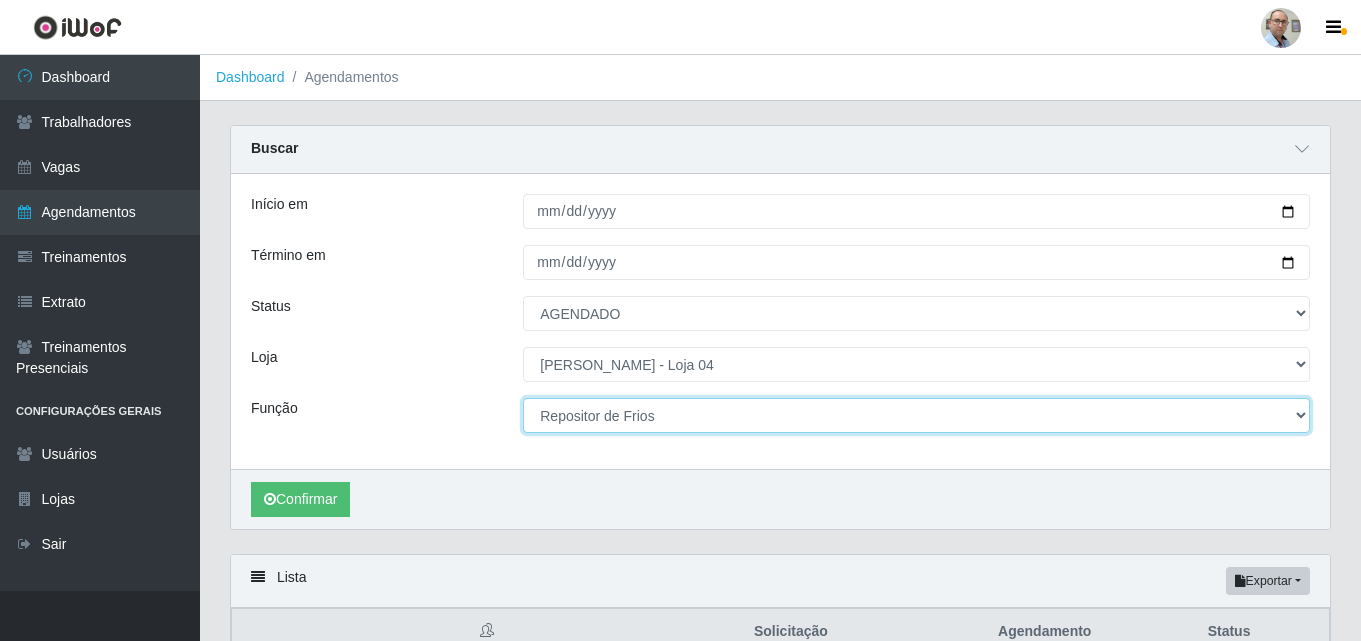 click on "[Selecione...] ASG ASG + ASG ++ Auxiliar de Depósito  Auxiliar de Depósito + Auxiliar de Depósito ++ Auxiliar de Estacionamento Auxiliar de Estacionamento + Auxiliar de Estacionamento ++ Balconista de Frios Balconista de Frios + Balconista de Padaria  Balconista de Padaria + Embalador Embalador + Embalador ++ Operador de Caixa Operador de Caixa + Operador de Caixa ++ Repositor  Repositor + Repositor ++ Repositor de Frios Repositor de Frios + Repositor de Frios ++ Repositor de Hortifruti Repositor de Hortifruti + Repositor de Hortifruti ++" at bounding box center [916, 415] 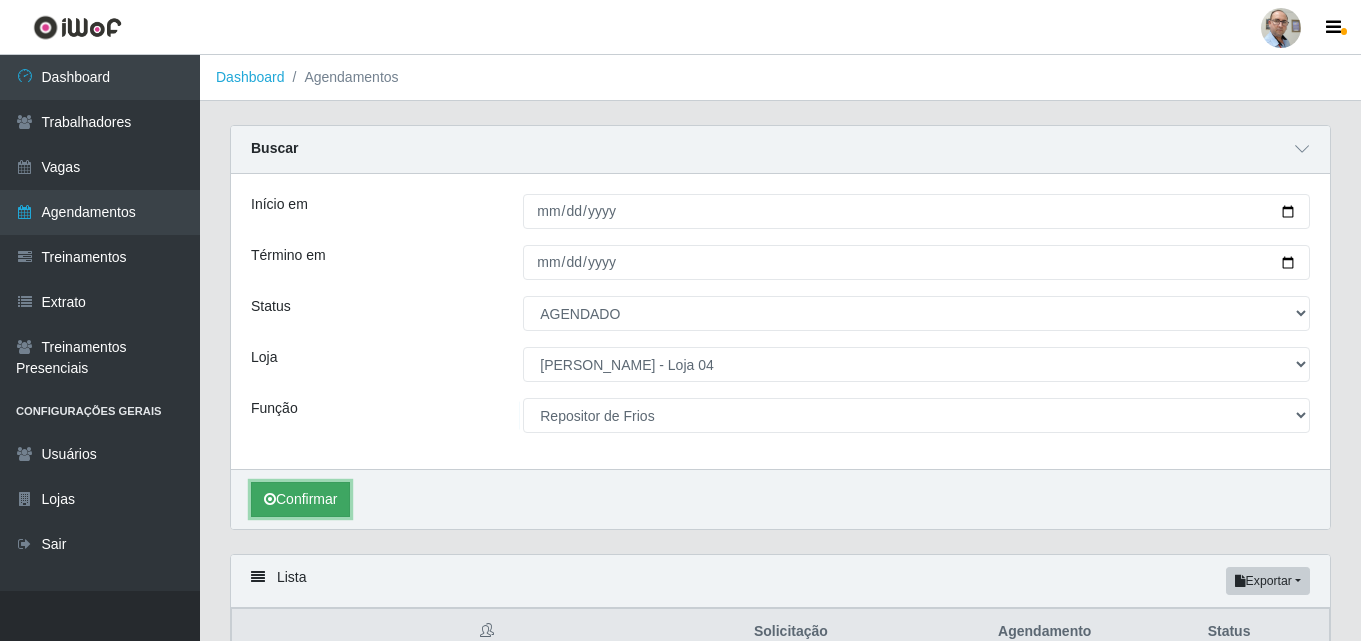 click on "Confirmar" at bounding box center [300, 499] 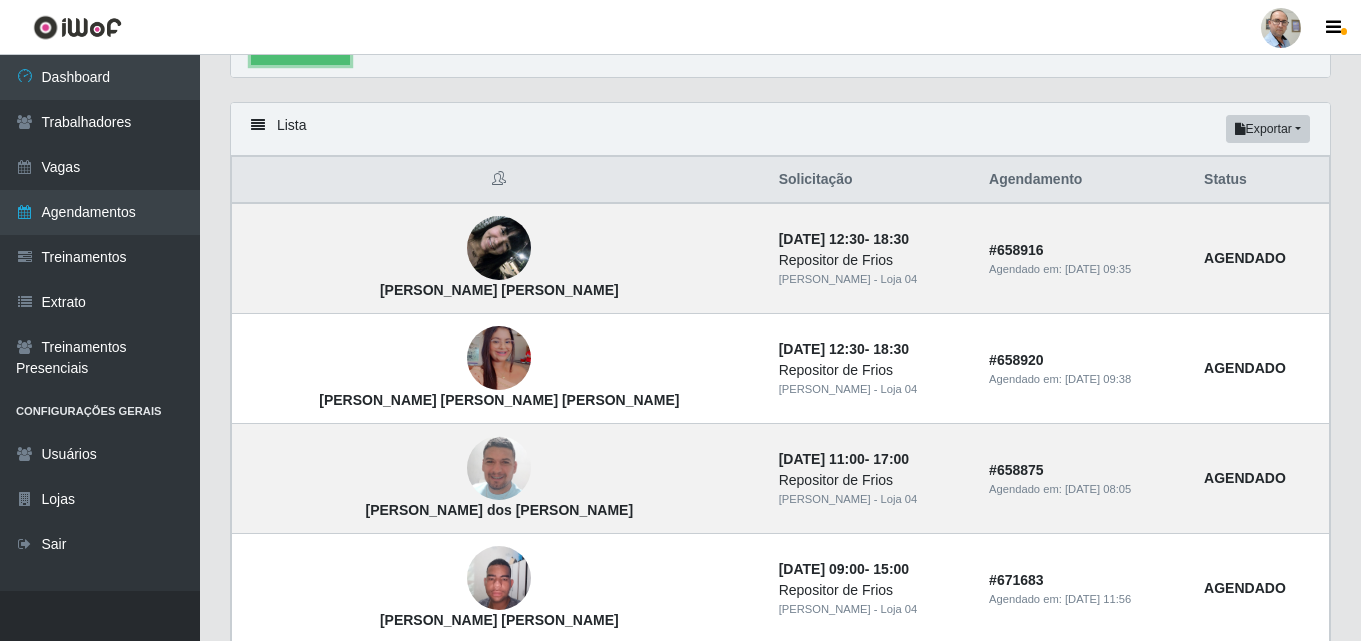 scroll, scrollTop: 500, scrollLeft: 0, axis: vertical 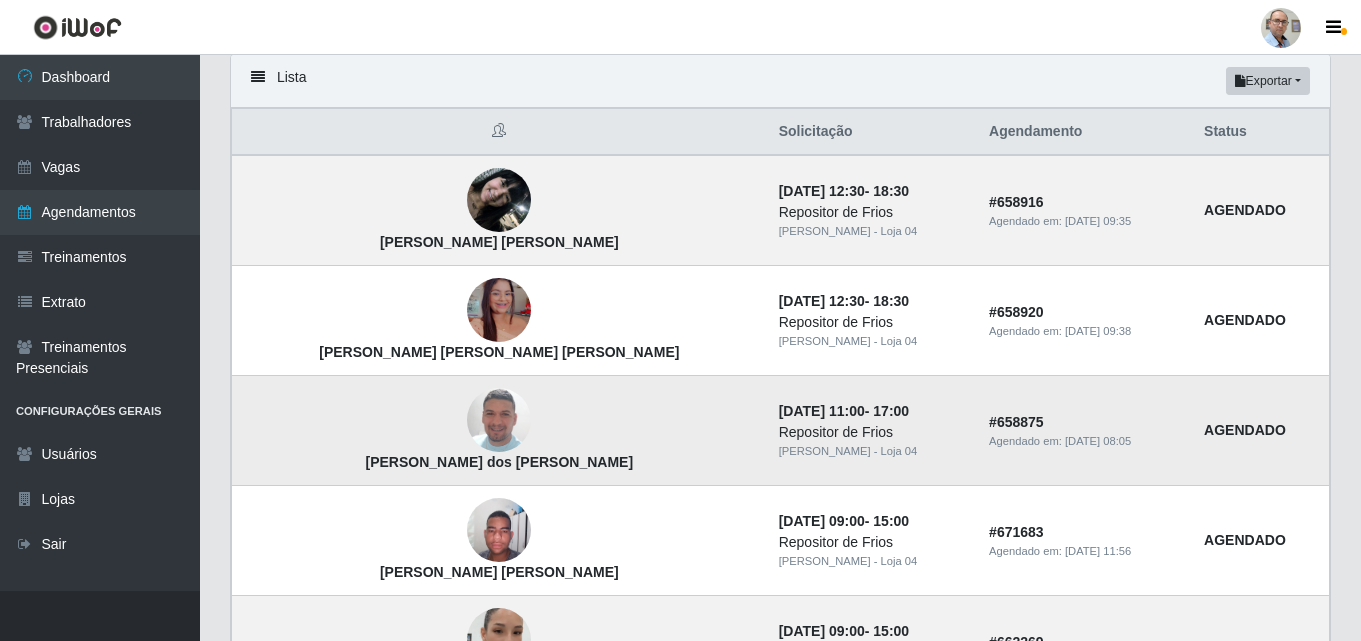 click at bounding box center [499, 420] 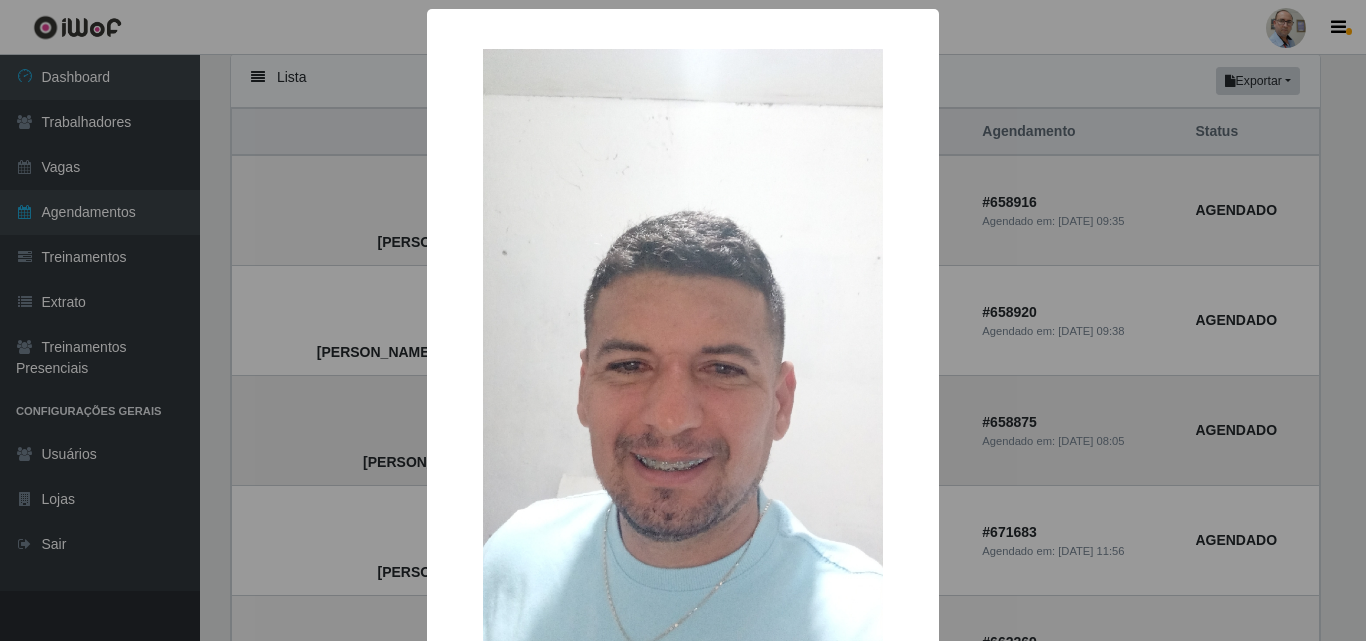 type 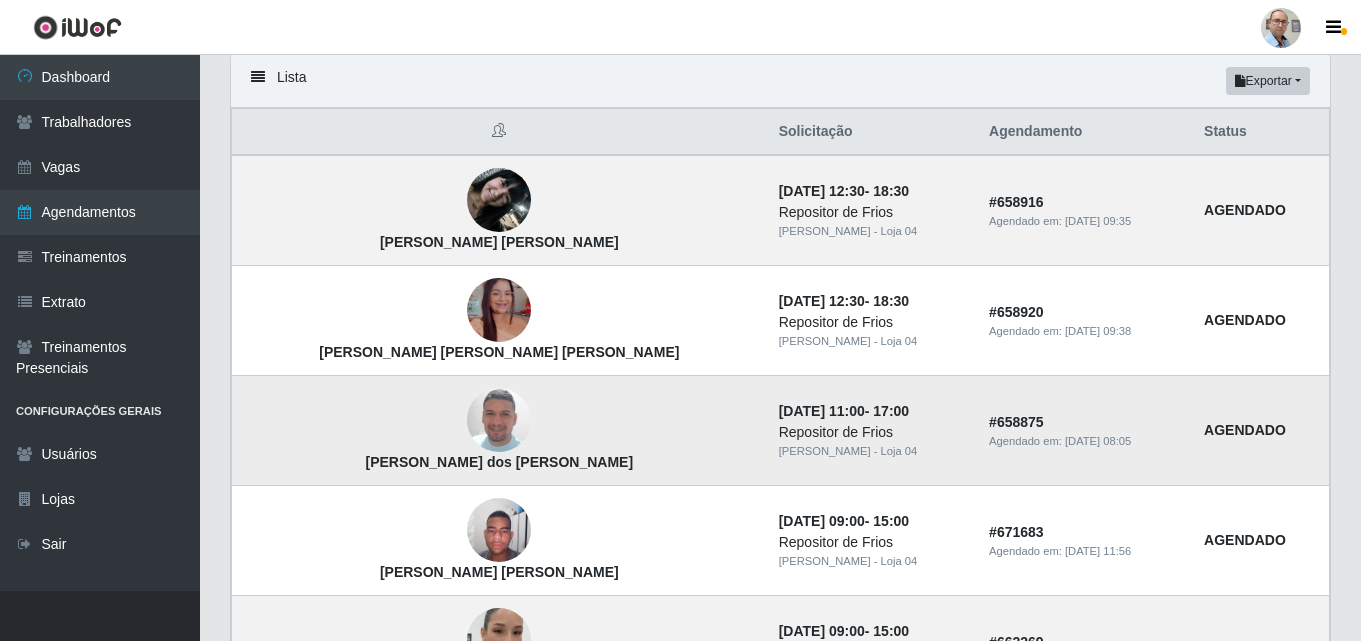 scroll, scrollTop: 0, scrollLeft: 0, axis: both 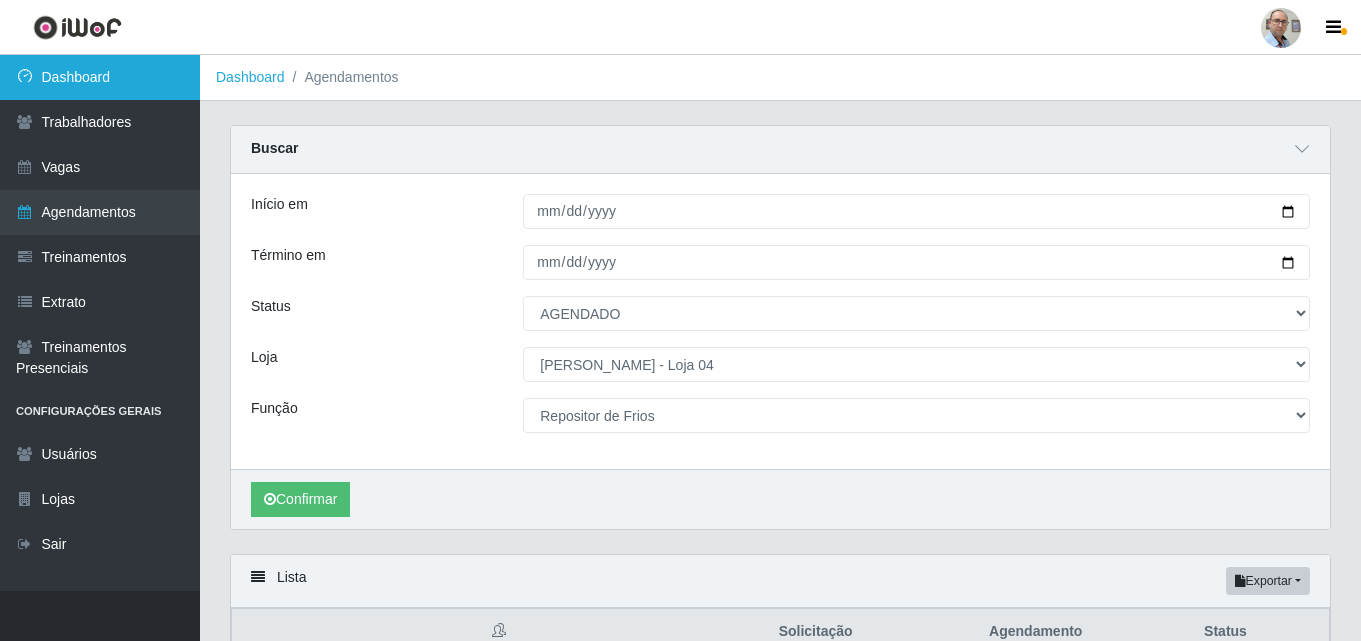click on "Dashboard" at bounding box center (100, 77) 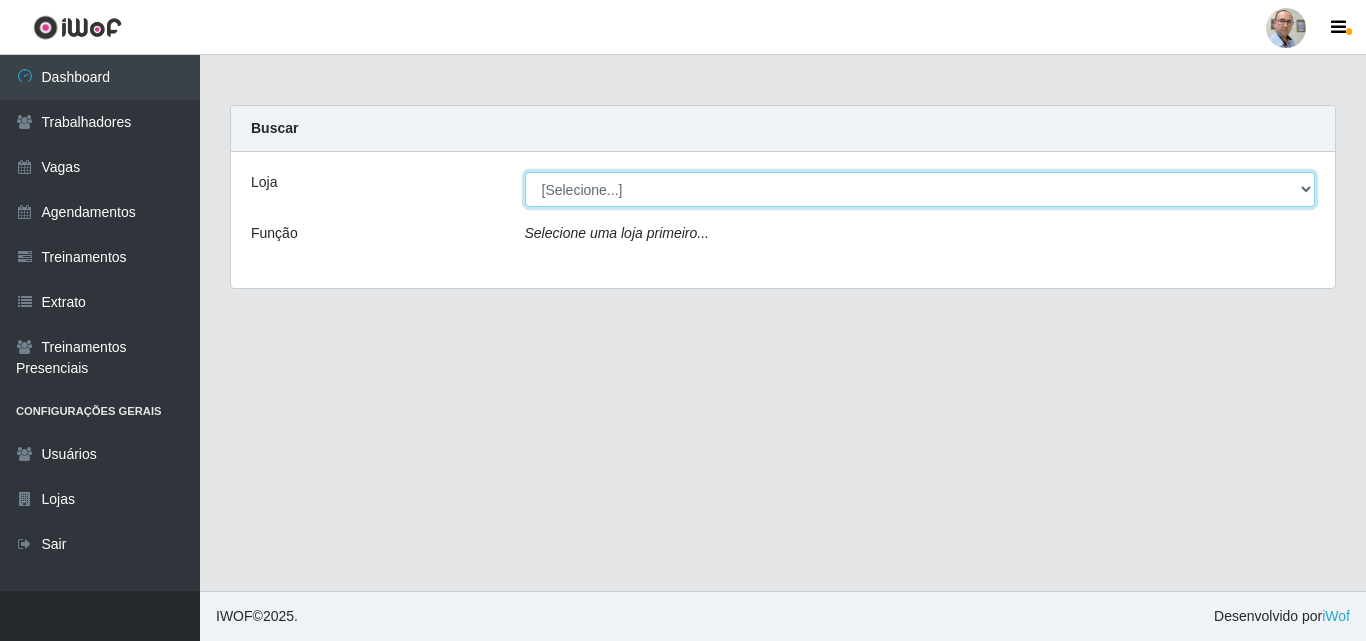click on "[Selecione...] Mar Vermelho - Loja 04" at bounding box center [920, 189] 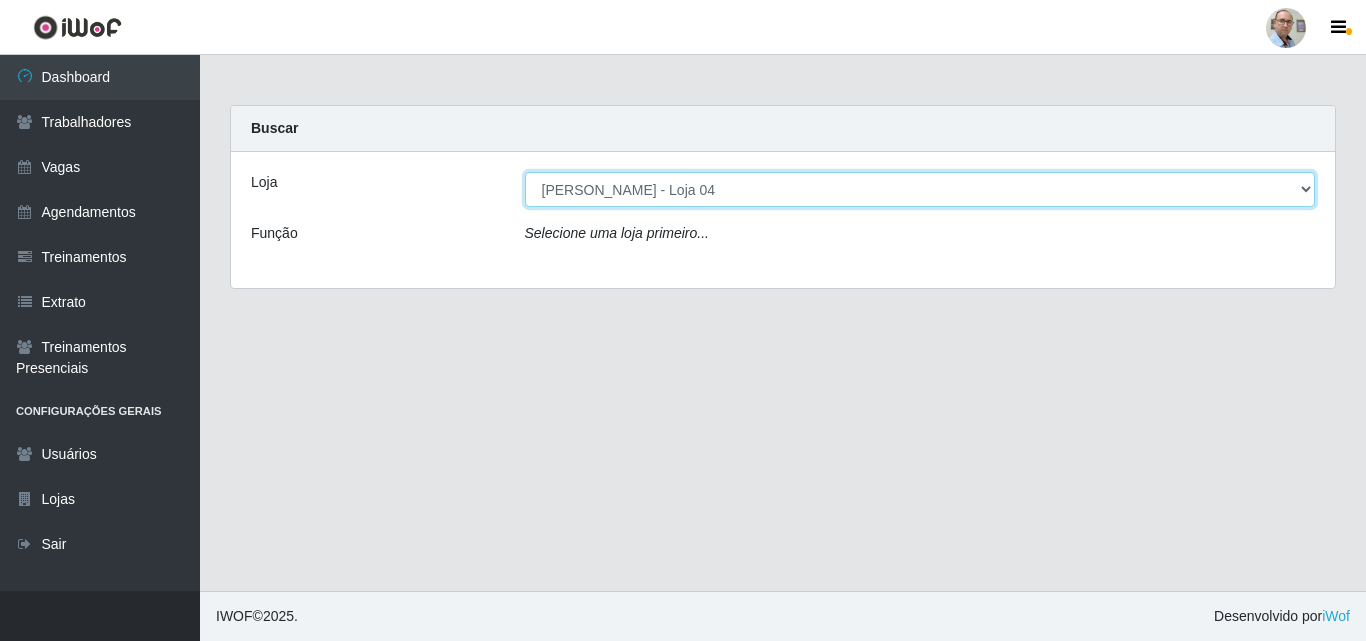 click on "[Selecione...] Mar Vermelho - Loja 04" at bounding box center (920, 189) 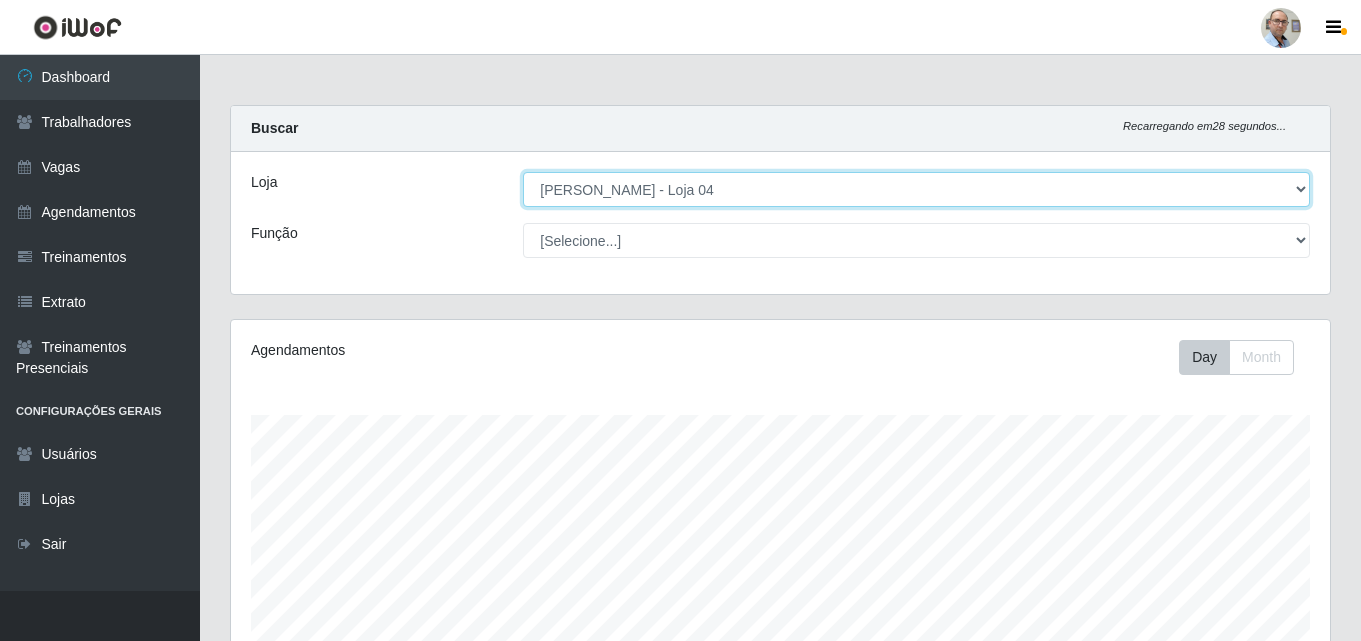 scroll, scrollTop: 999585, scrollLeft: 998901, axis: both 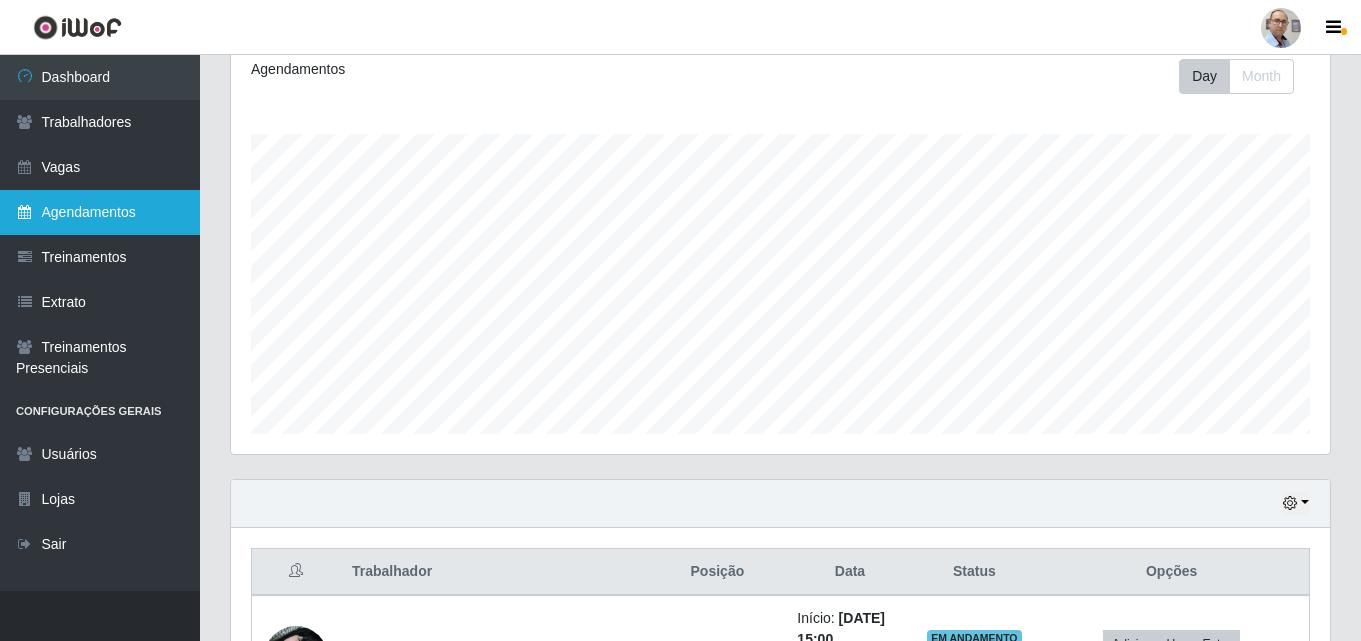 click on "Agendamentos" at bounding box center [100, 212] 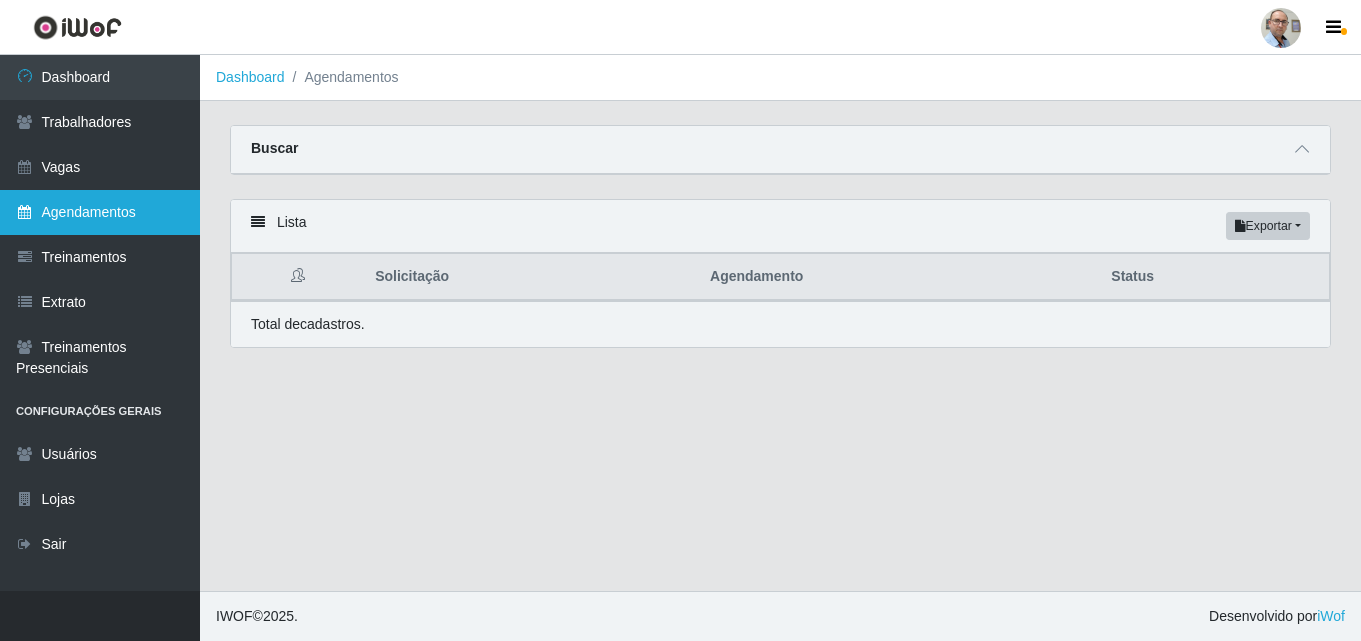 scroll, scrollTop: 0, scrollLeft: 0, axis: both 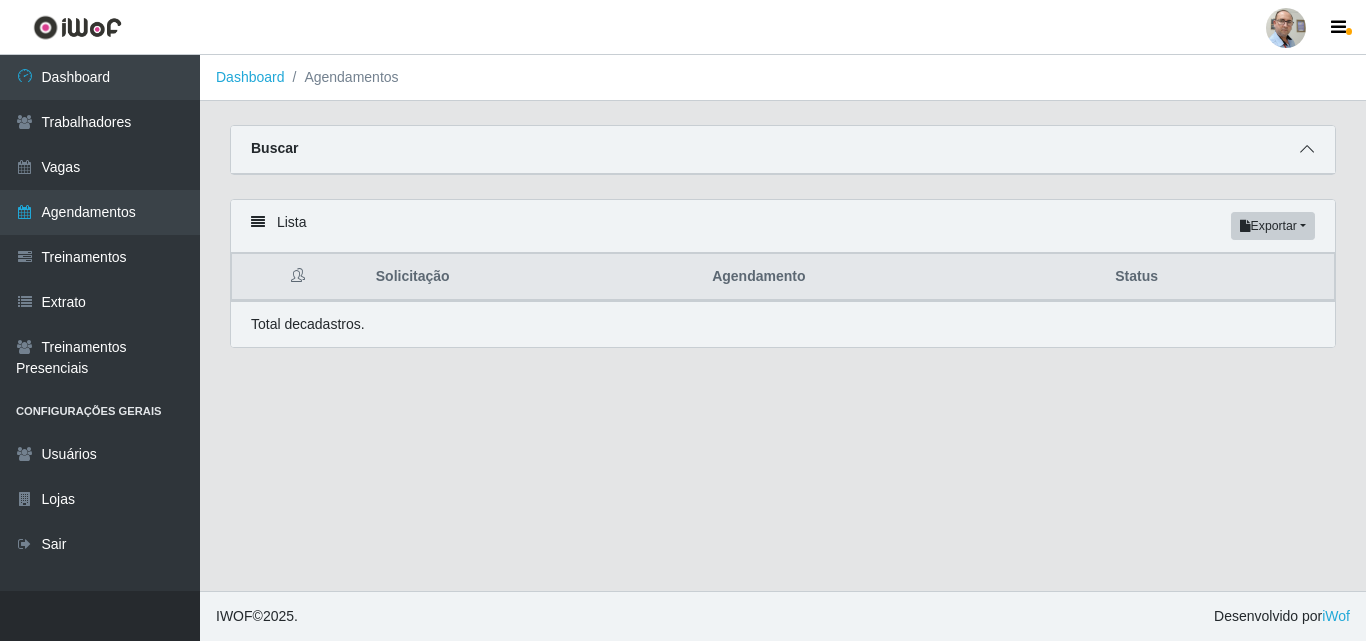 click at bounding box center [1307, 149] 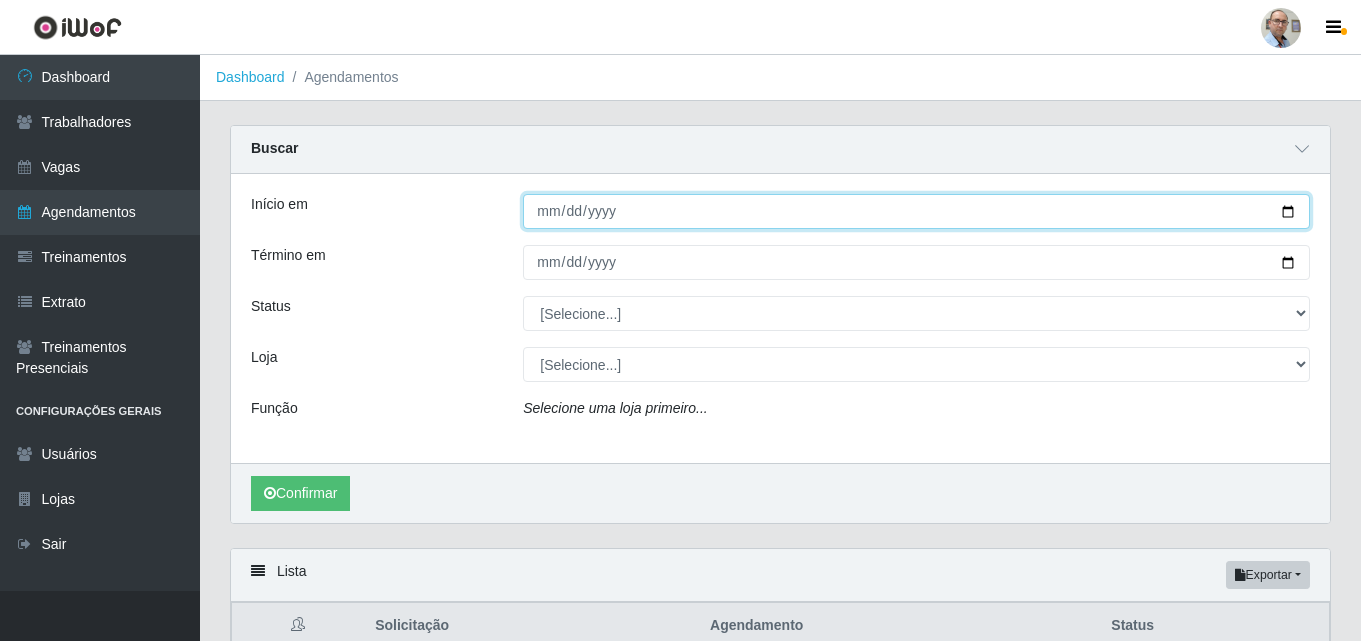 click on "Início em" at bounding box center (916, 211) 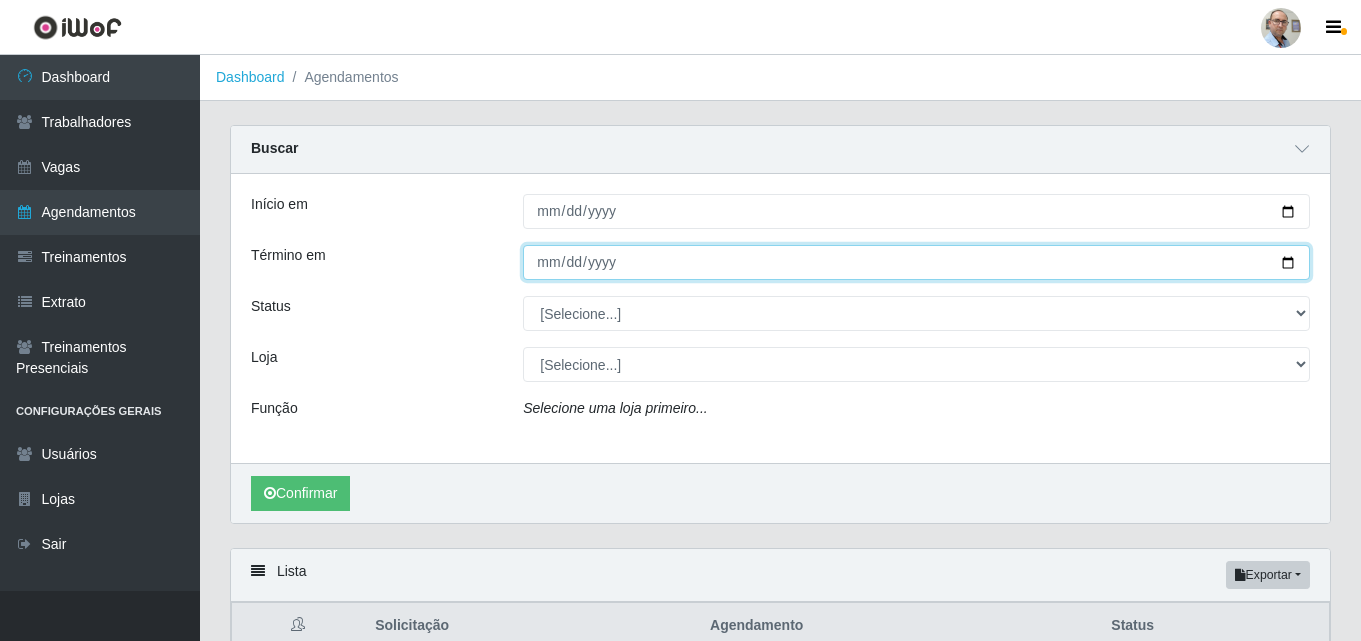 click on "Término em" at bounding box center (916, 262) 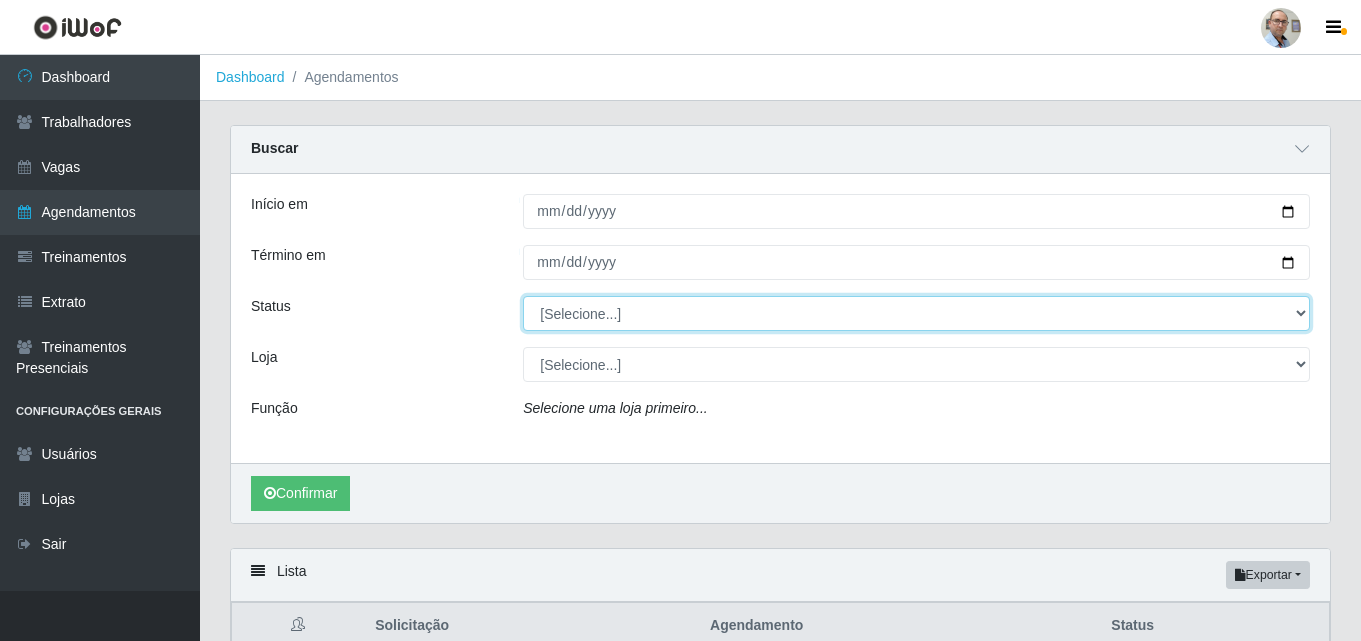 click on "[Selecione...] AGENDADO AGUARDANDO LIBERAR EM ANDAMENTO EM REVISÃO FINALIZADO CANCELADO FALTA" at bounding box center (916, 313) 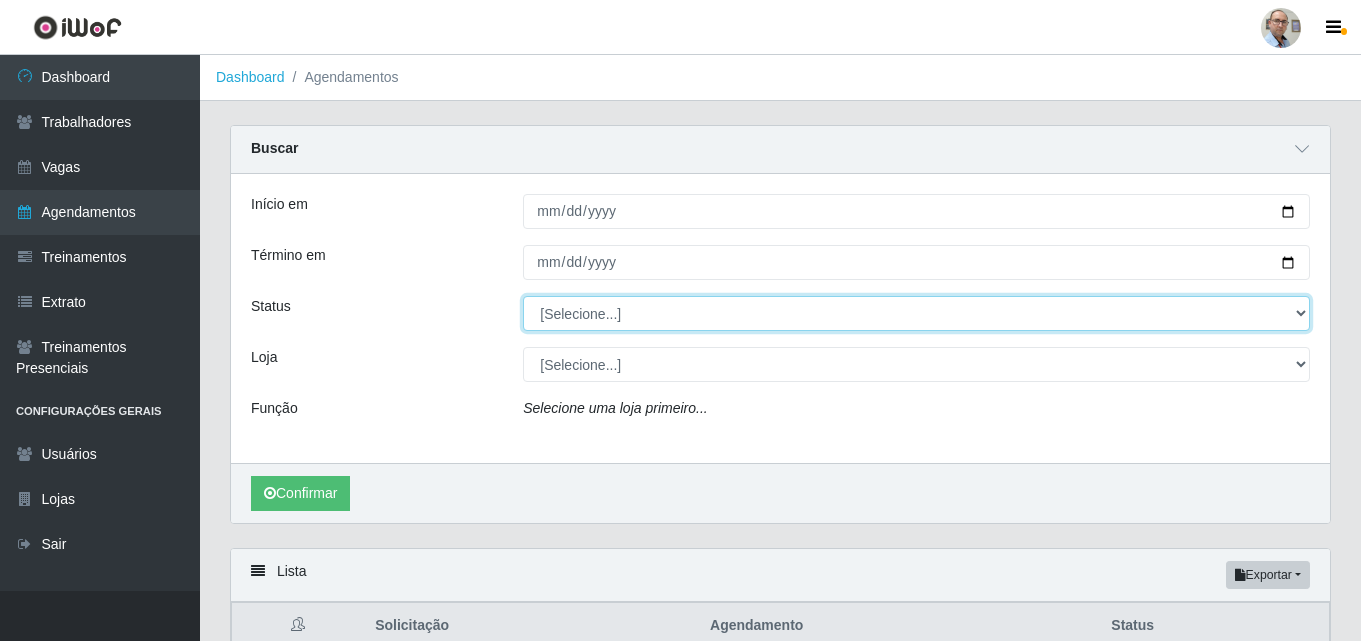 select on "FALTA" 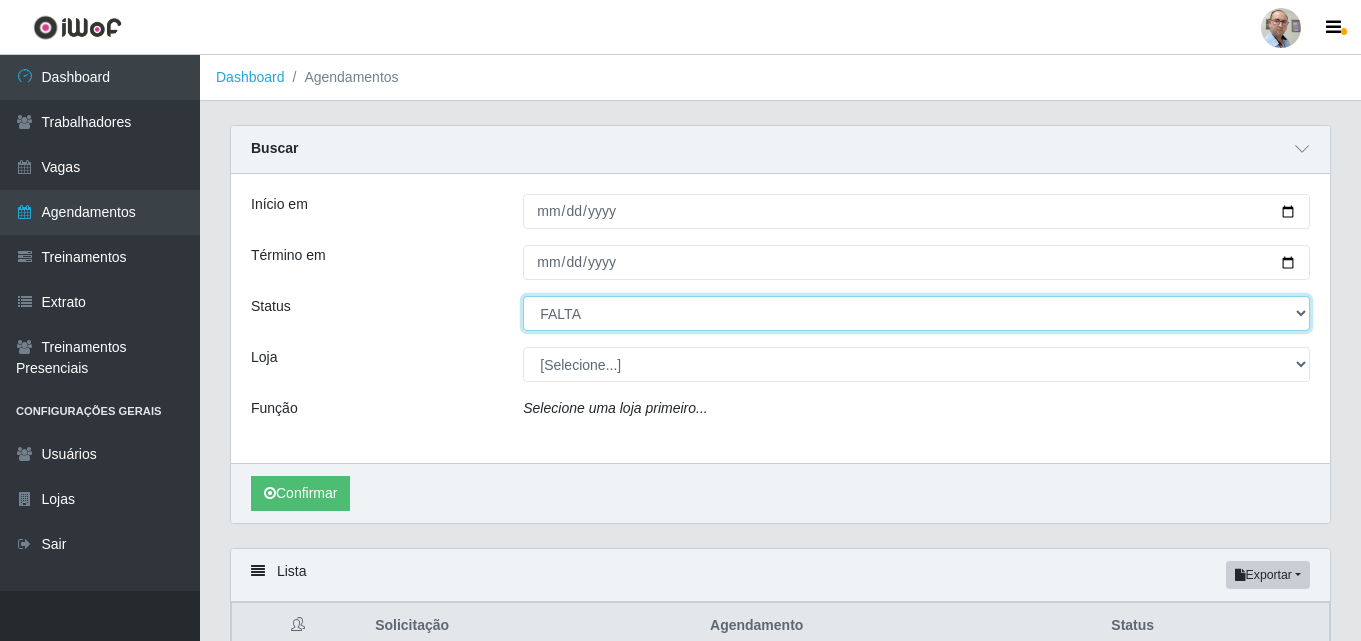 click on "[Selecione...] AGENDADO AGUARDANDO LIBERAR EM ANDAMENTO EM REVISÃO FINALIZADO CANCELADO FALTA" at bounding box center (916, 313) 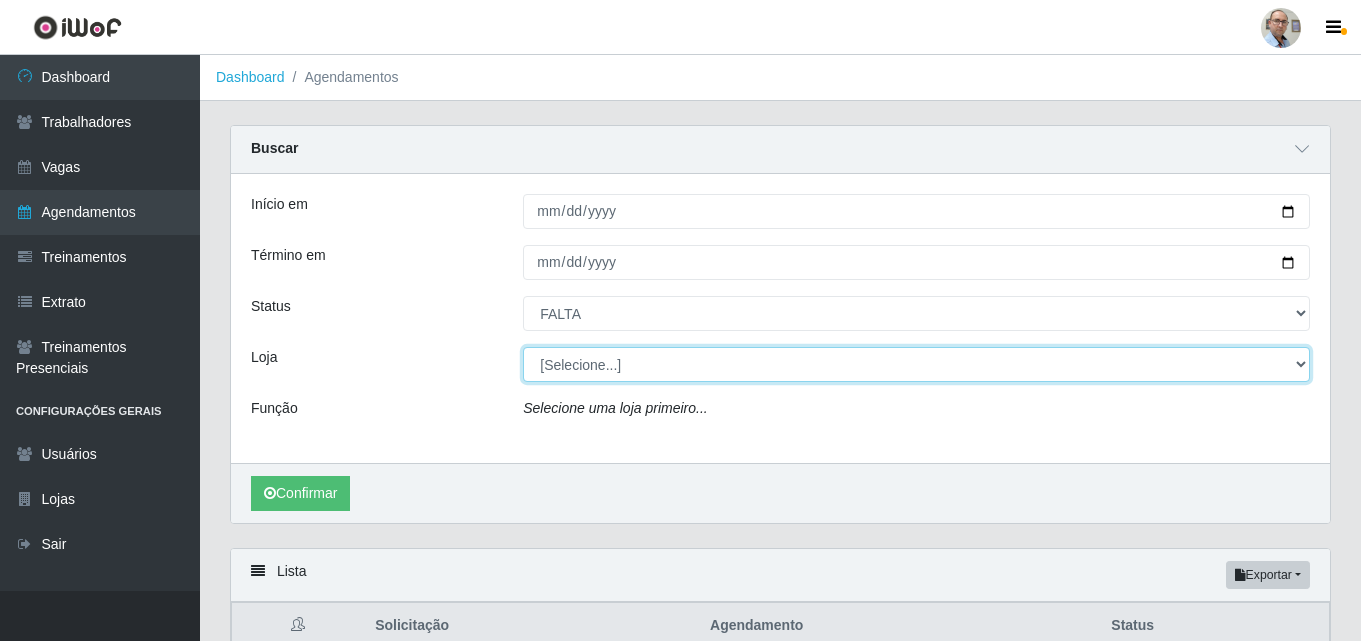 click on "[Selecione...] Mar Vermelho - Loja 04" at bounding box center (916, 364) 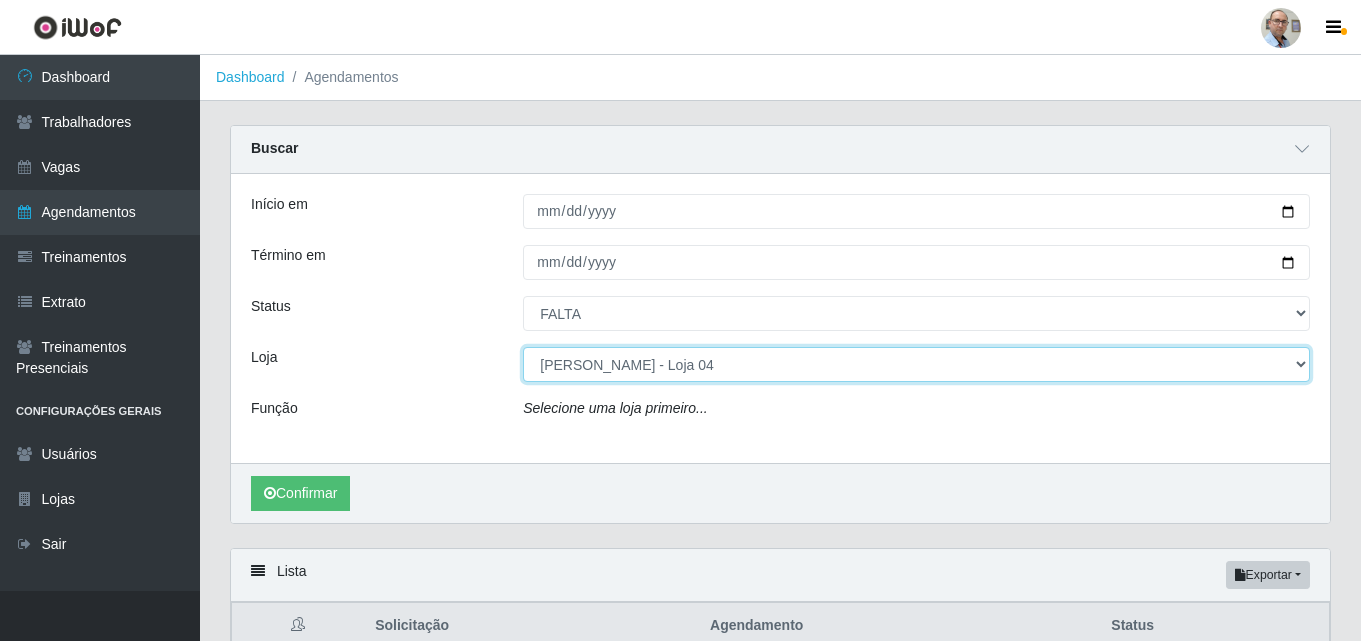 click on "[Selecione...] Mar Vermelho - Loja 04" at bounding box center [916, 364] 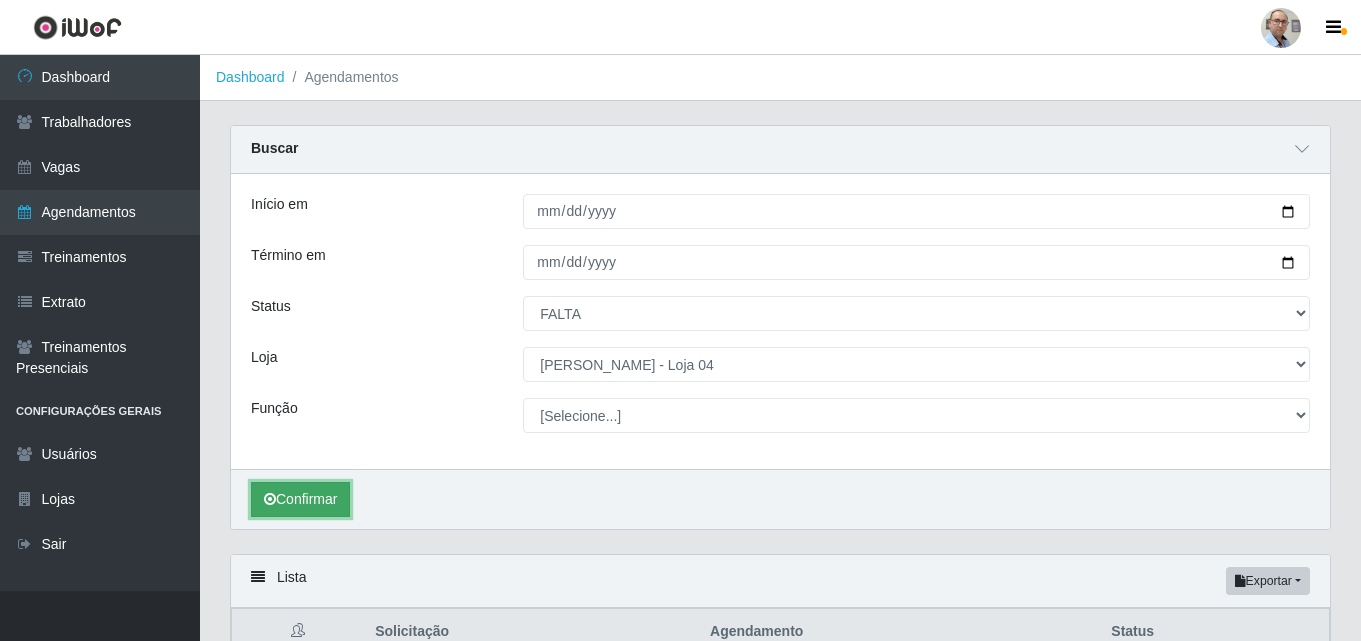 click on "Confirmar" at bounding box center (300, 499) 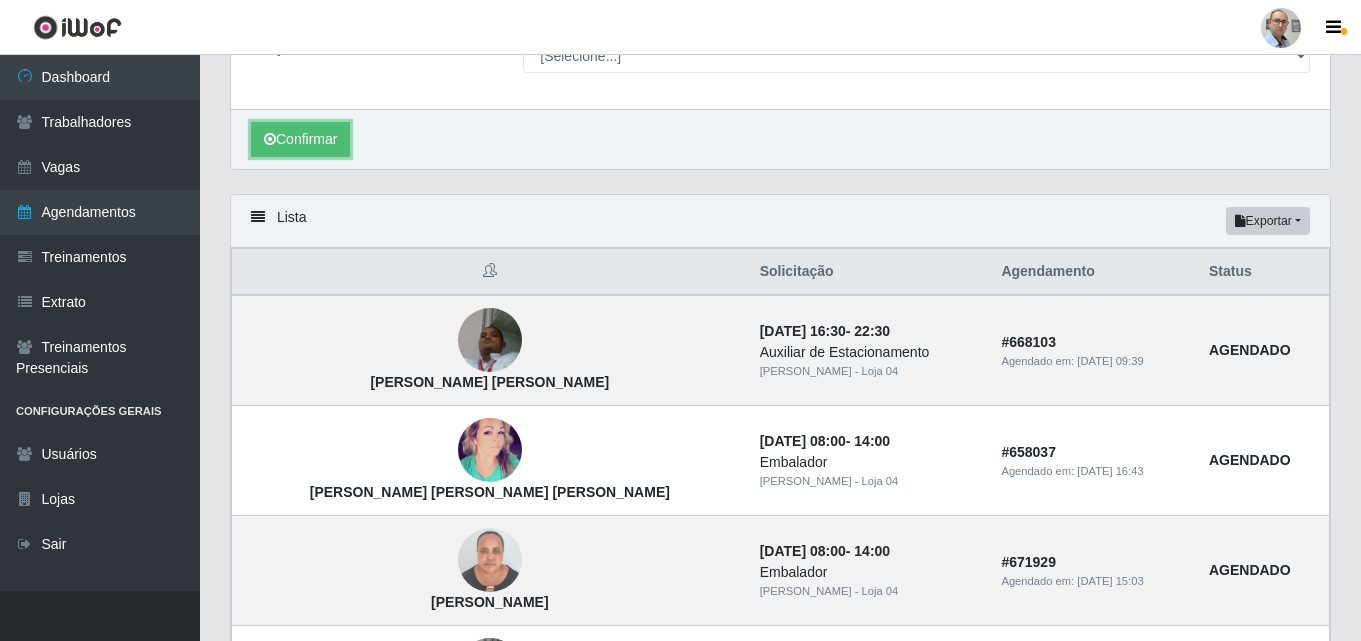 scroll, scrollTop: 362, scrollLeft: 0, axis: vertical 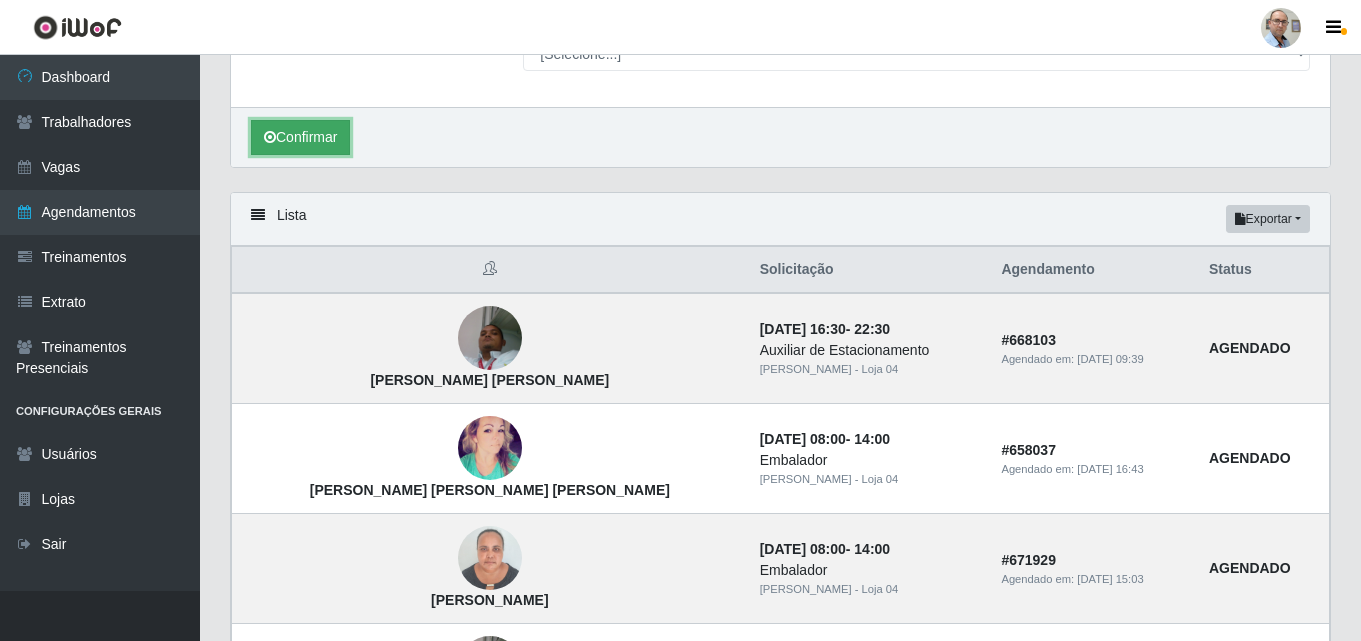 click on "Confirmar" at bounding box center [300, 137] 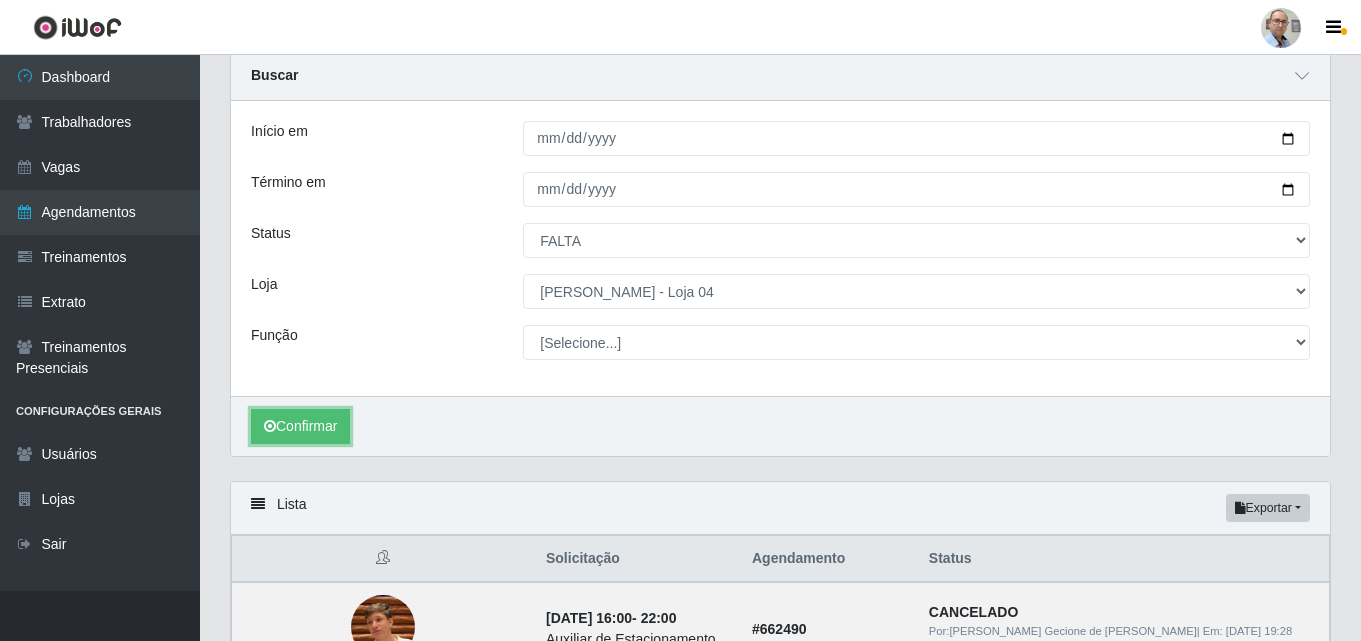 scroll, scrollTop: 62, scrollLeft: 0, axis: vertical 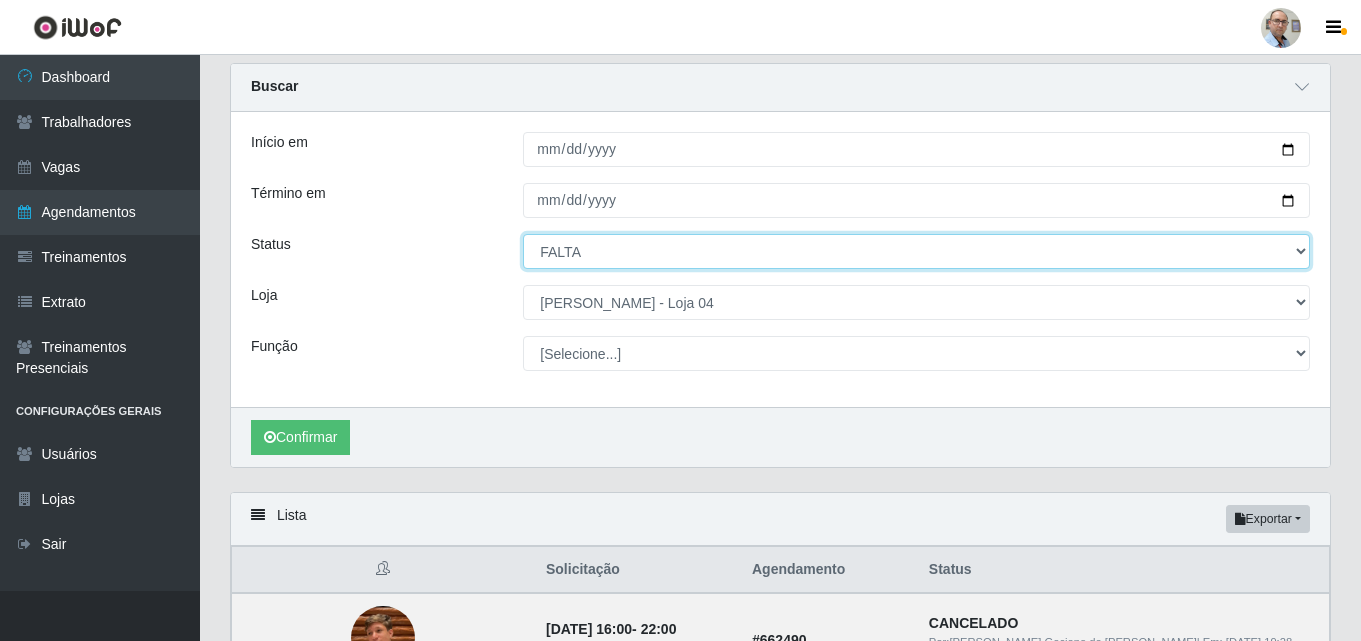 click on "[Selecione...] AGENDADO AGUARDANDO LIBERAR EM ANDAMENTO EM REVISÃO FINALIZADO CANCELADO FALTA" at bounding box center [916, 251] 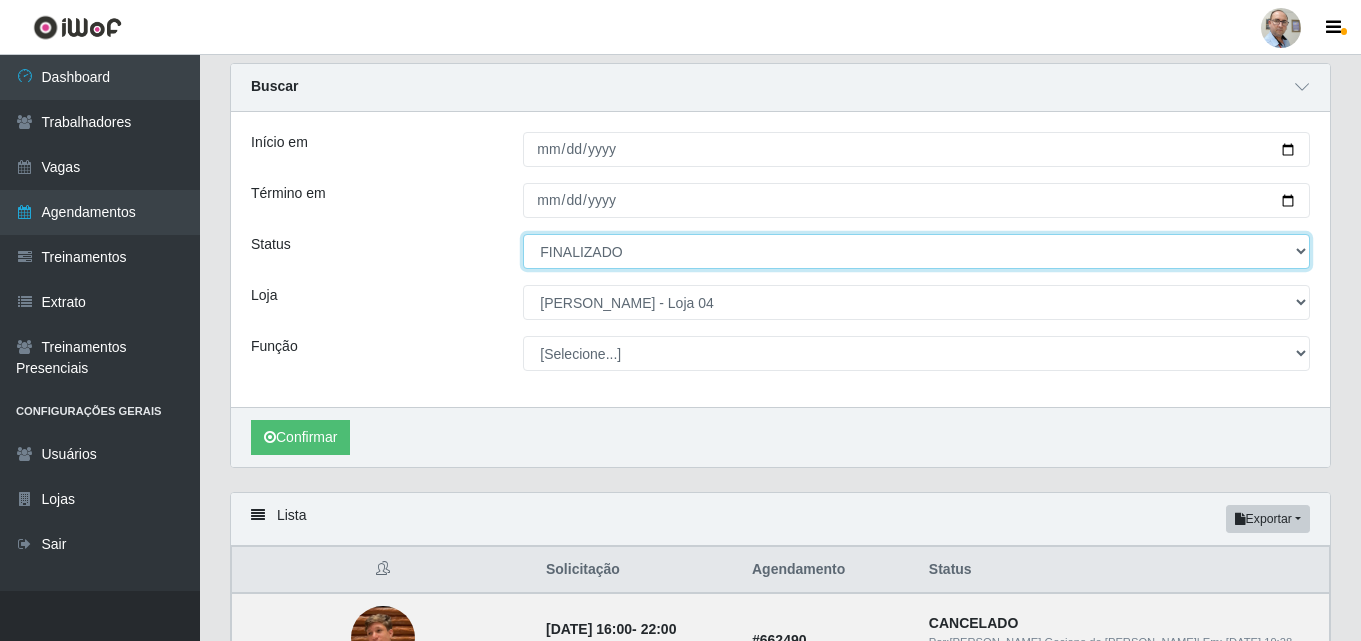 click on "[Selecione...] AGENDADO AGUARDANDO LIBERAR EM ANDAMENTO EM REVISÃO FINALIZADO CANCELADO FALTA" at bounding box center (916, 251) 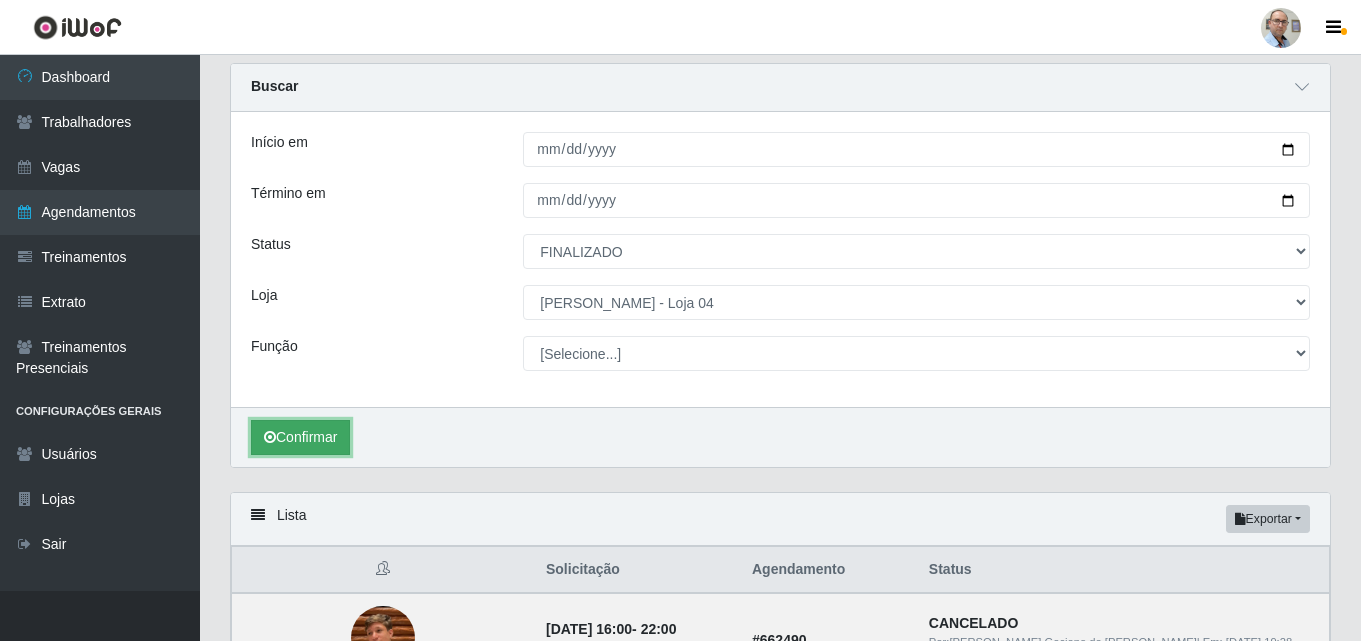 click on "Confirmar" at bounding box center (300, 437) 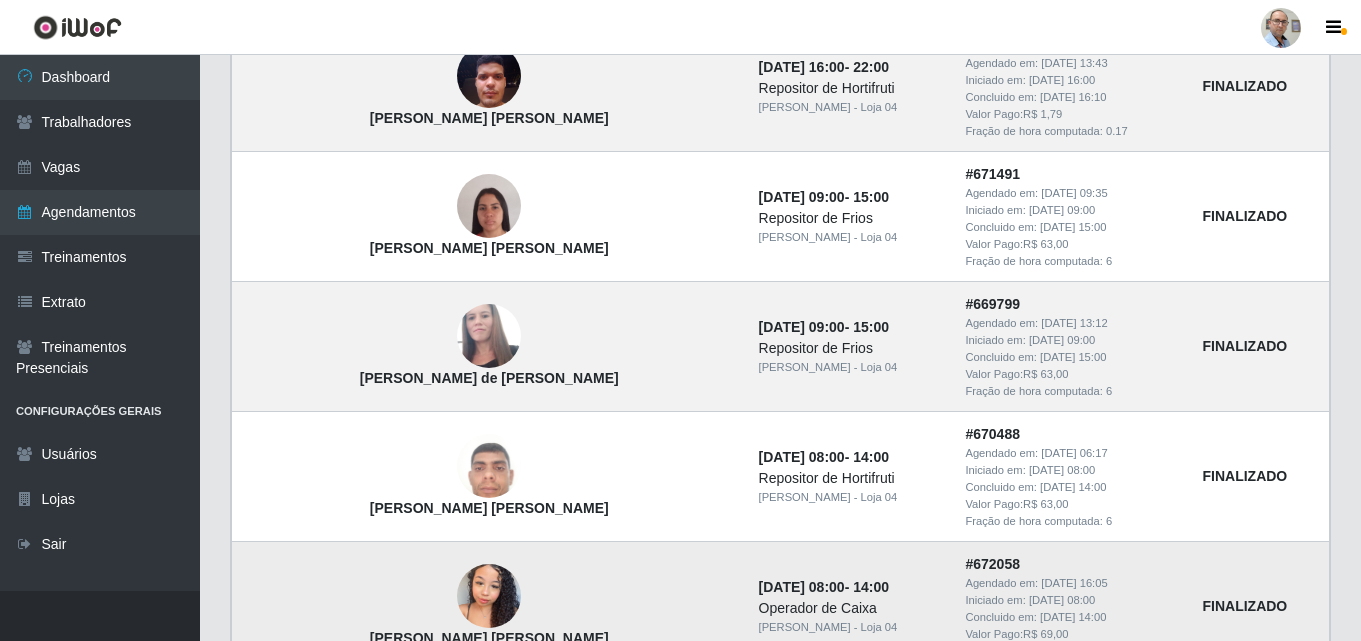 scroll, scrollTop: 337, scrollLeft: 0, axis: vertical 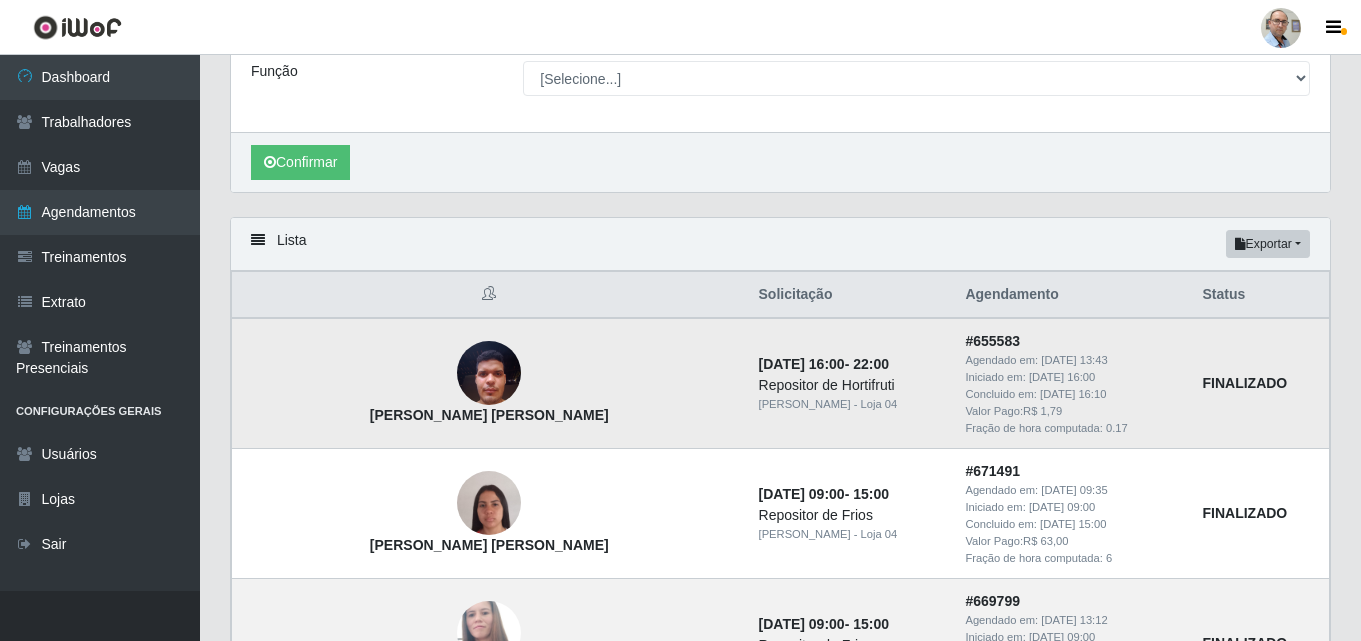 click at bounding box center (489, 373) 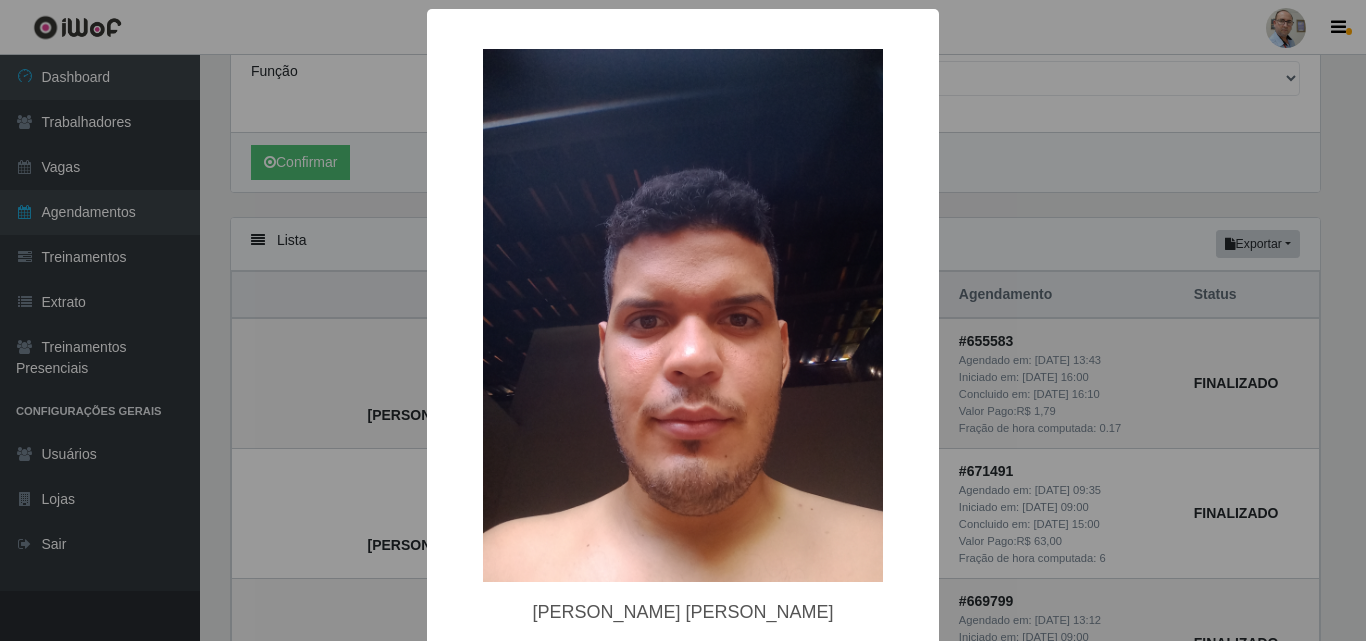 click on "× Claudinei Gamarra Silva de Araújo  OK Cancel" at bounding box center (683, 320) 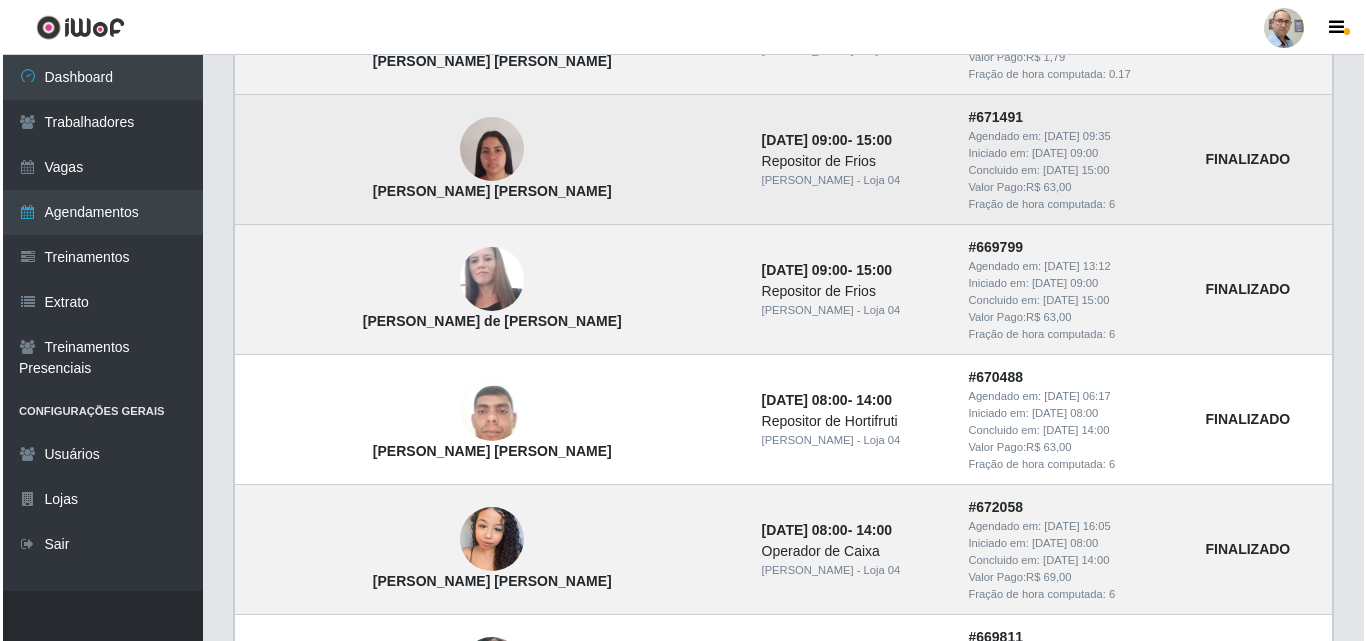 scroll, scrollTop: 737, scrollLeft: 0, axis: vertical 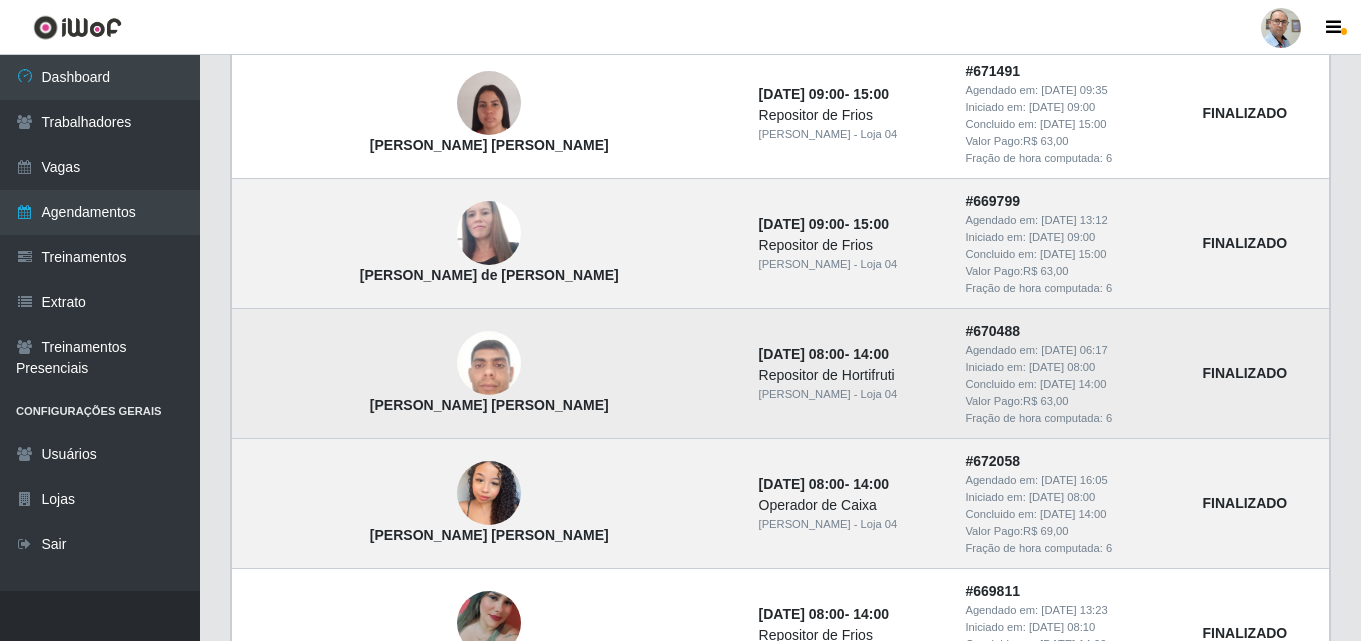 click at bounding box center [489, 363] 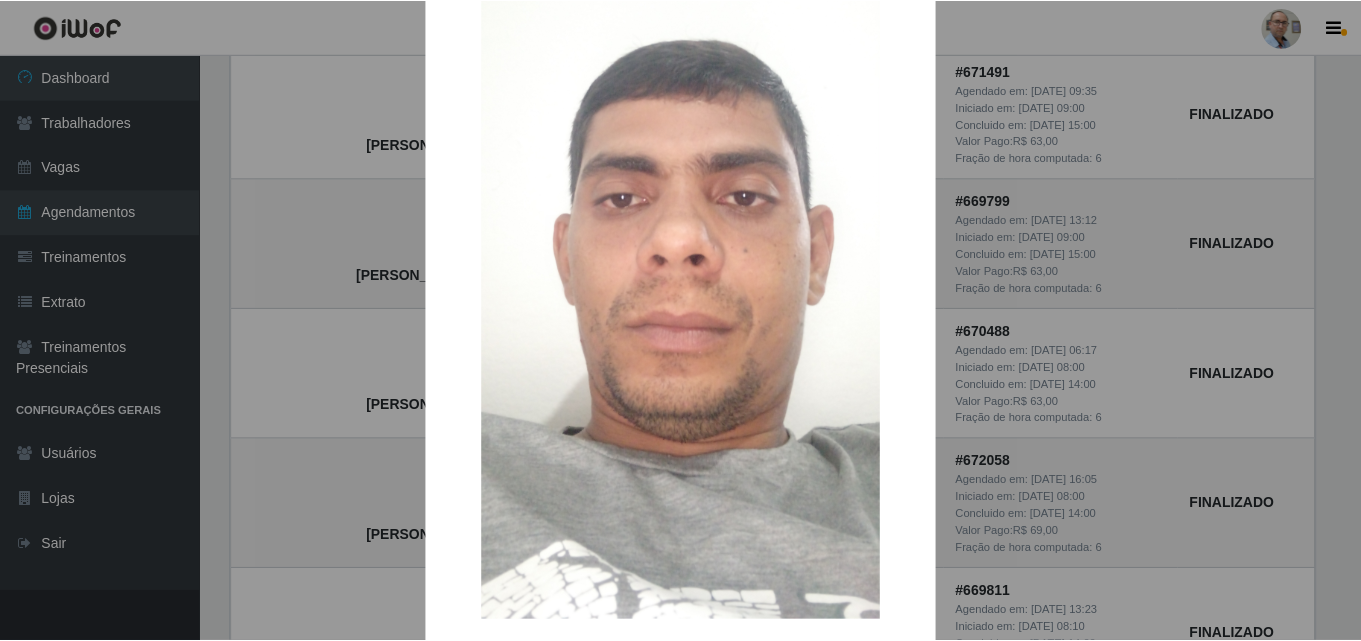 scroll, scrollTop: 300, scrollLeft: 0, axis: vertical 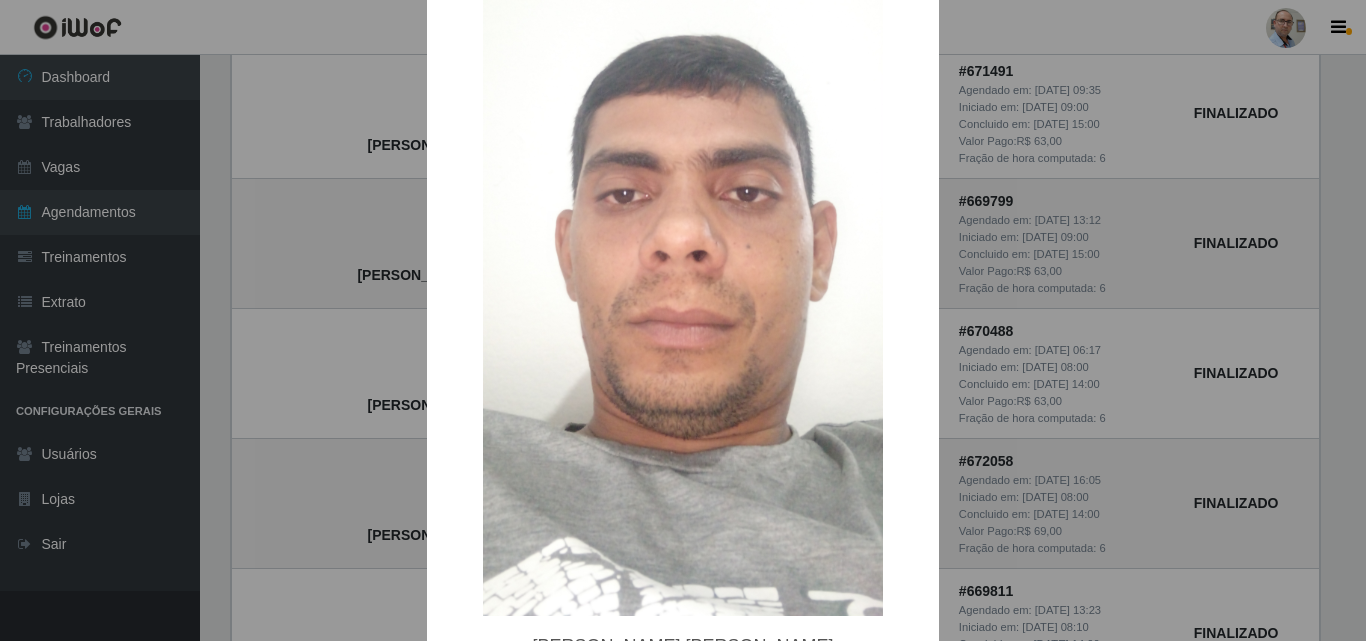 type 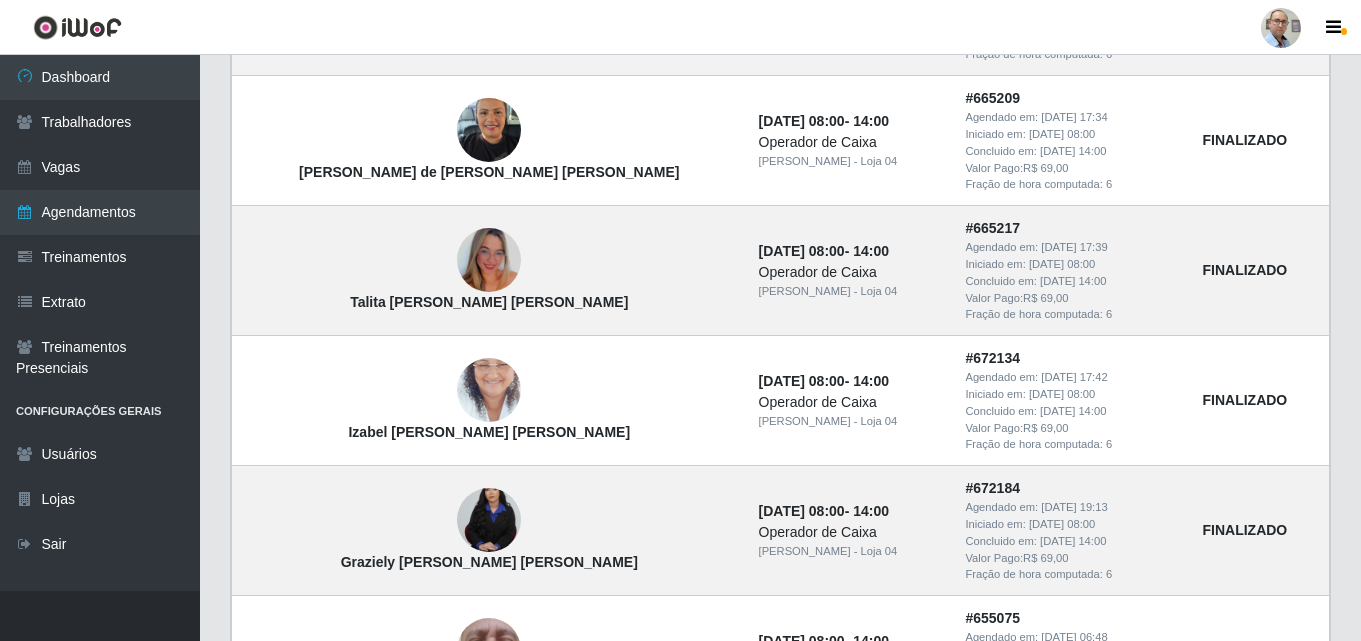 scroll, scrollTop: 1537, scrollLeft: 0, axis: vertical 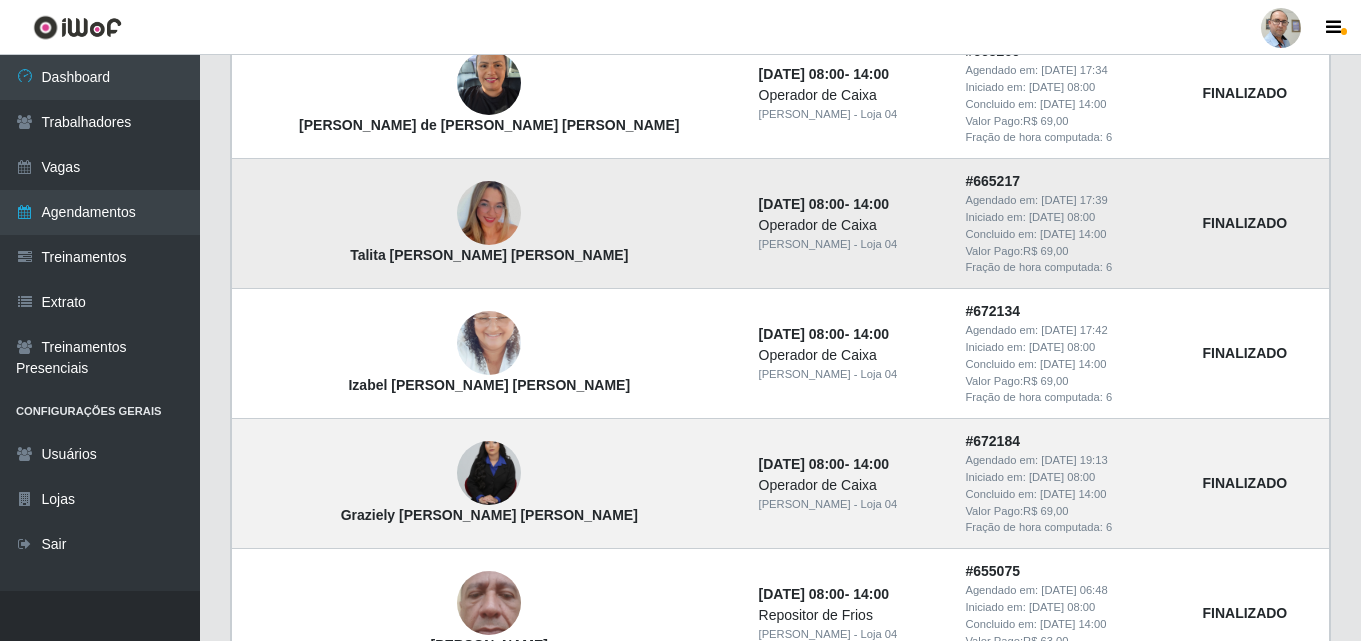 click at bounding box center [489, 213] 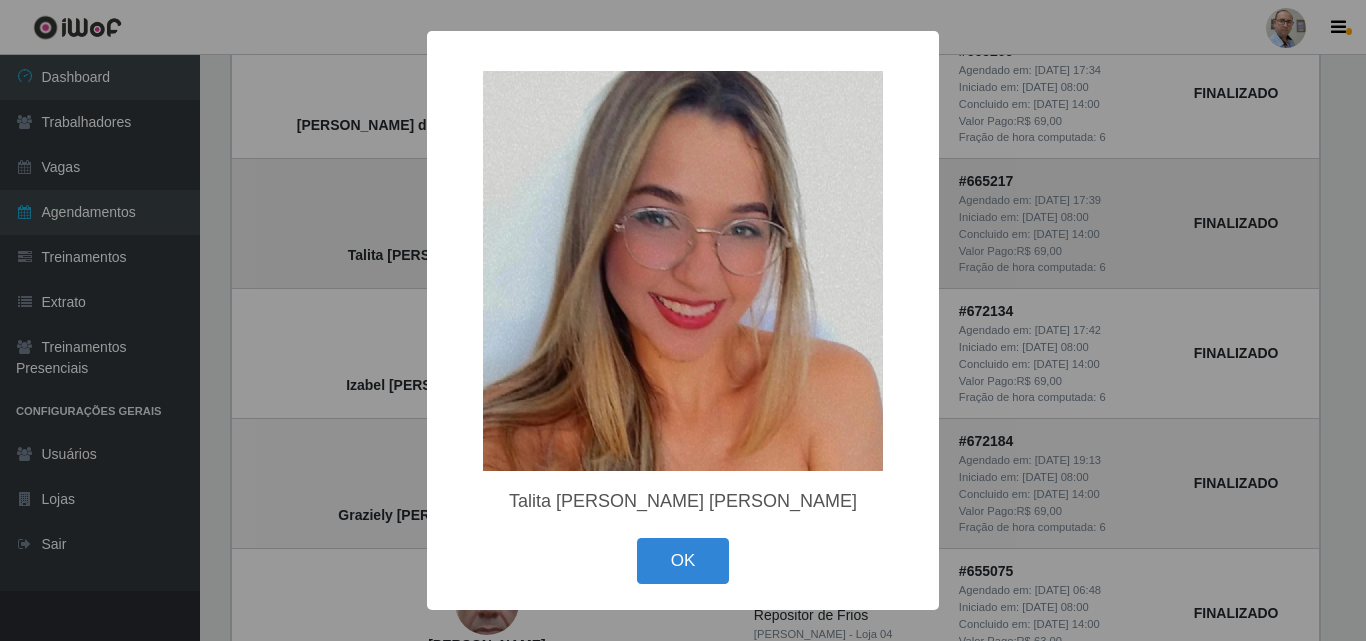 type 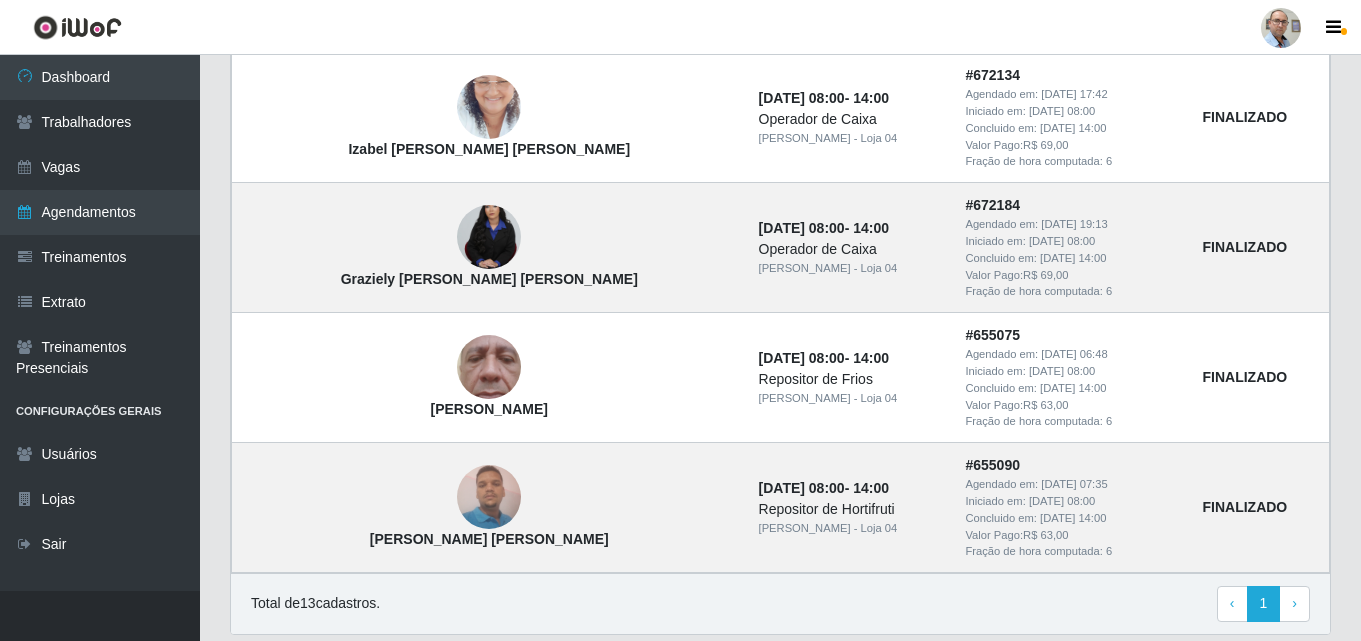 scroll, scrollTop: 1837, scrollLeft: 0, axis: vertical 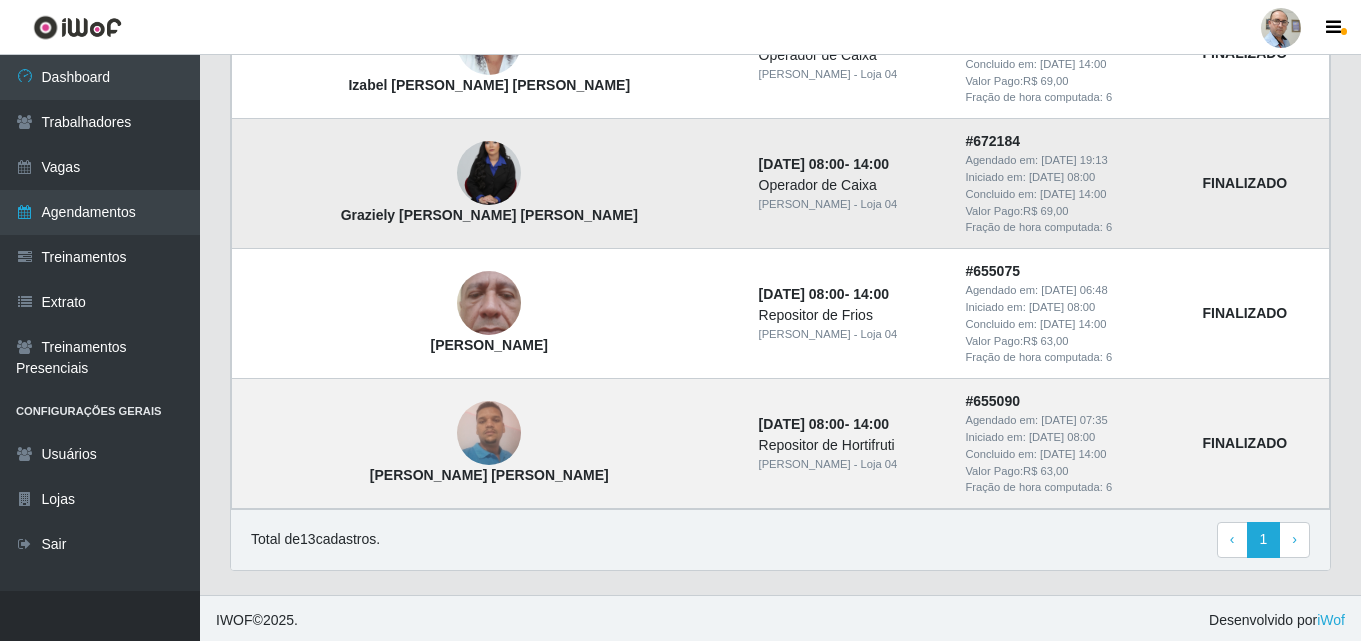 click at bounding box center [489, 173] 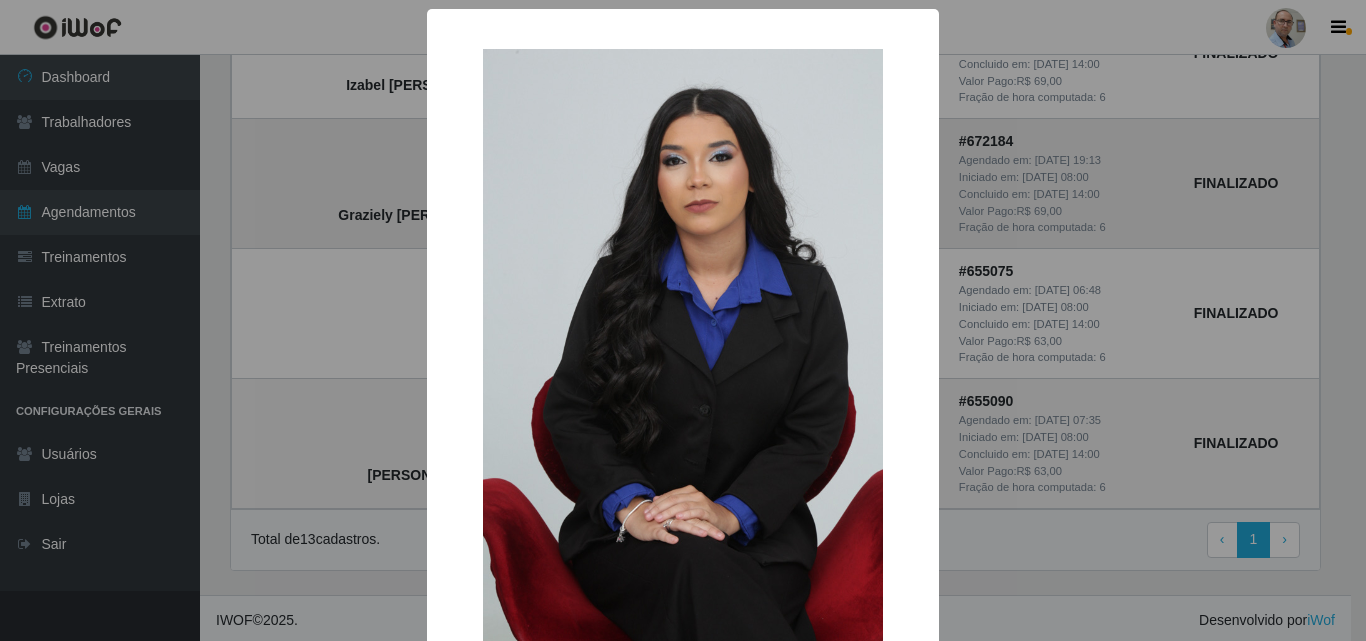 type 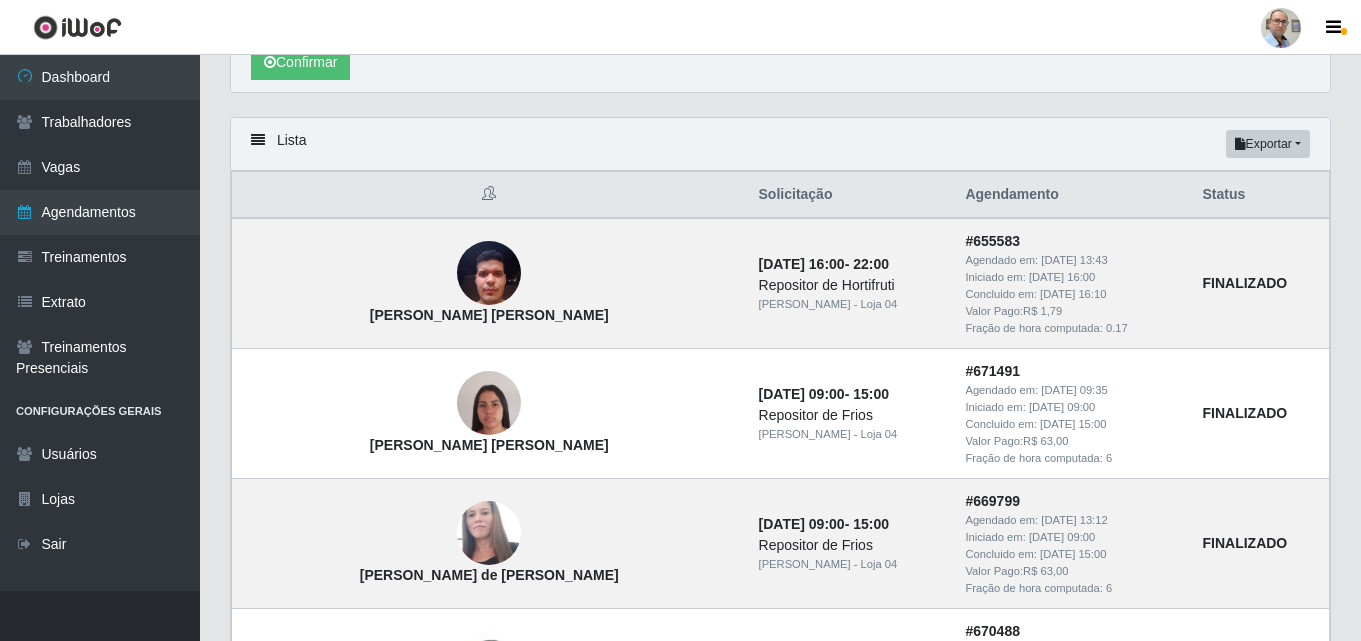 scroll, scrollTop: 0, scrollLeft: 0, axis: both 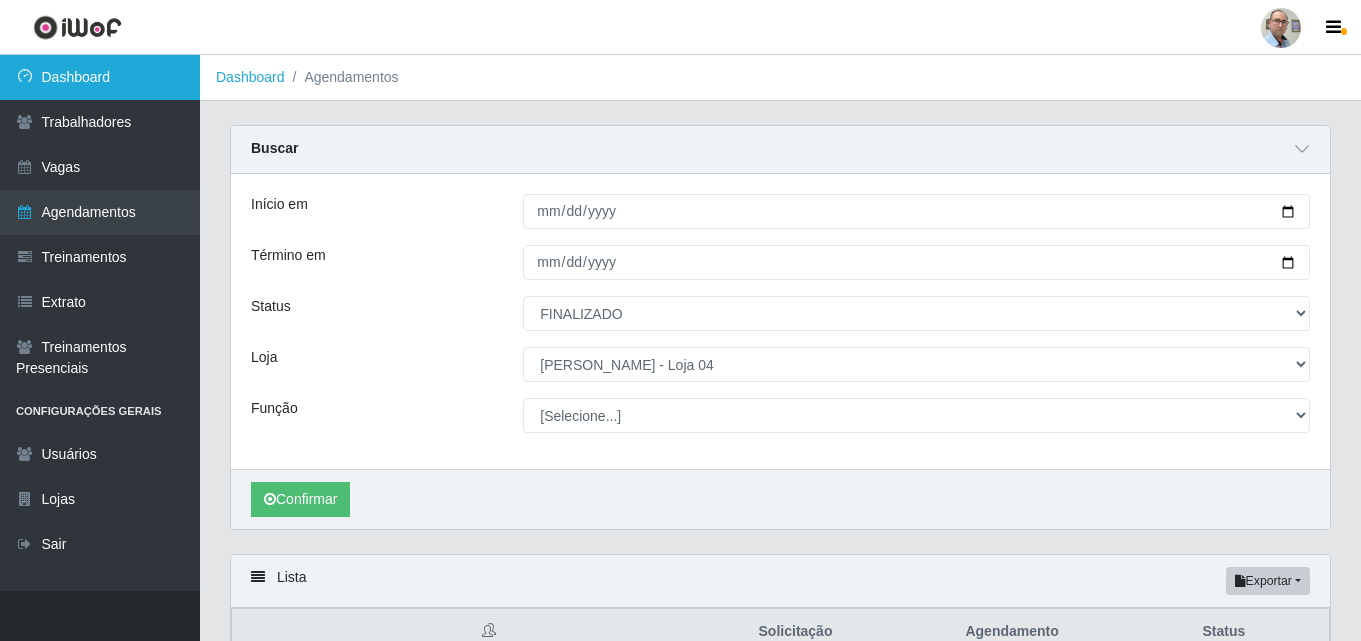 click on "Dashboard" at bounding box center [100, 77] 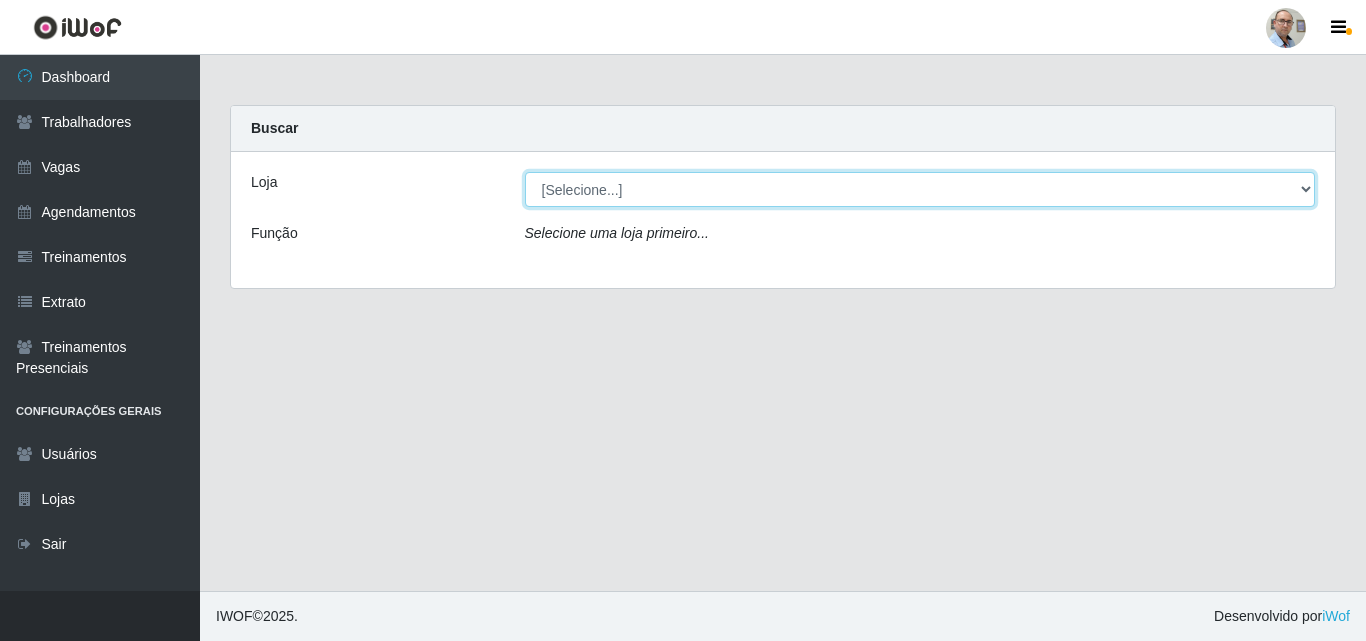 click on "[Selecione...] Mar Vermelho - Loja 04" at bounding box center [920, 189] 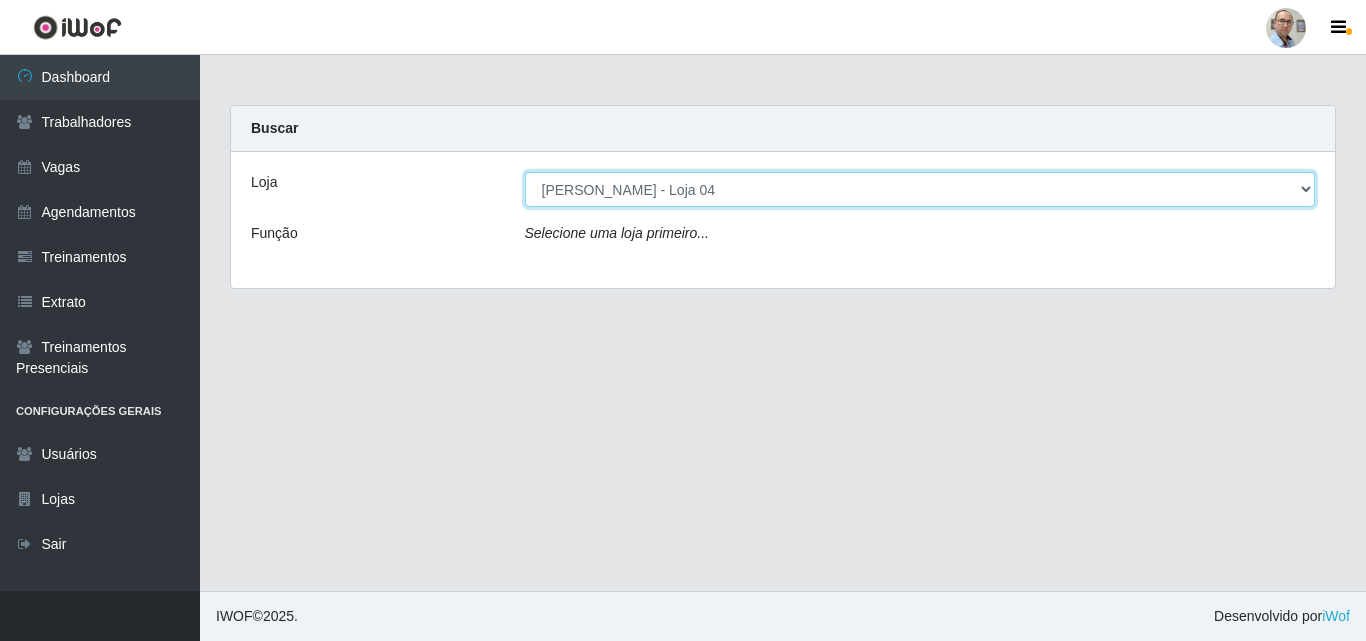 click on "[Selecione...] Mar Vermelho - Loja 04" at bounding box center [920, 189] 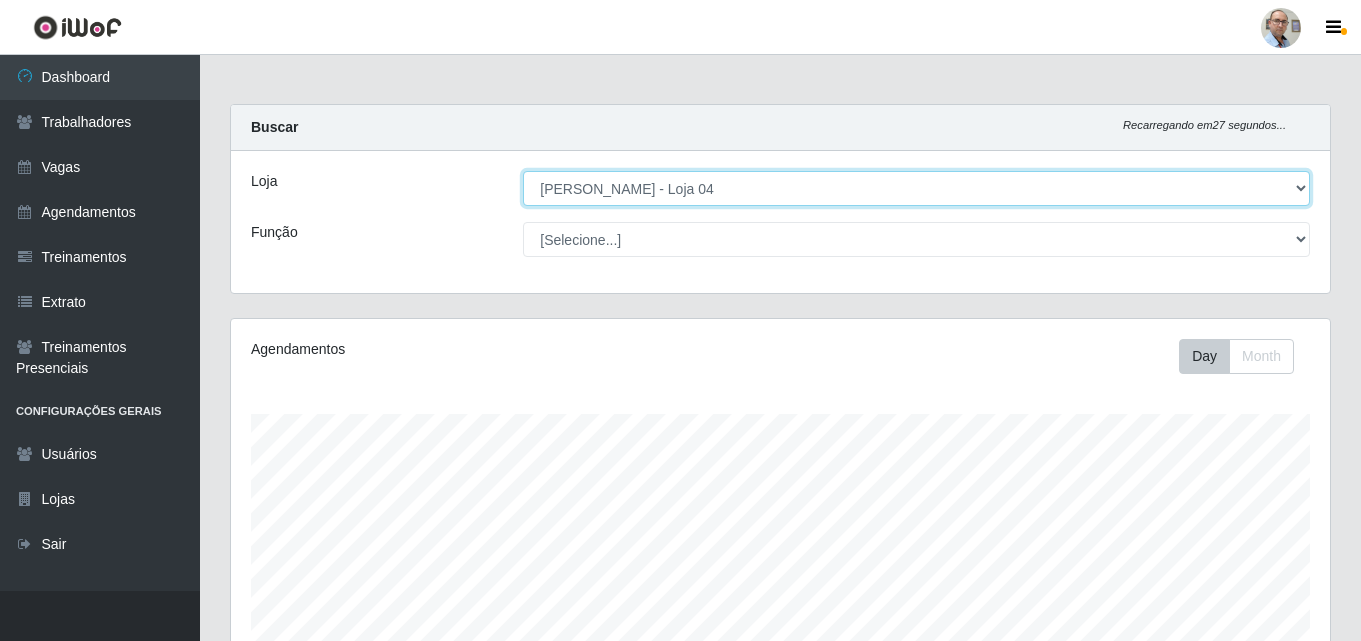 scroll, scrollTop: 65, scrollLeft: 0, axis: vertical 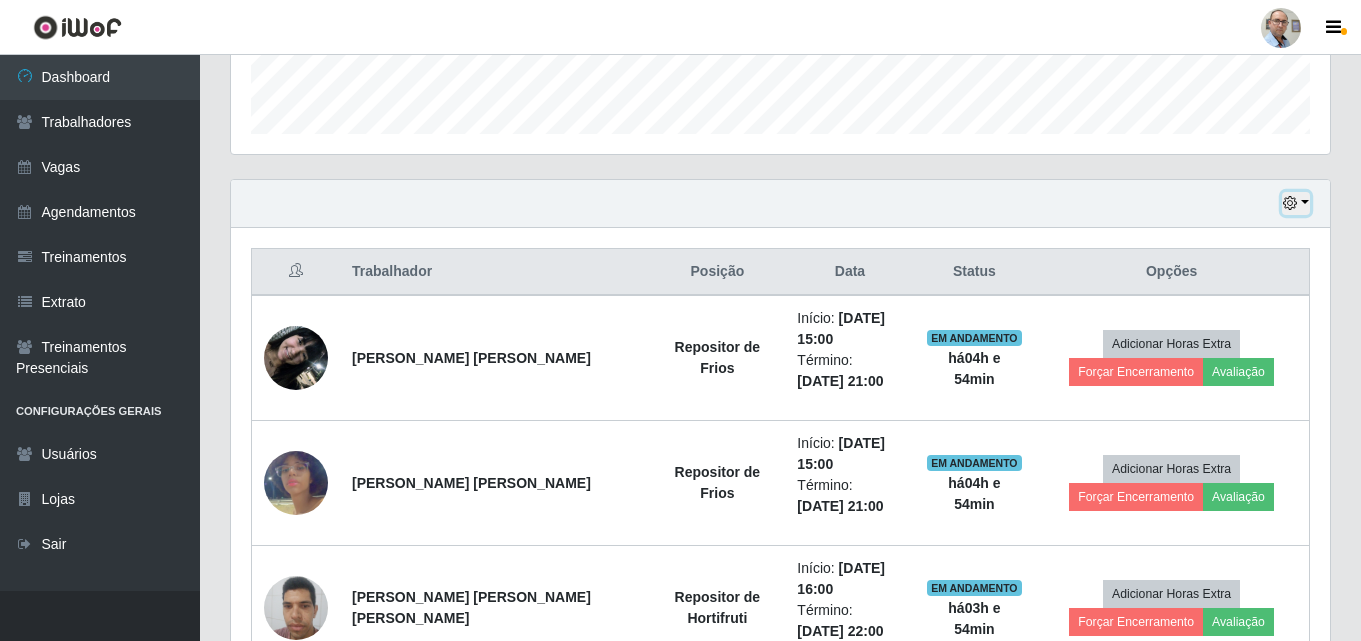 click at bounding box center [1296, 203] 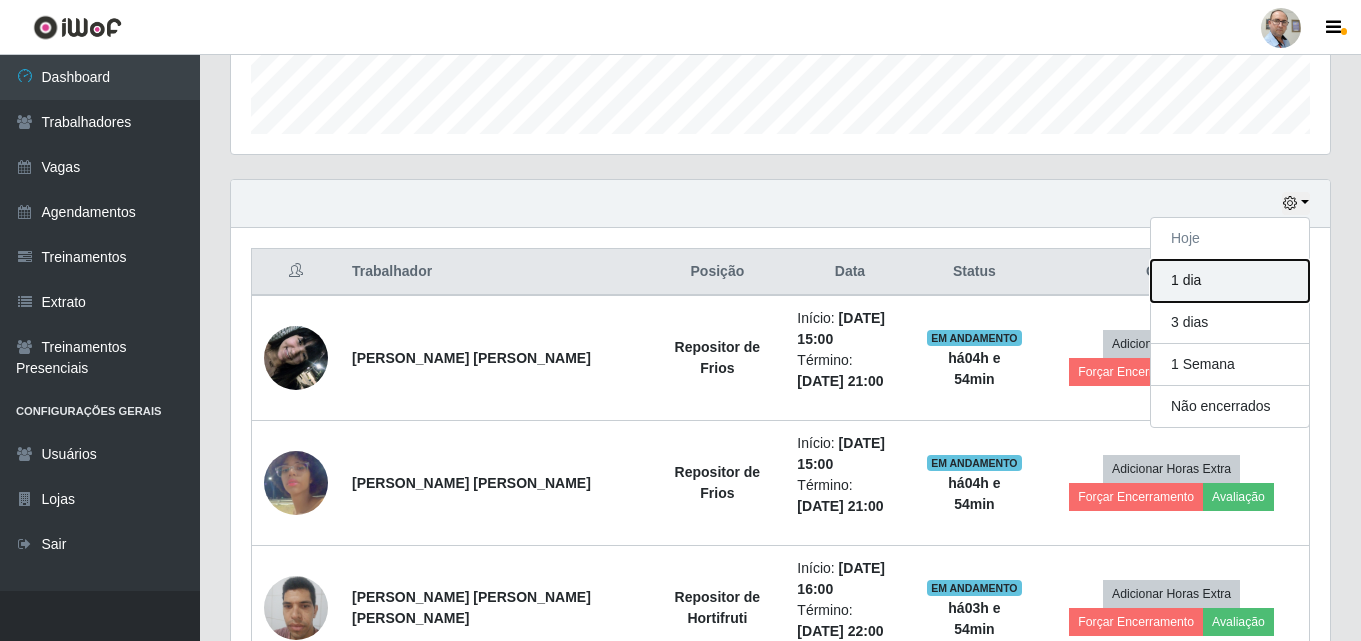 click on "1 dia" at bounding box center [1230, 281] 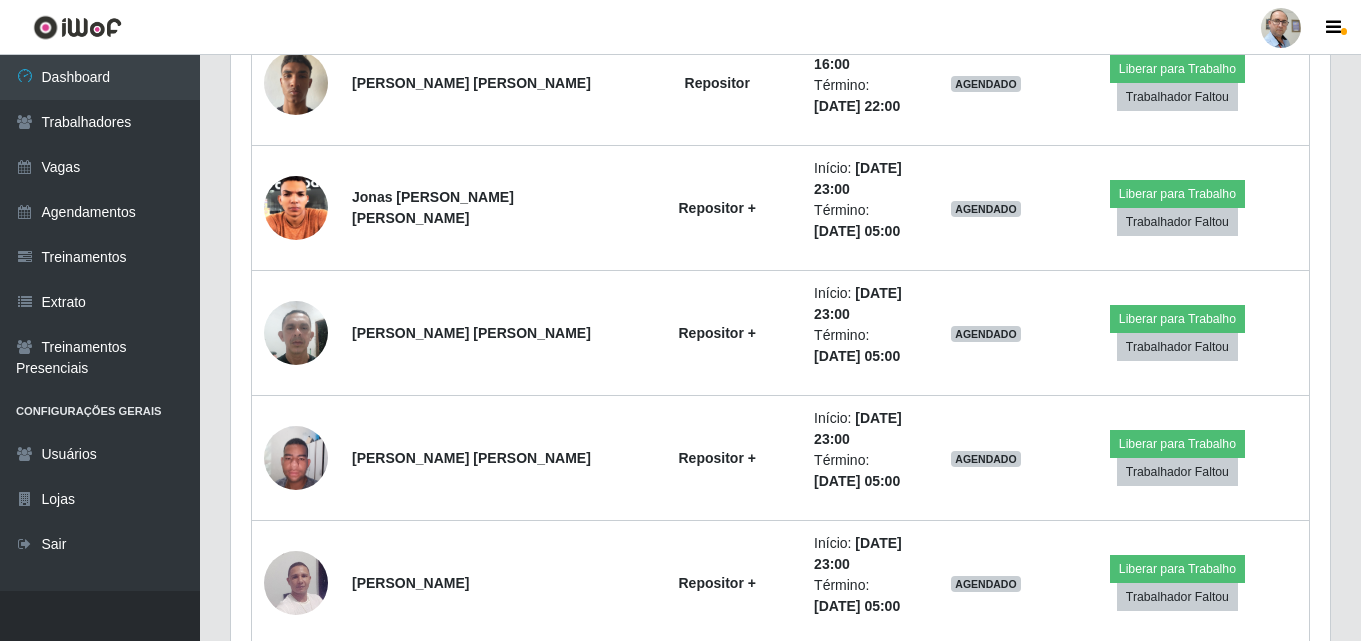 scroll, scrollTop: 4581, scrollLeft: 0, axis: vertical 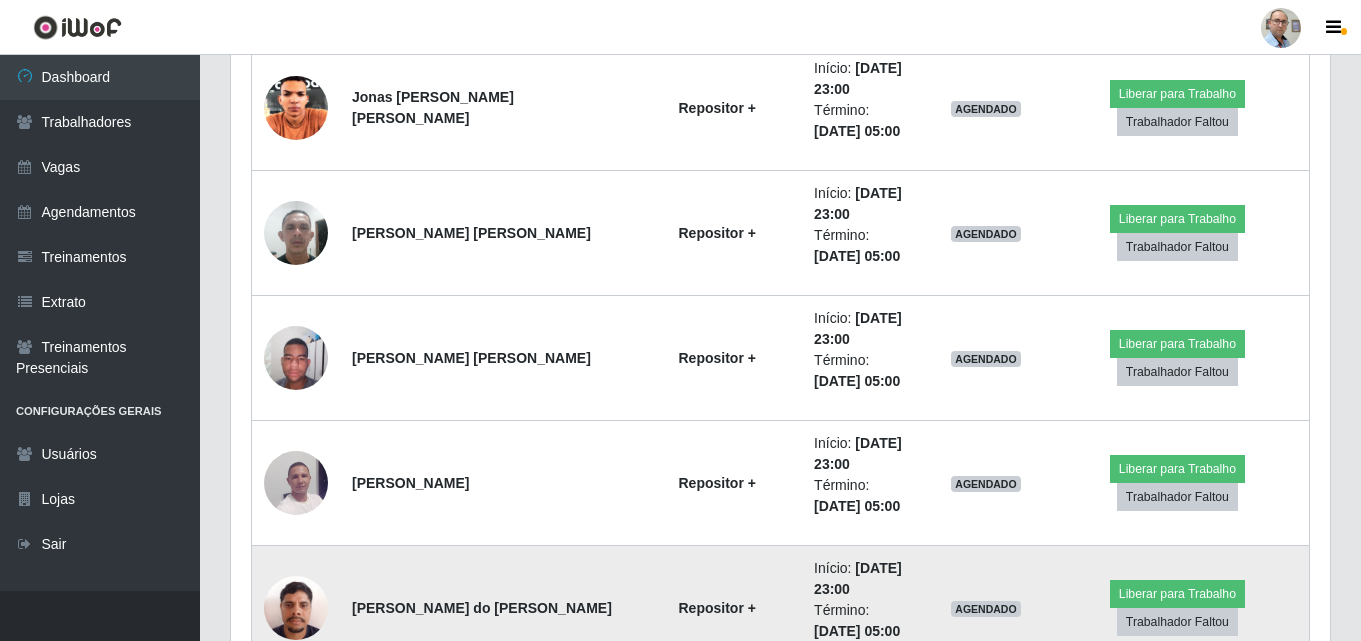 click at bounding box center (296, 607) 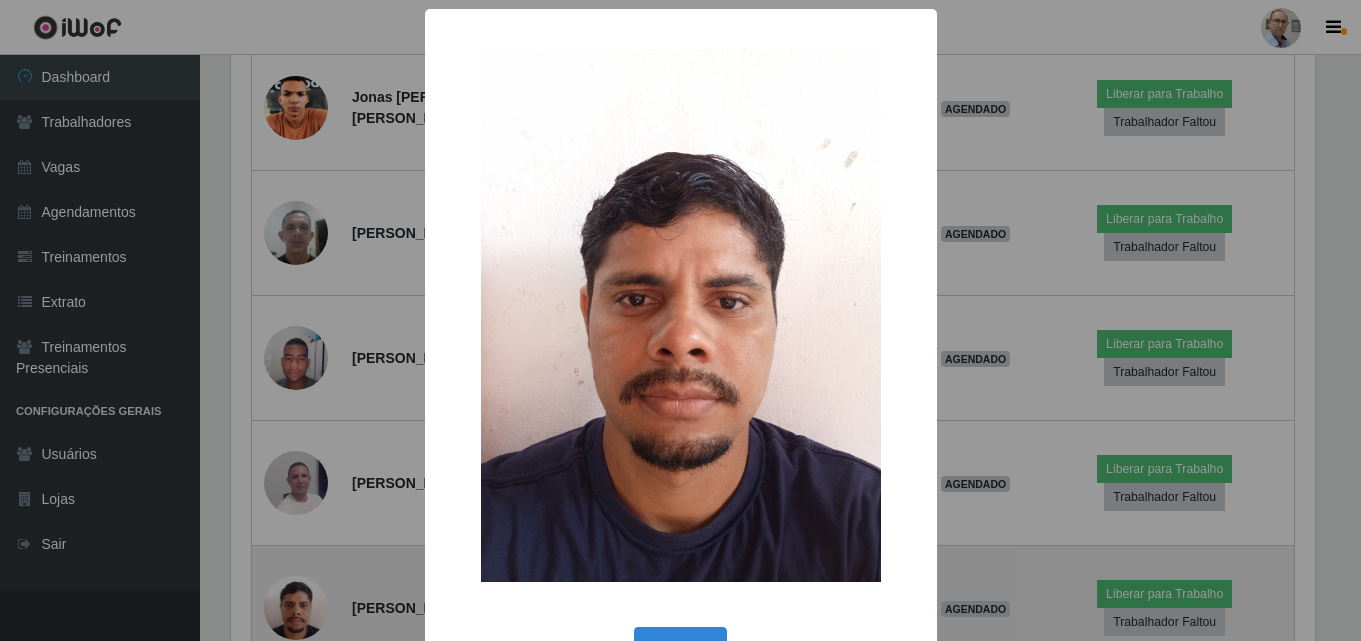 scroll, scrollTop: 999585, scrollLeft: 998911, axis: both 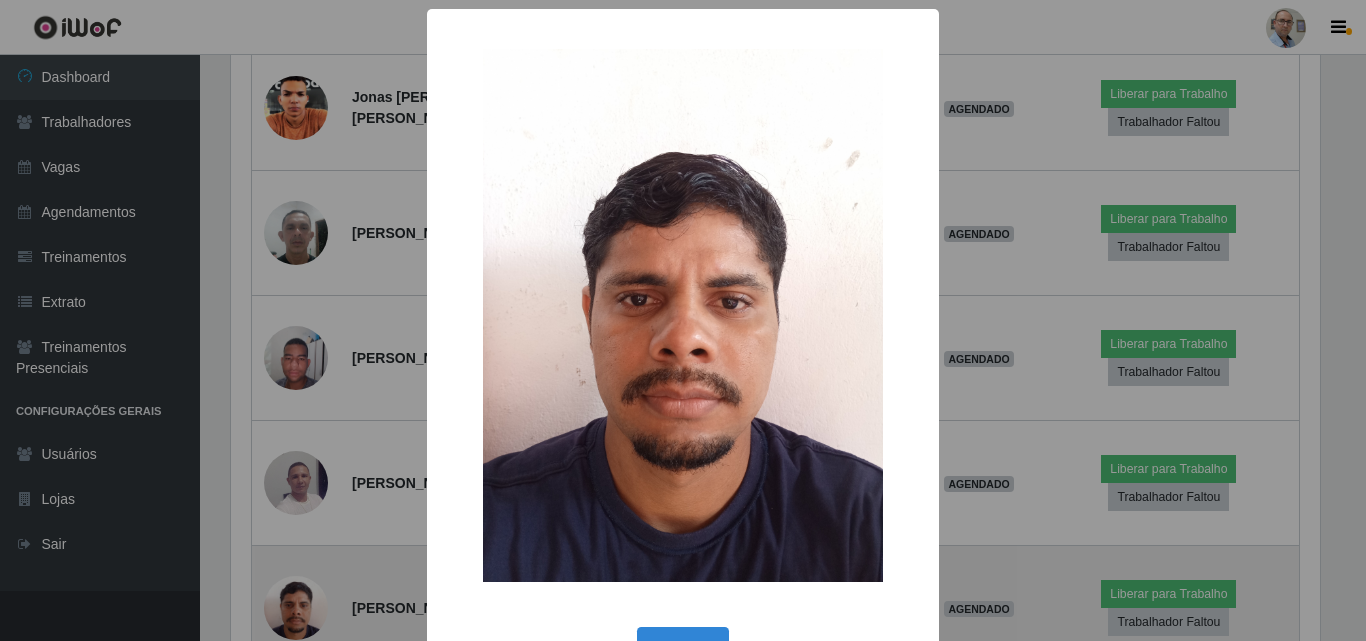 type 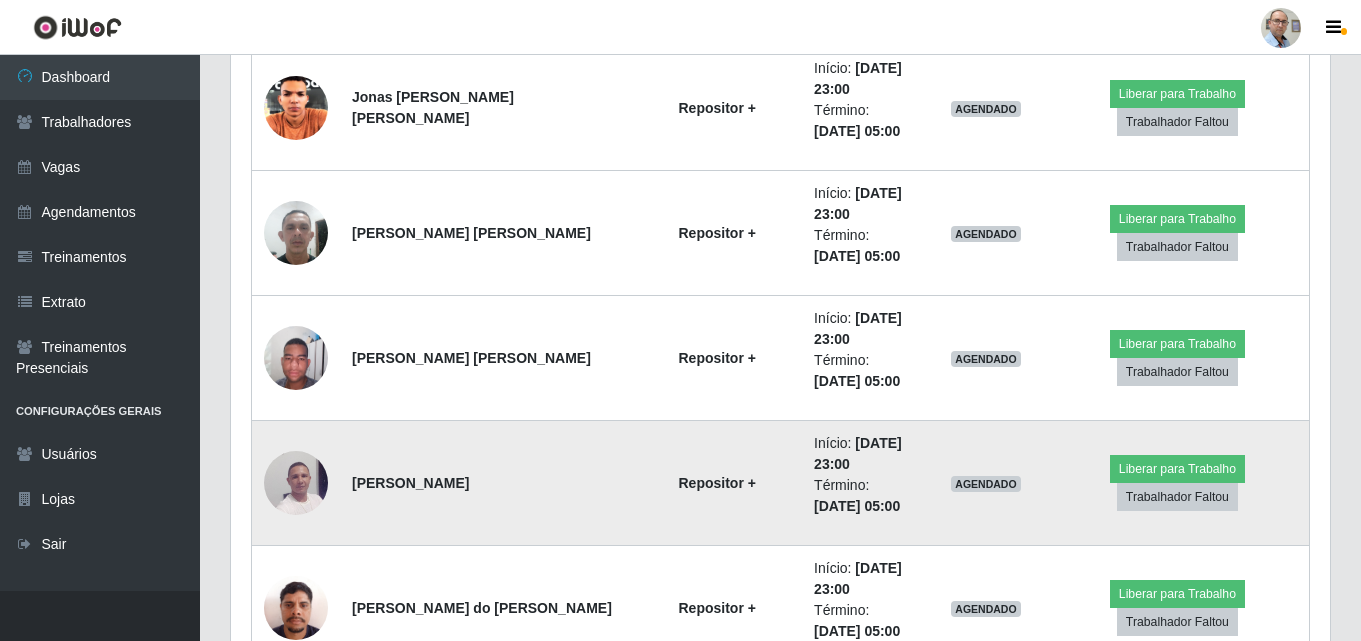 scroll, scrollTop: 999585, scrollLeft: 998901, axis: both 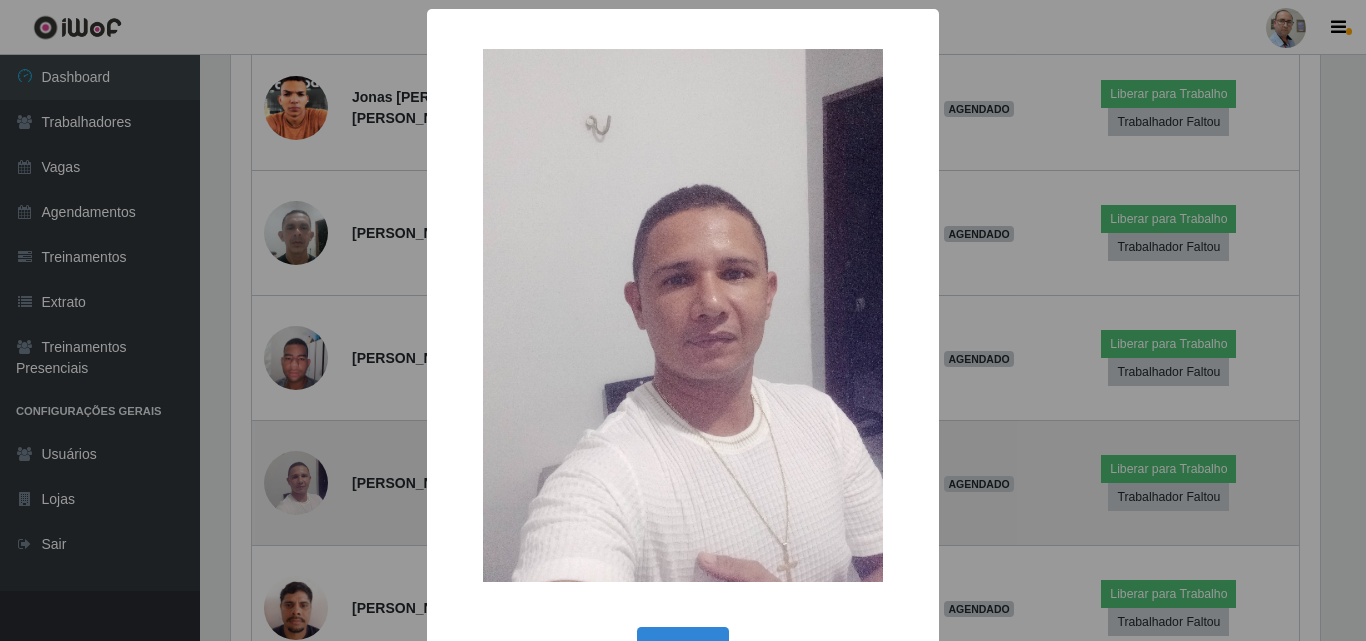 type 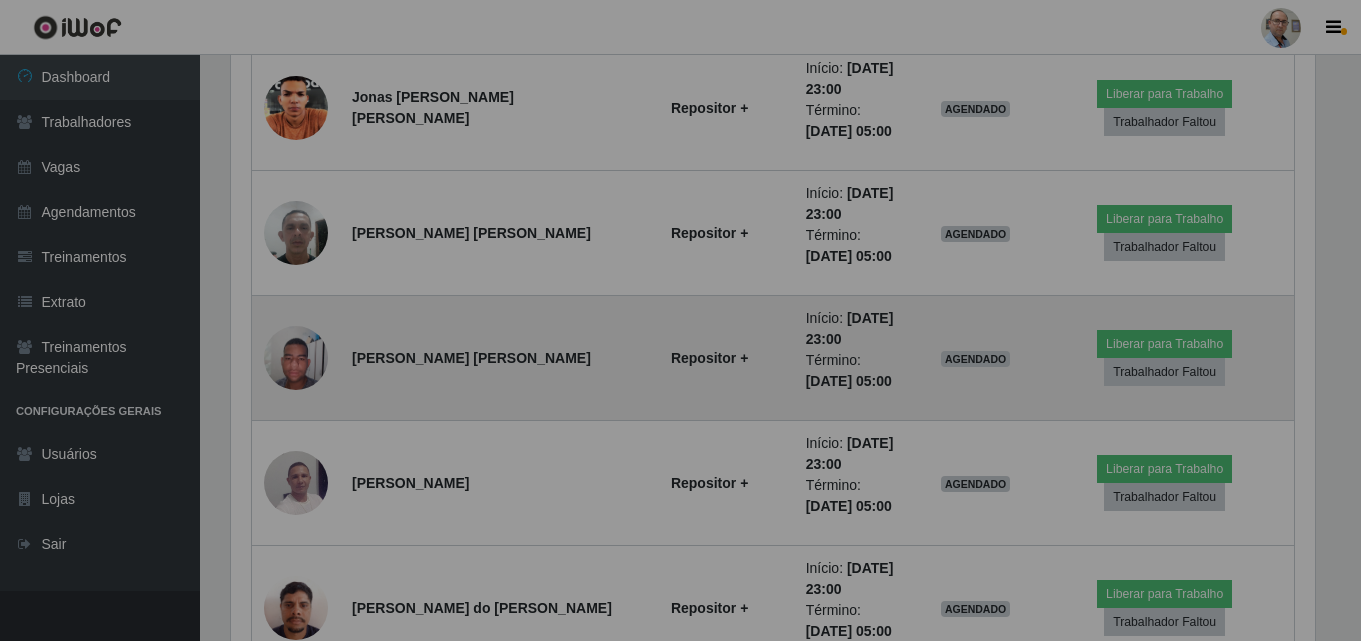 scroll, scrollTop: 999585, scrollLeft: 998901, axis: both 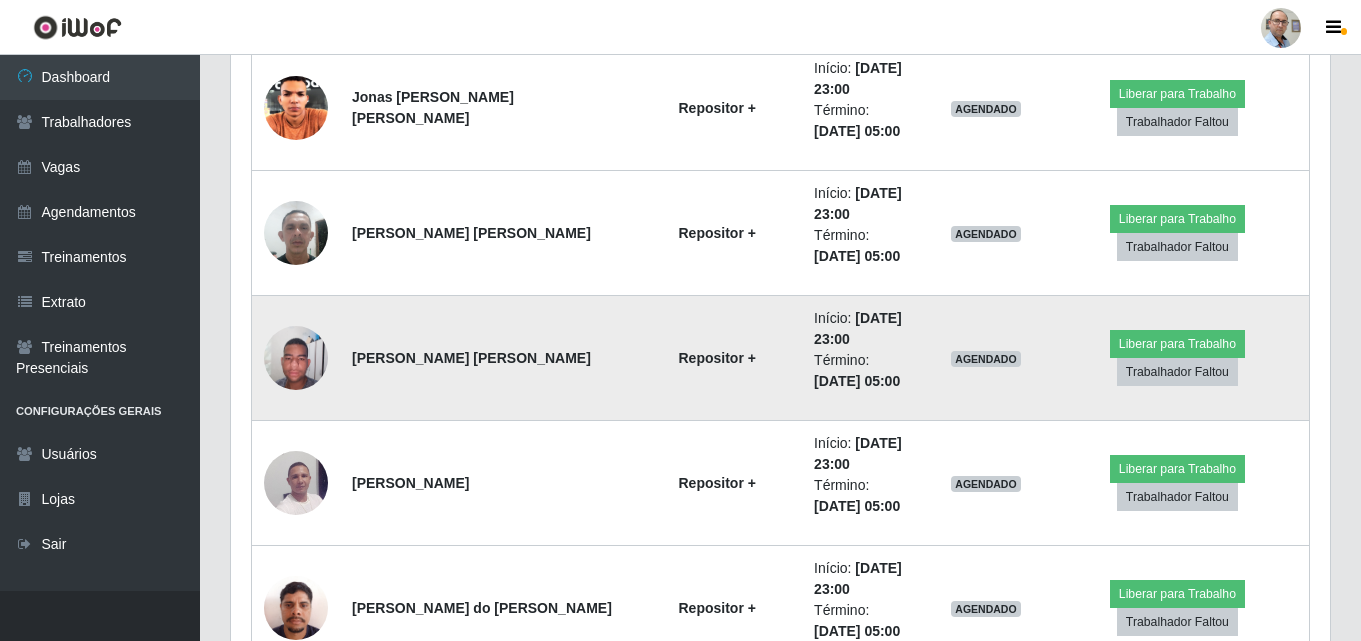 click at bounding box center [296, 357] 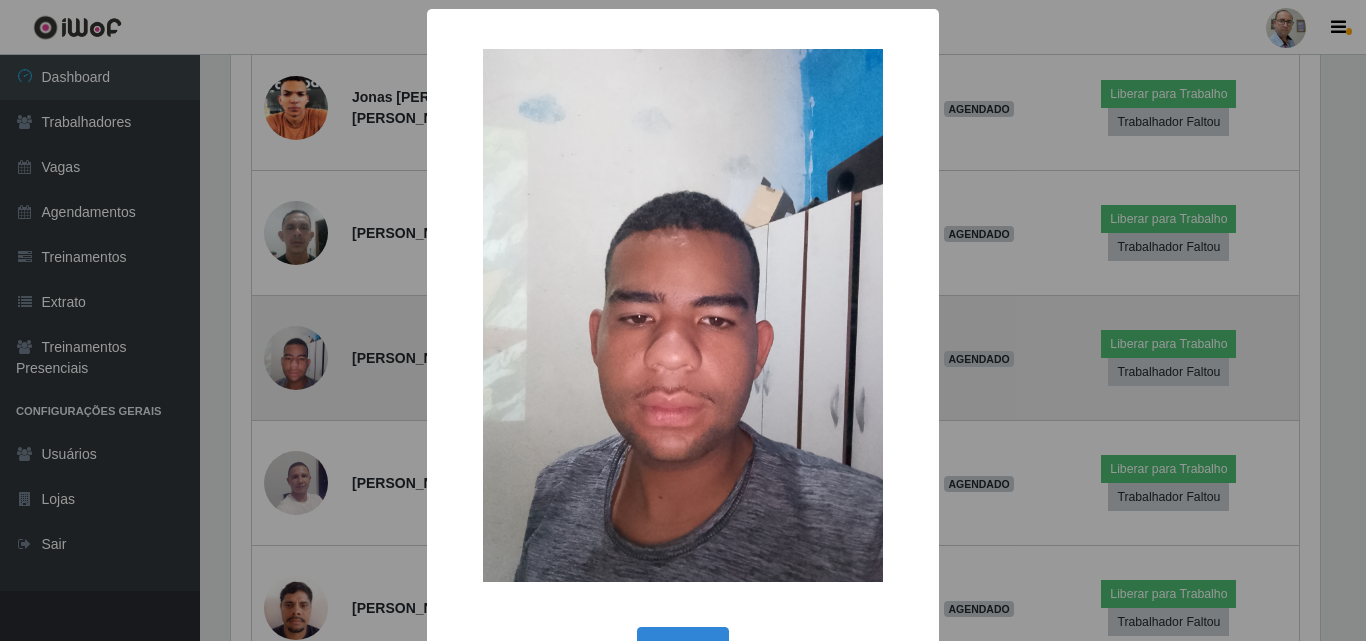 scroll, scrollTop: 999585, scrollLeft: 998911, axis: both 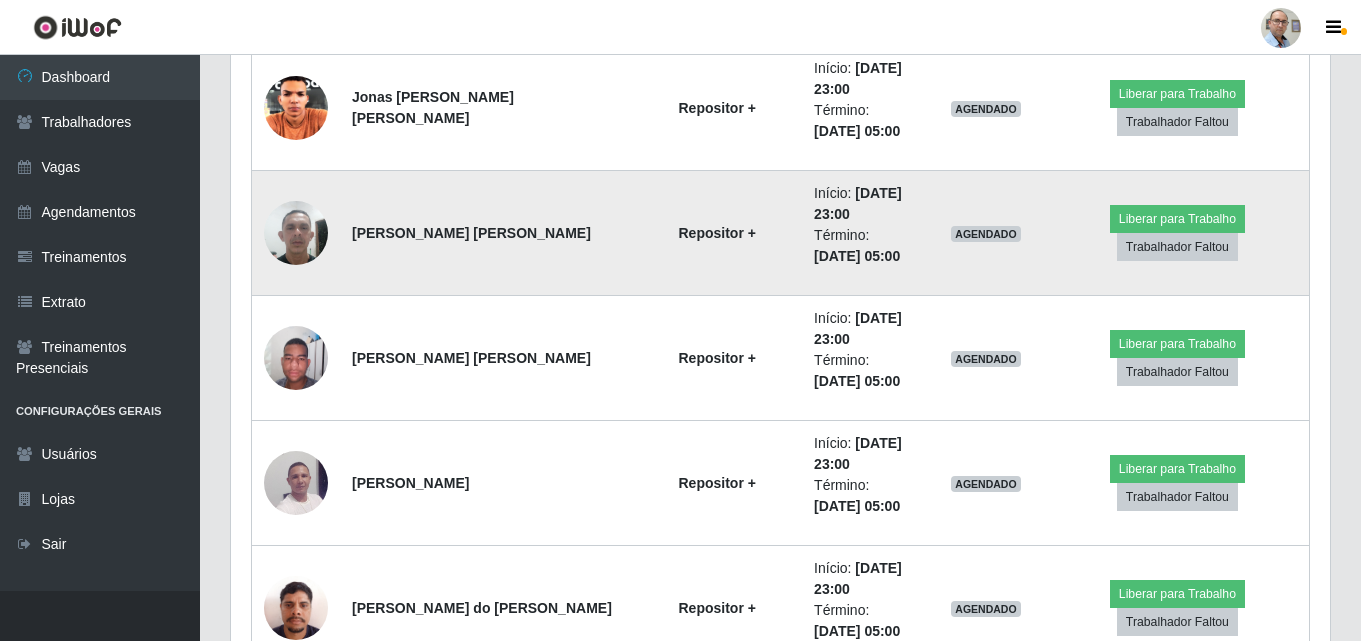 click at bounding box center (296, 232) 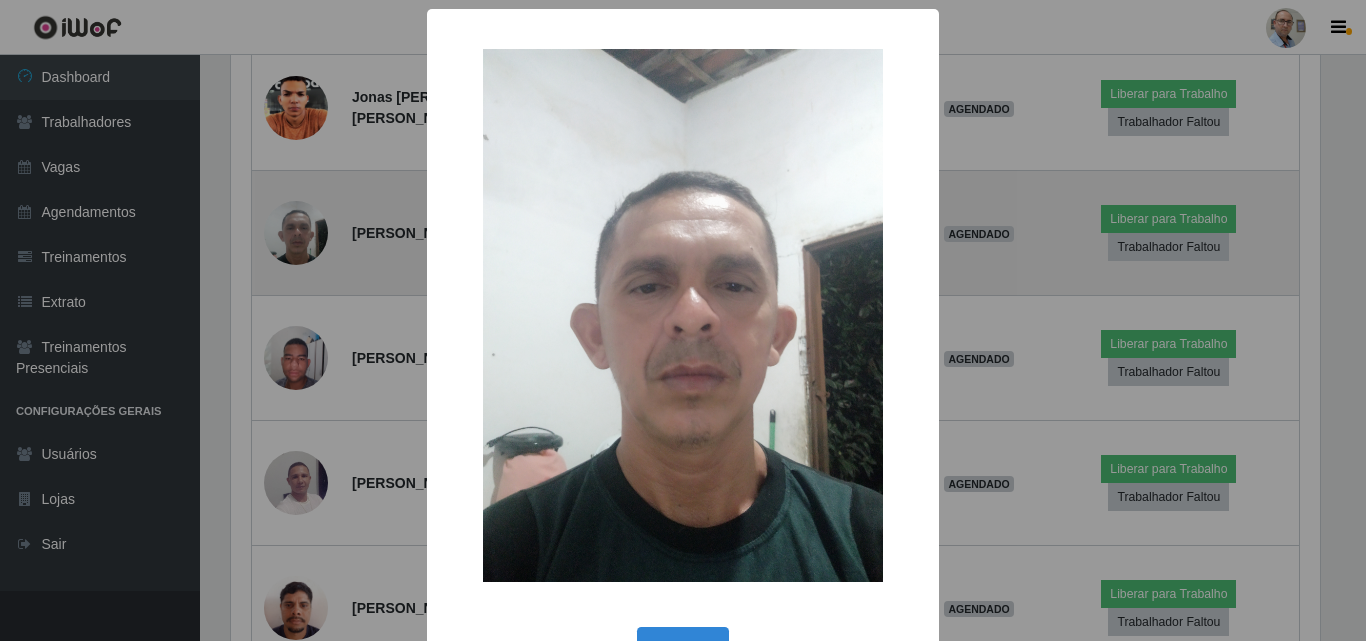 type 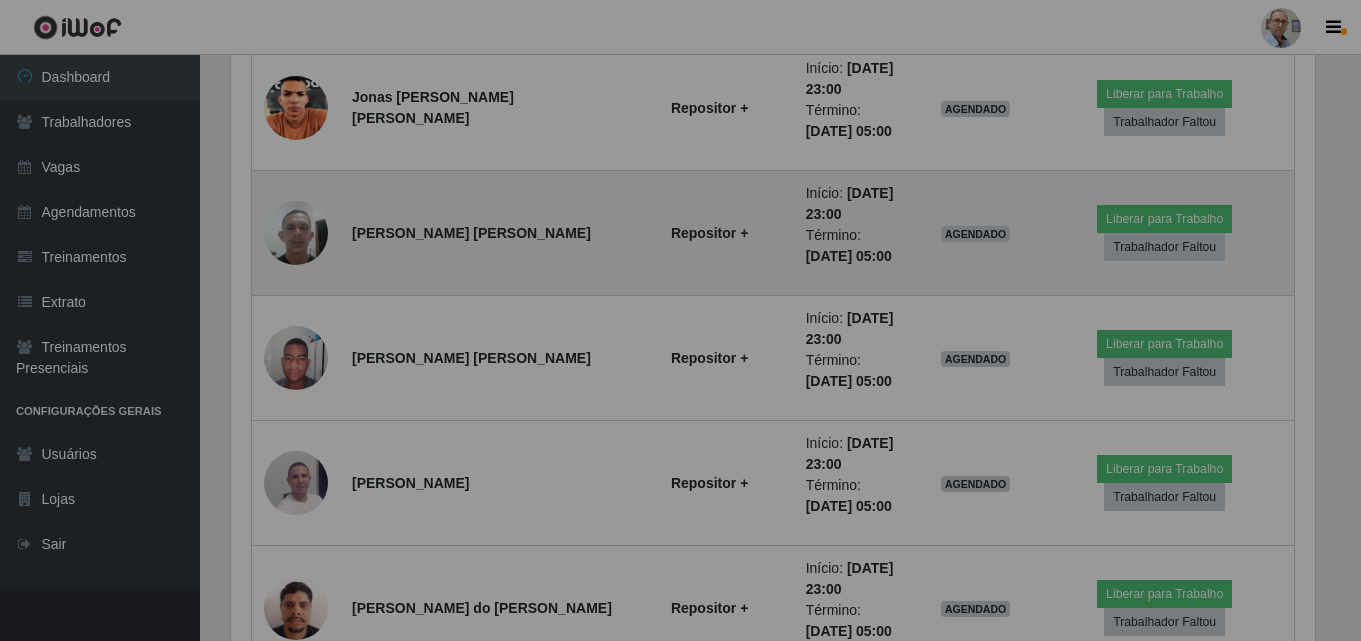 scroll, scrollTop: 999585, scrollLeft: 998901, axis: both 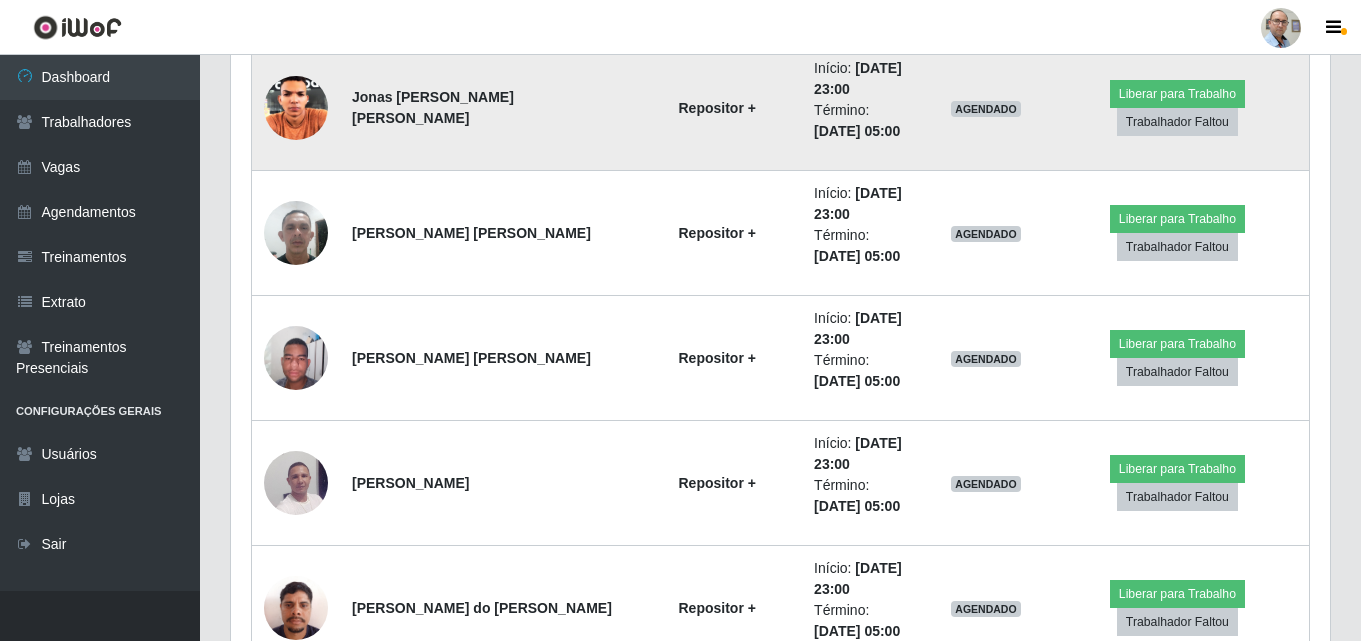 click at bounding box center (296, 108) 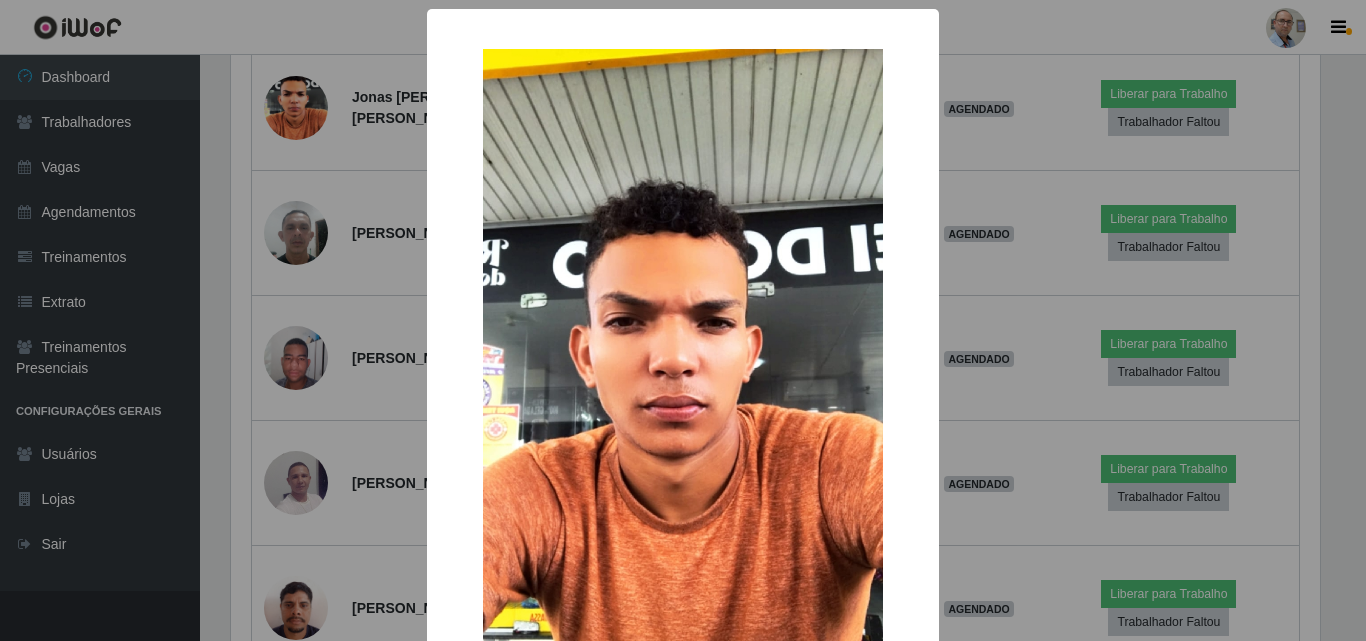 type 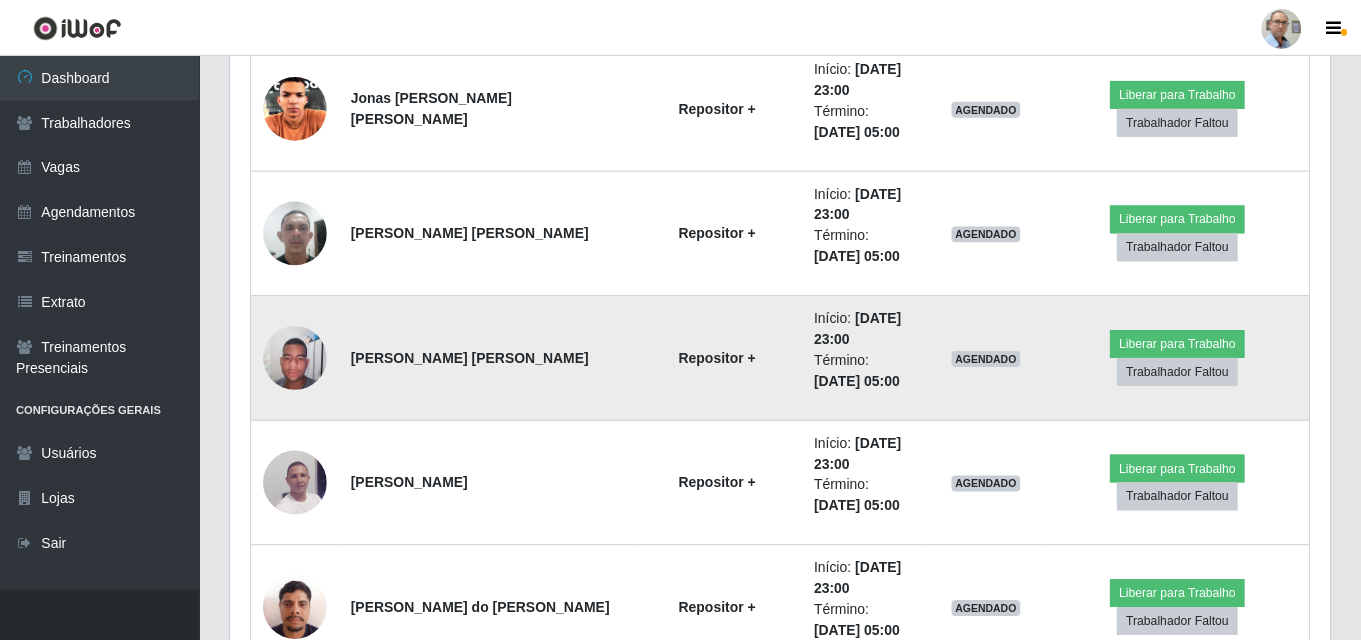 scroll, scrollTop: 999585, scrollLeft: 998901, axis: both 